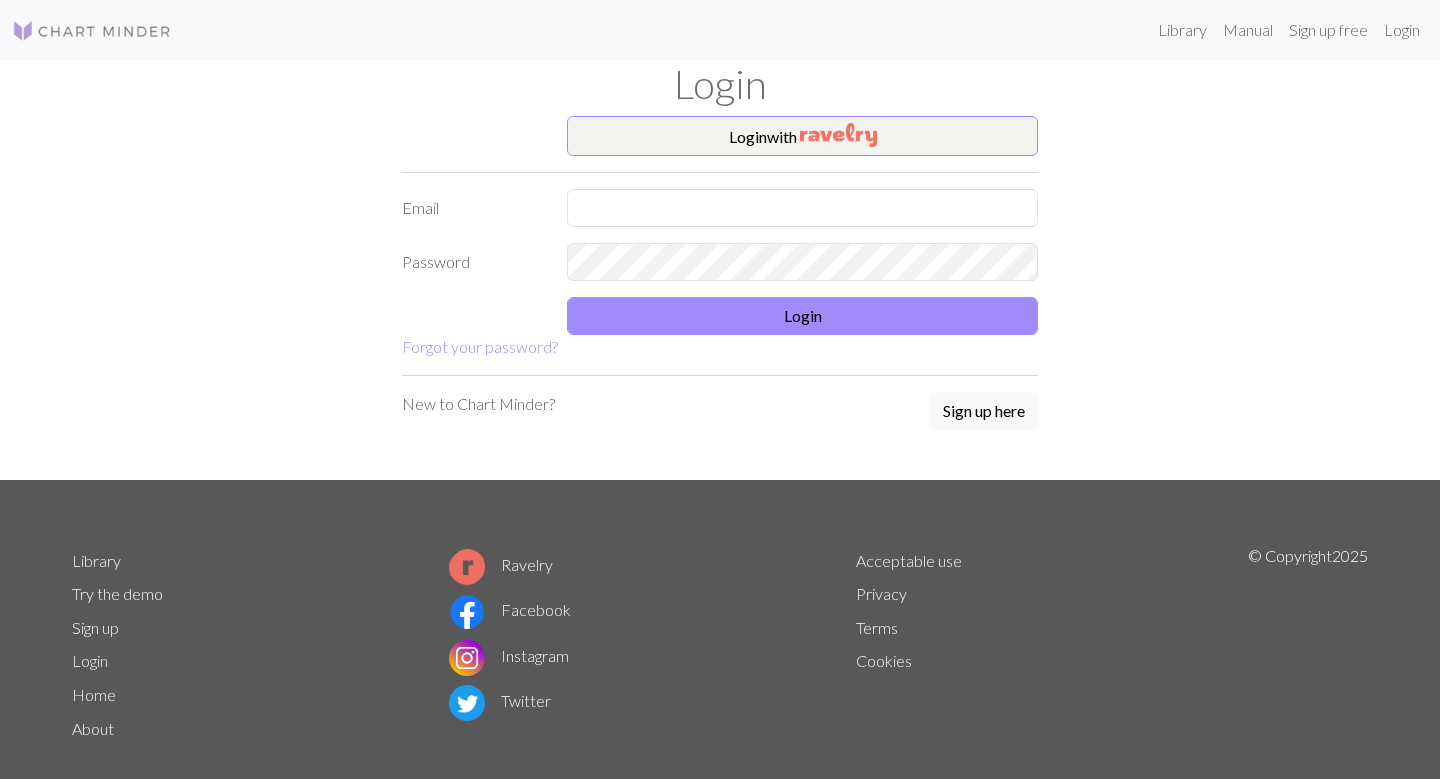 scroll, scrollTop: 0, scrollLeft: 0, axis: both 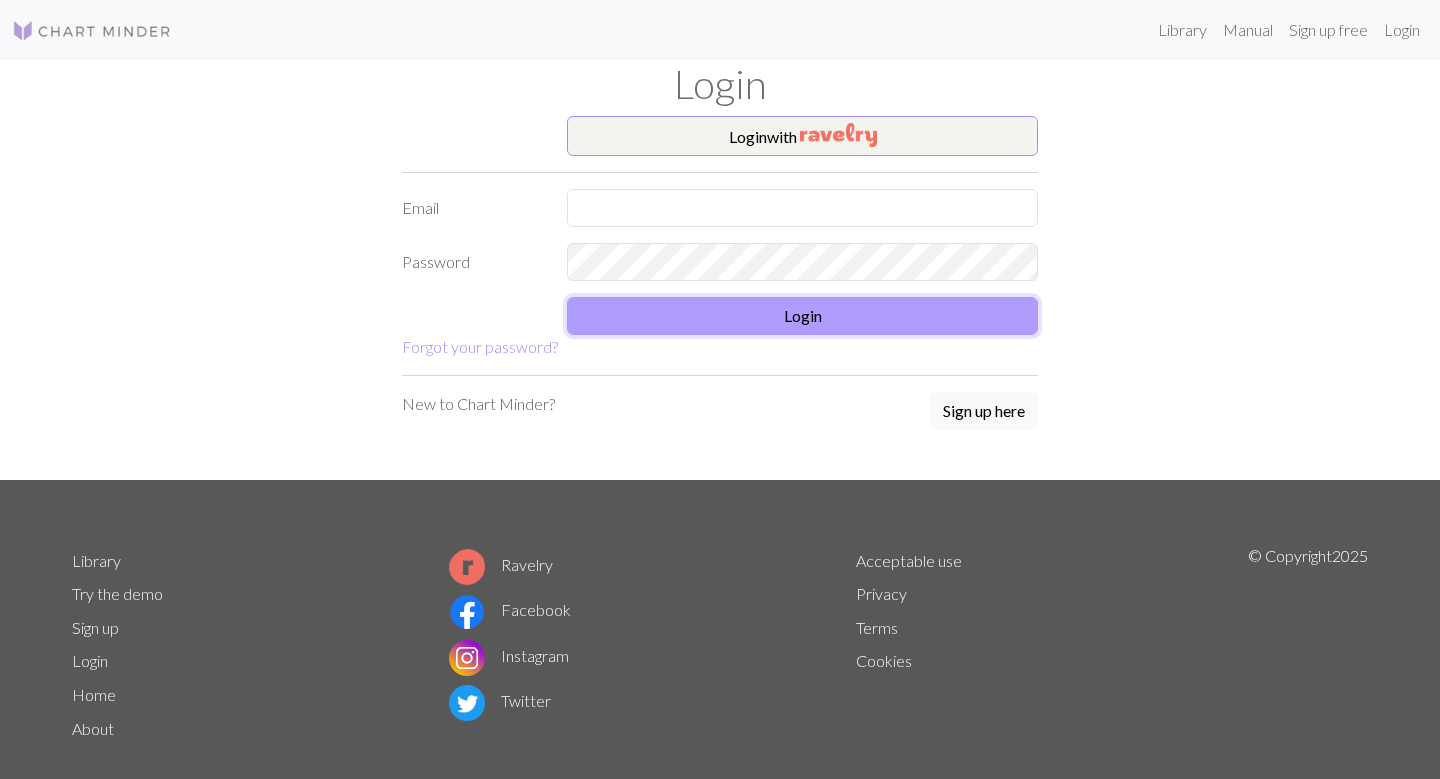 click on "Login" at bounding box center (802, 316) 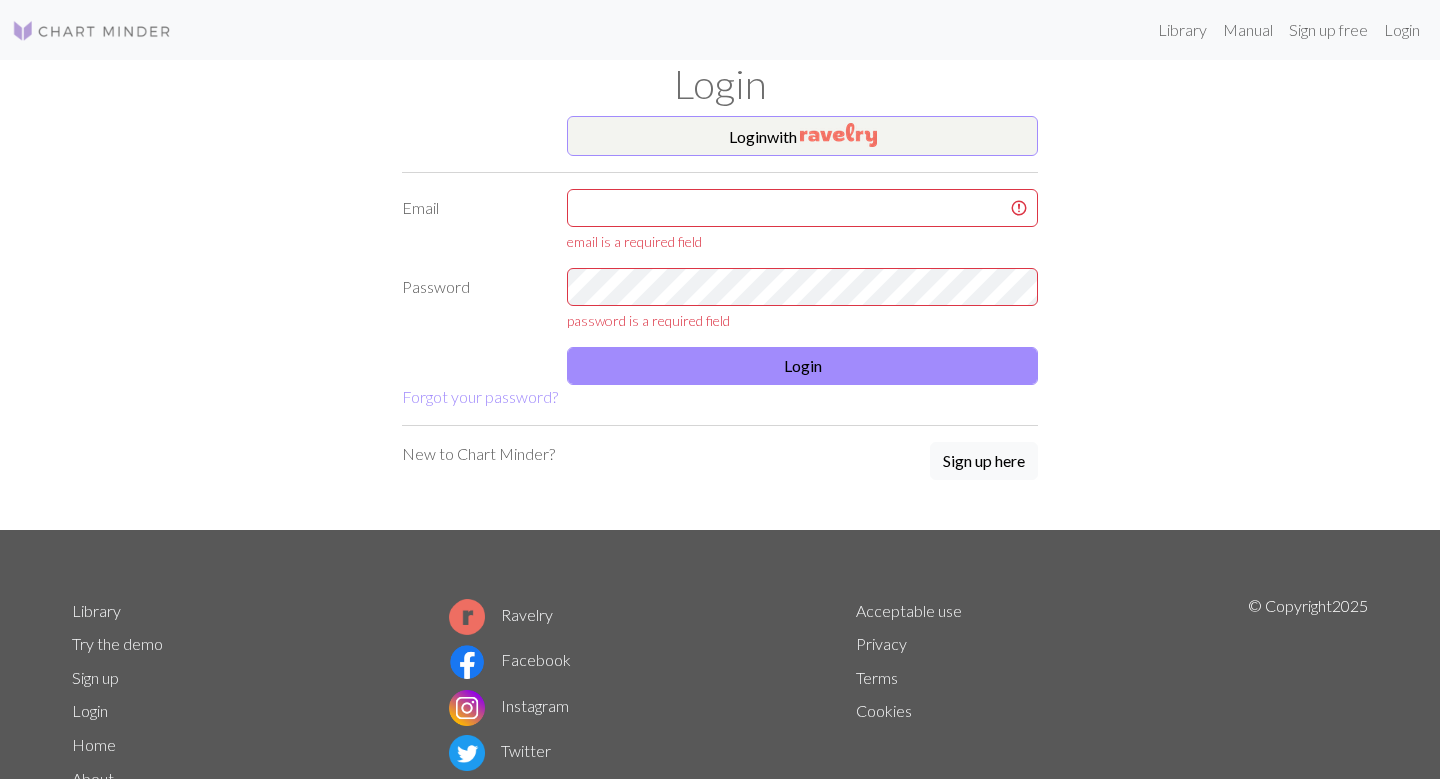 click on "email is a required field" at bounding box center (802, 220) 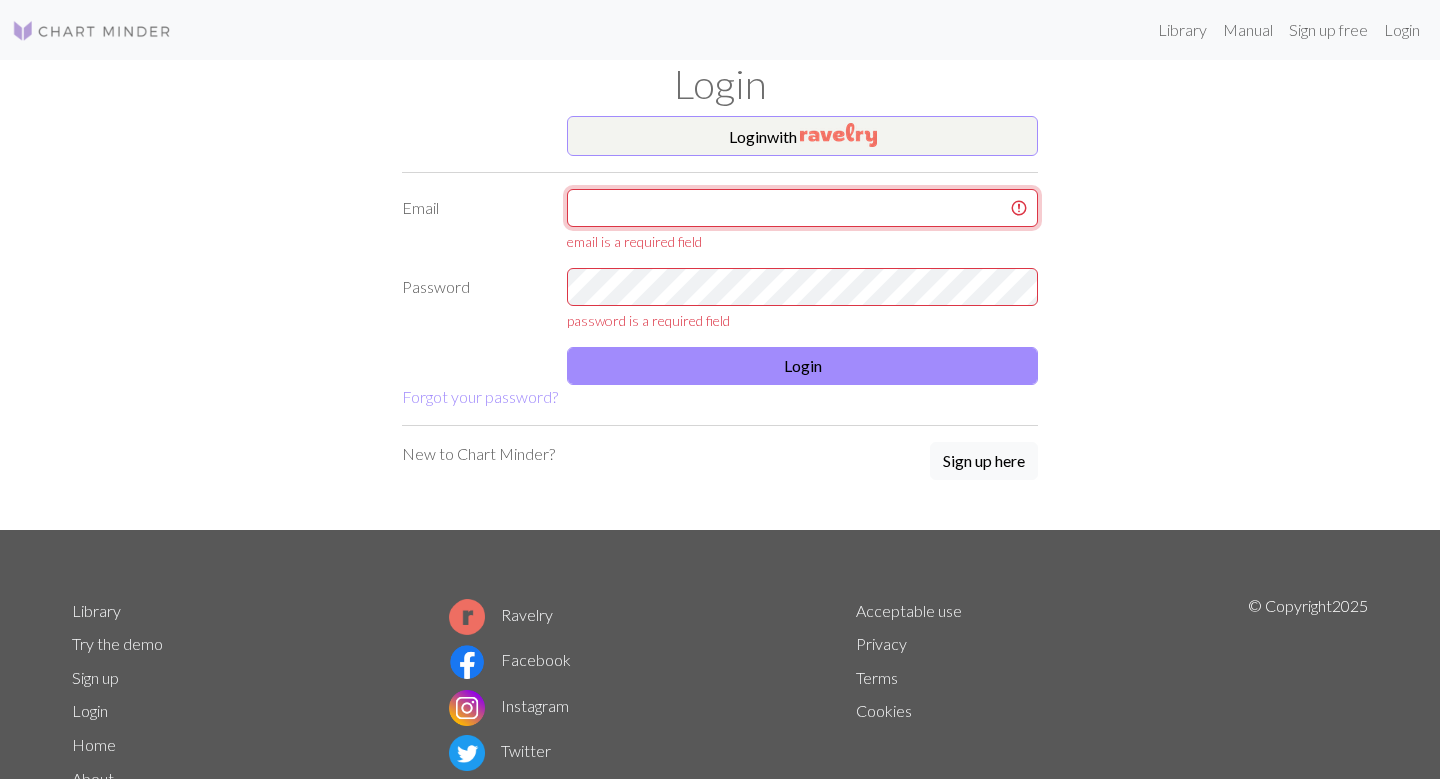 click at bounding box center [802, 208] 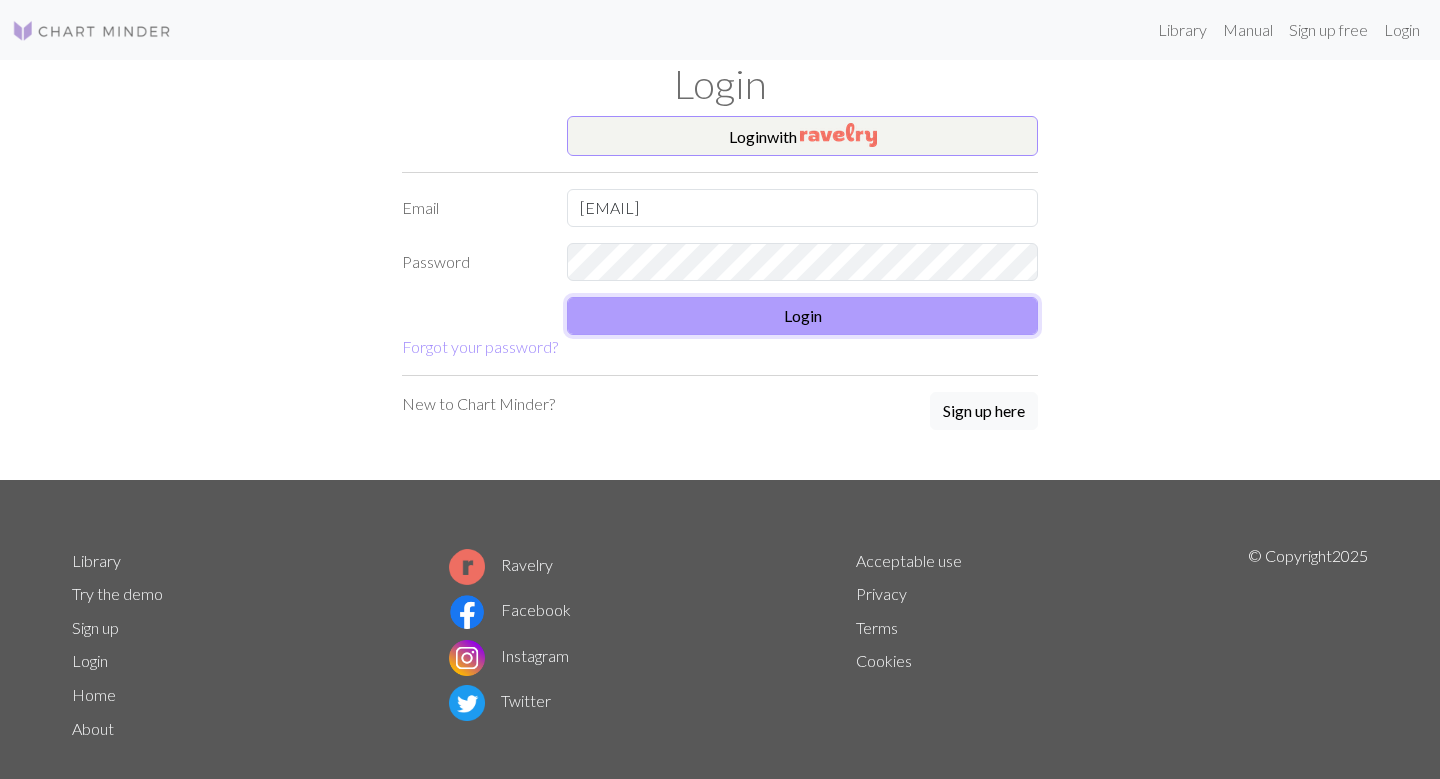 click on "Login" at bounding box center (802, 316) 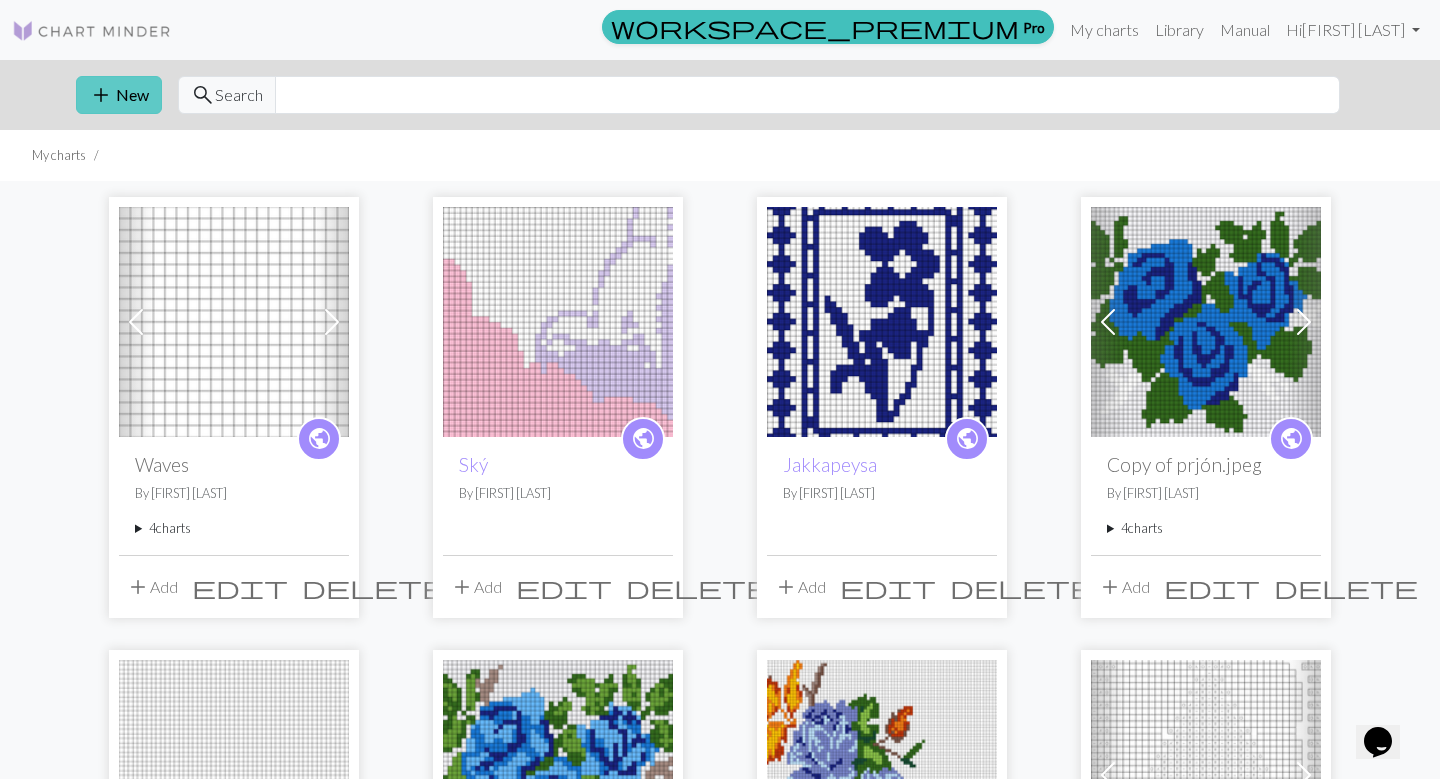 click on "add   New" at bounding box center [119, 95] 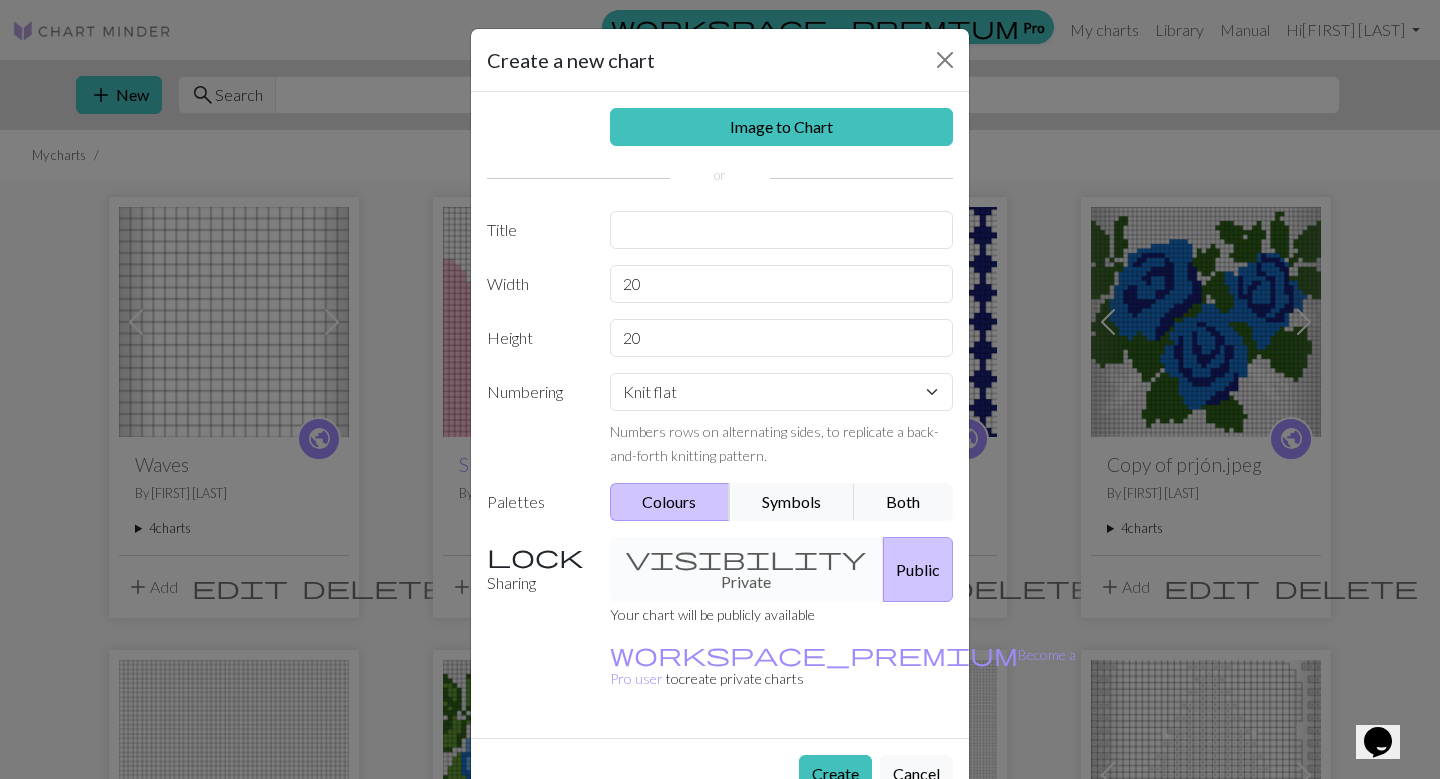 click on "Create a new chart Image to Chart Title Width 20 Height 20 Numbering Knit flat Knit in the round Lace knitting Cross stitch Numbers rows on alternating sides, to replicate a back-and-forth knitting pattern. Palettes Colours Symbols Both Sharing visibility  Private Public Your chart will be publicly available workspace_premium Become a Pro user   to  create private charts Create Cancel" at bounding box center (720, 389) 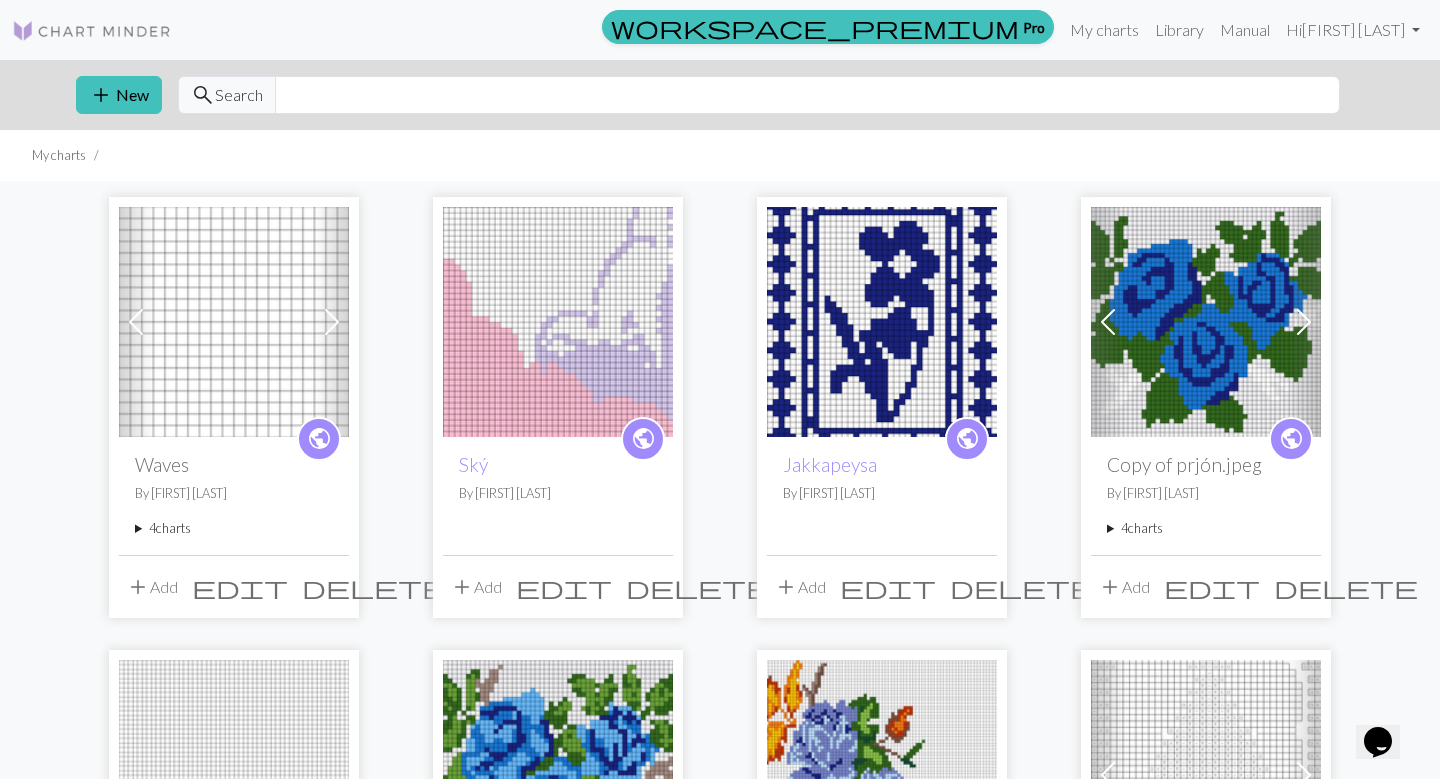 click on "edit" at bounding box center [240, 587] 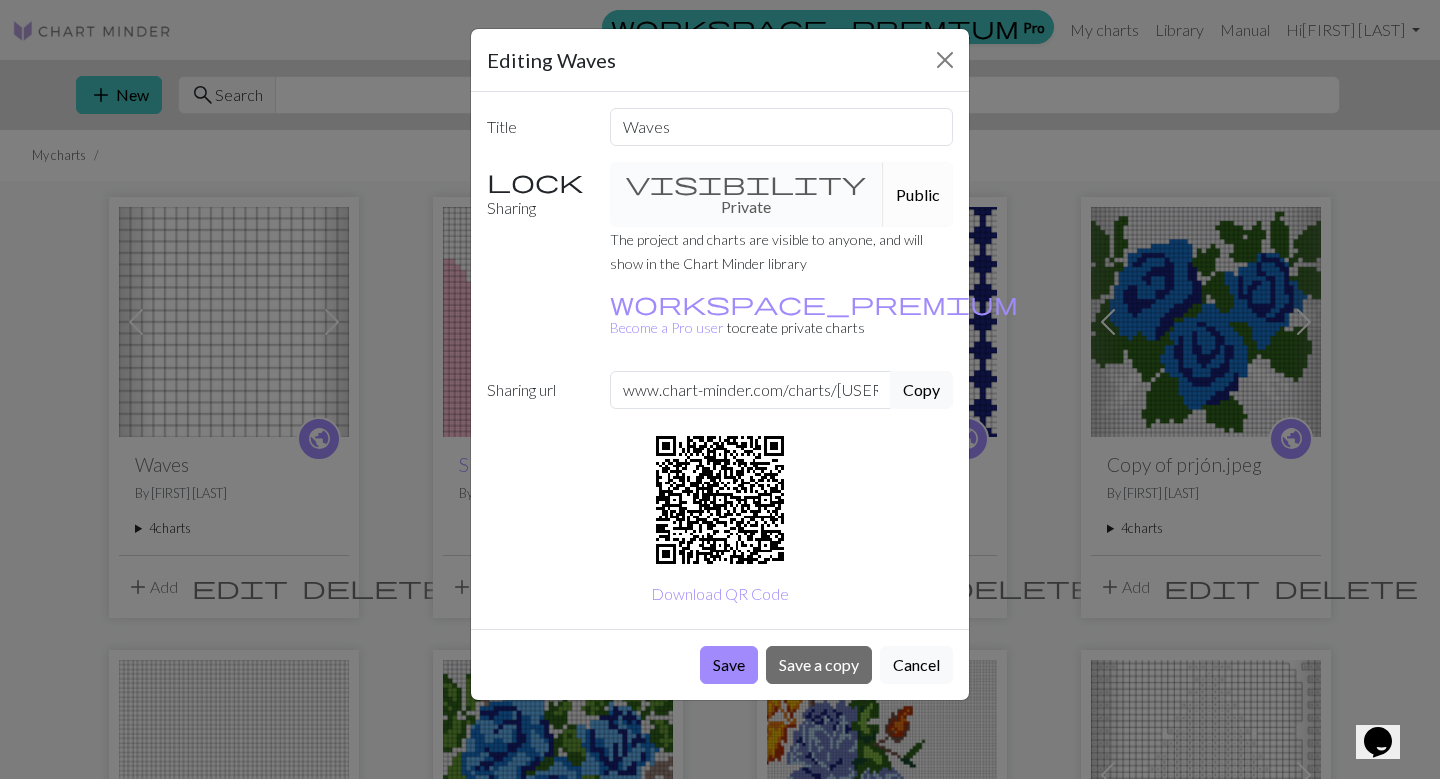 click on "Editing Waves Title Waves Sharing visibility  Private Public The project and charts are visible to anyone, and will show in the Chart Minder library workspace_premium Become a Pro user   to  create private charts Sharing url www.chart-minder.com/charts/[USERNAME]/waves Copy Download QR Code Save Save a copy Cancel" at bounding box center [720, 389] 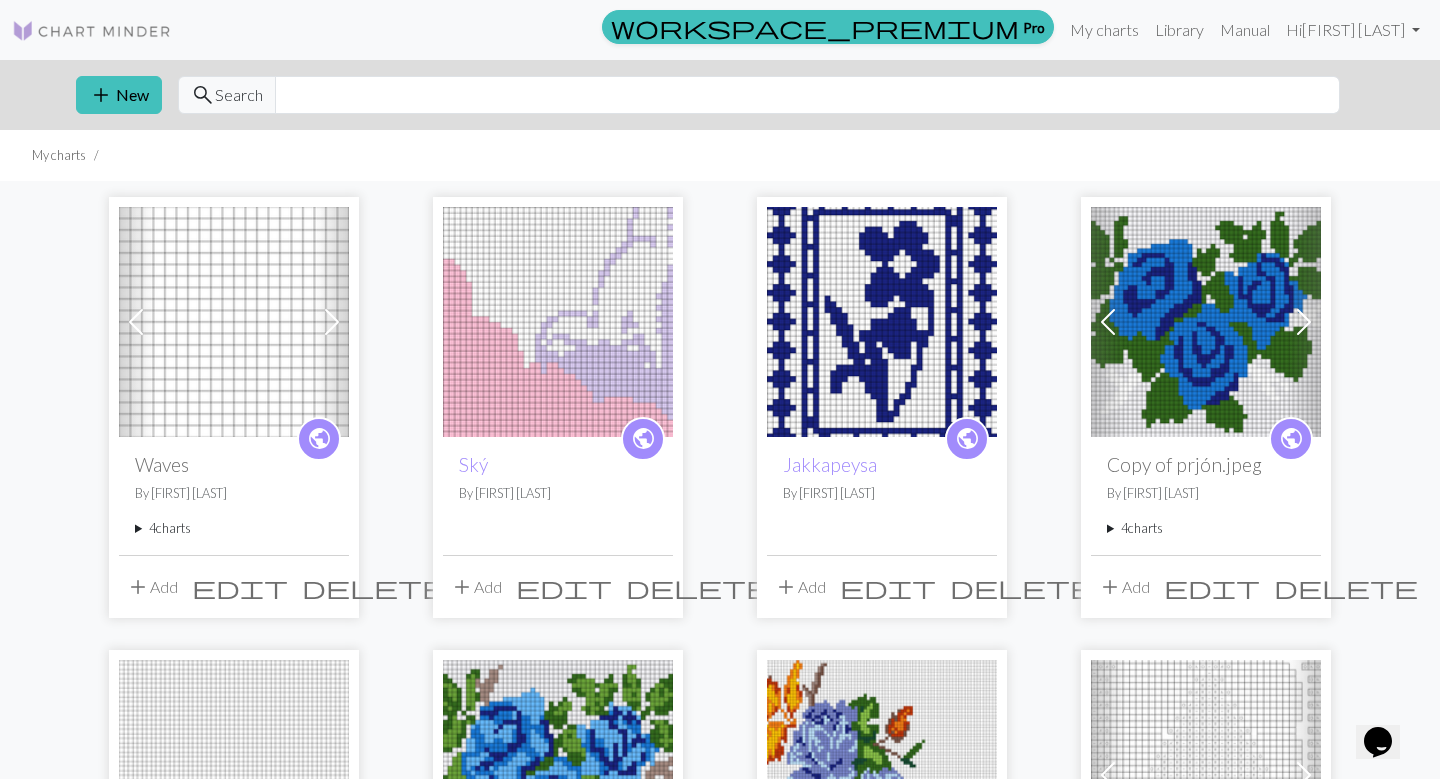 click on "add  Add edit delete" at bounding box center (234, 586) 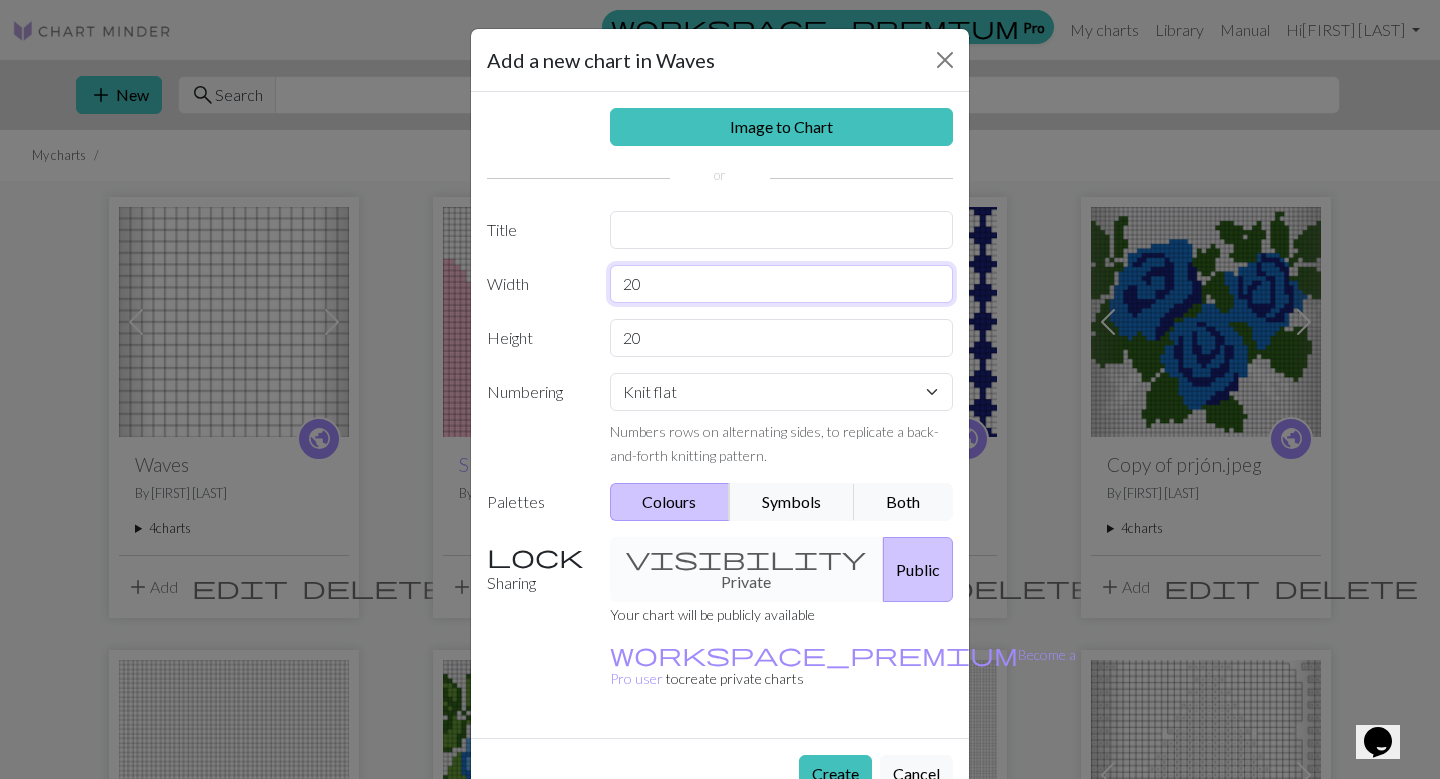 click on "20" at bounding box center (782, 284) 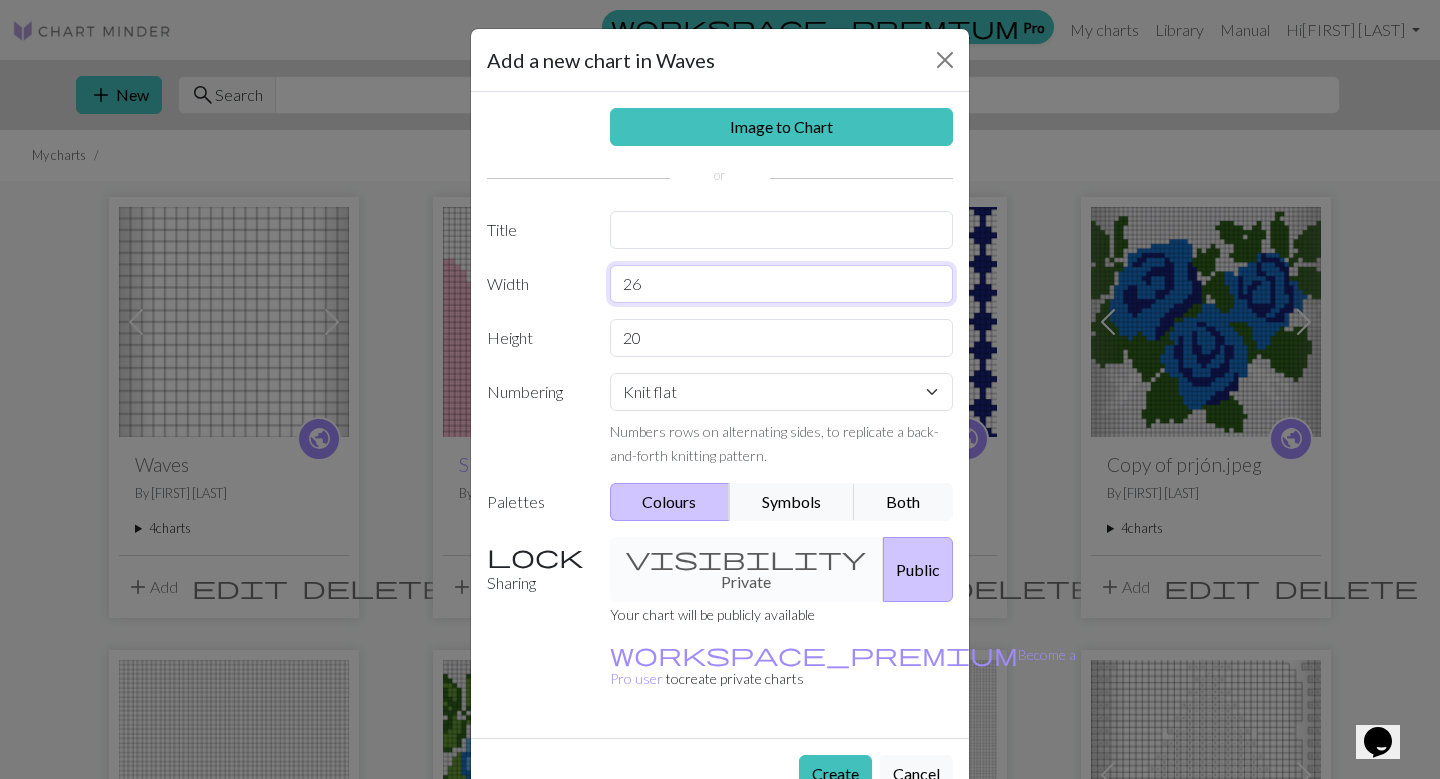 type on "26" 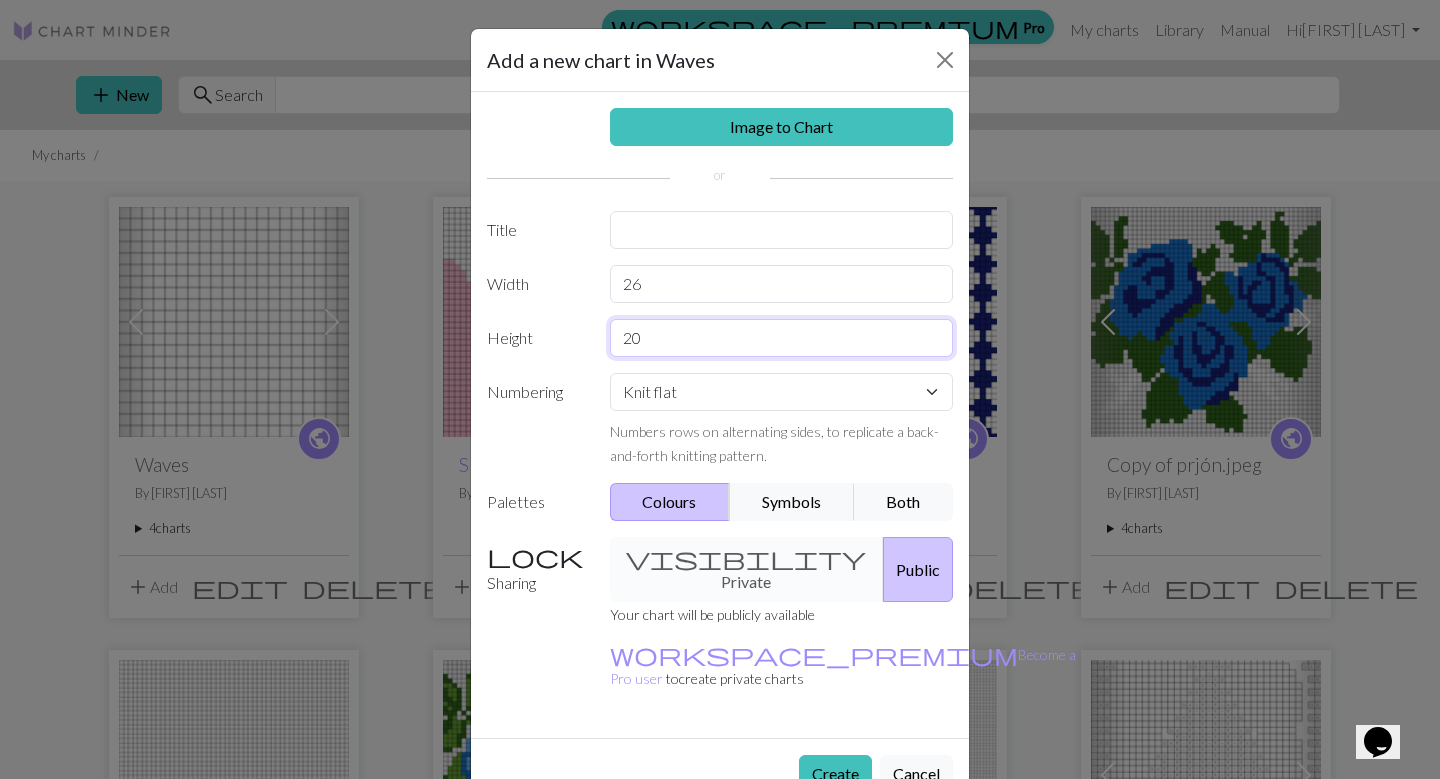 click on "20" at bounding box center [782, 338] 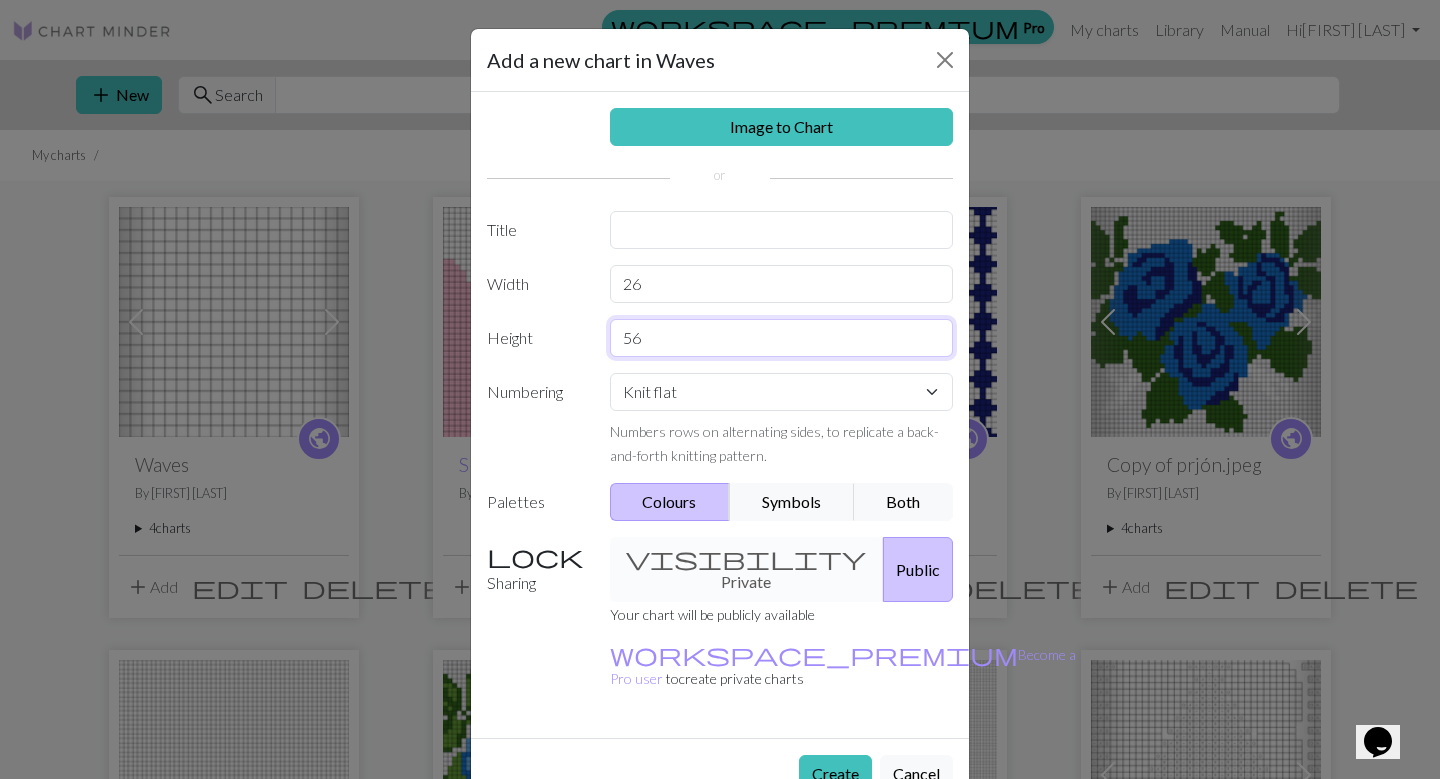 type on "5" 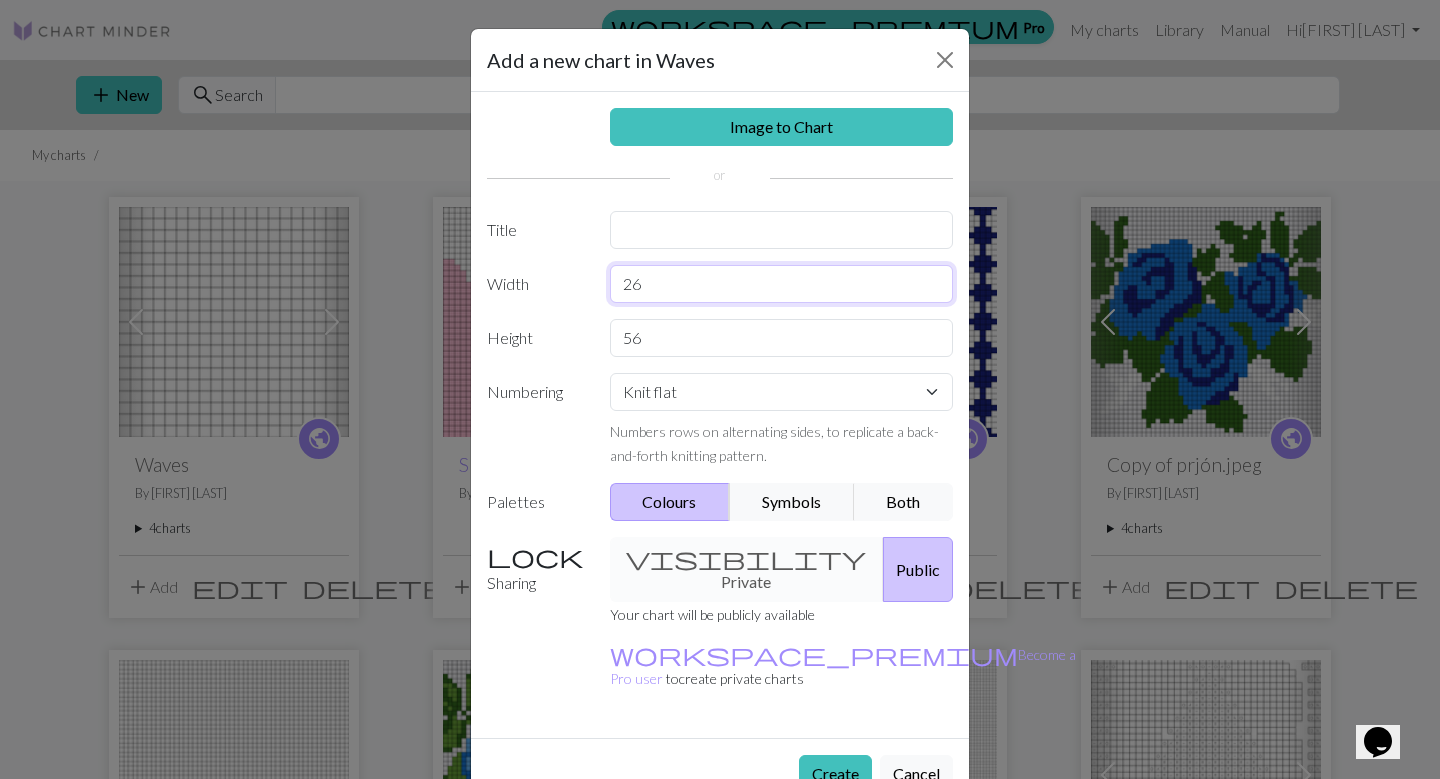 click on "26" at bounding box center (782, 284) 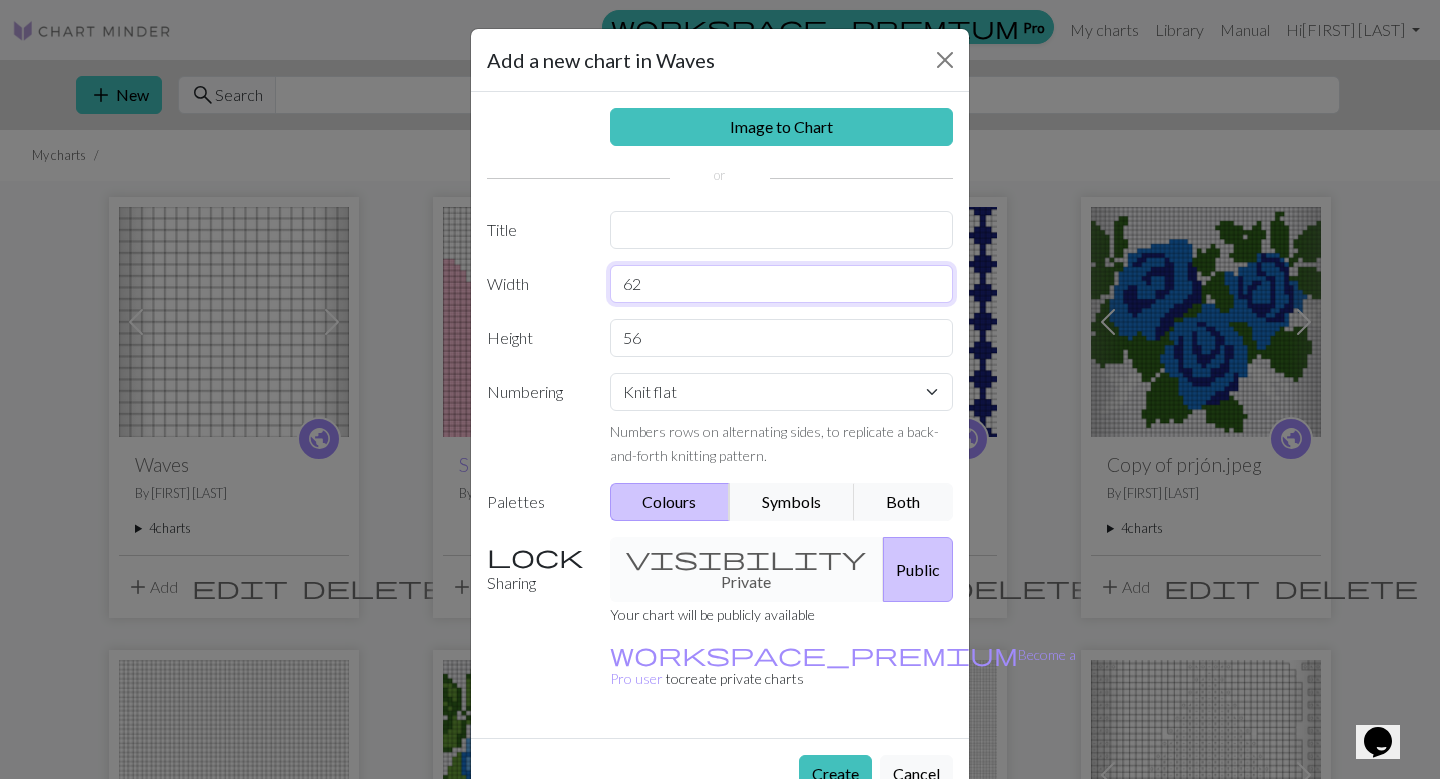 type on "62" 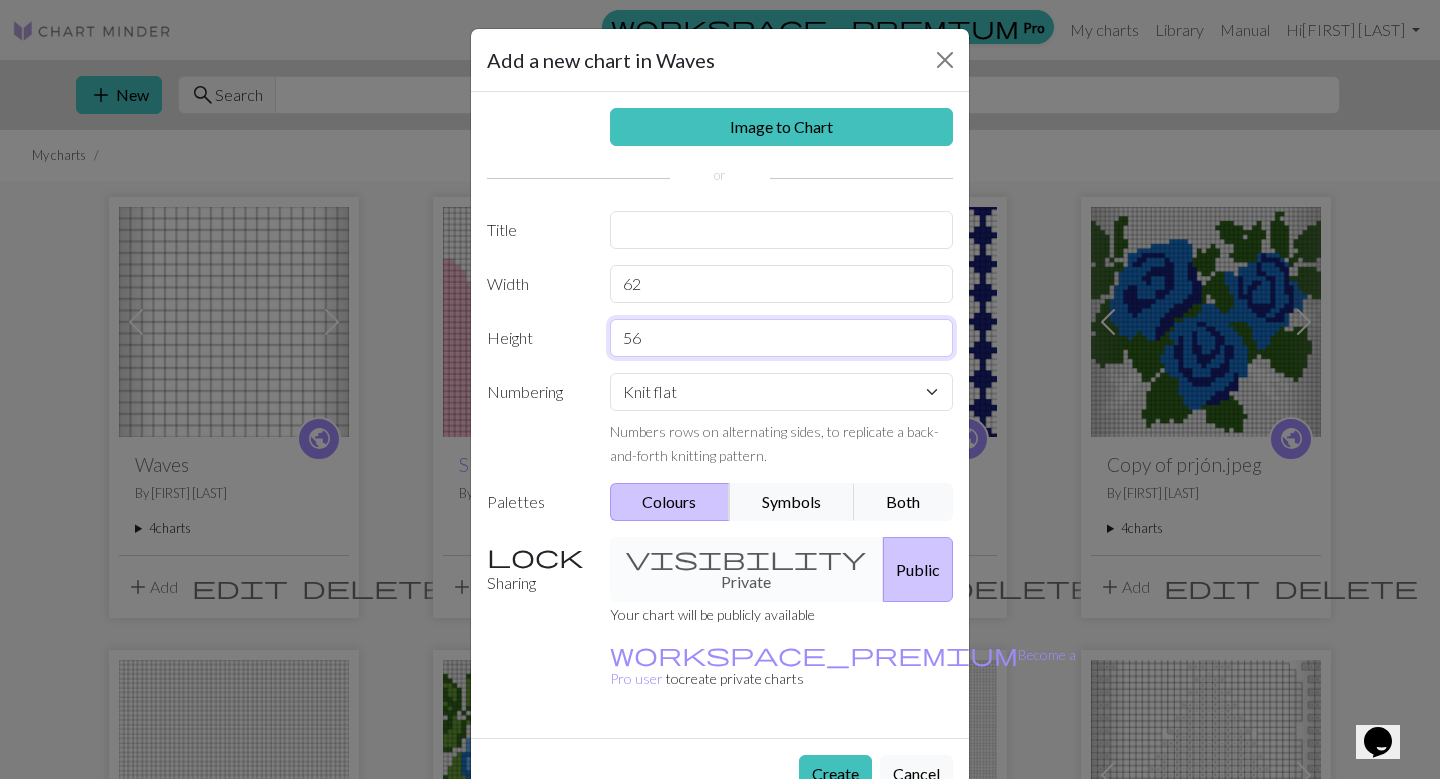 click on "56" at bounding box center [782, 338] 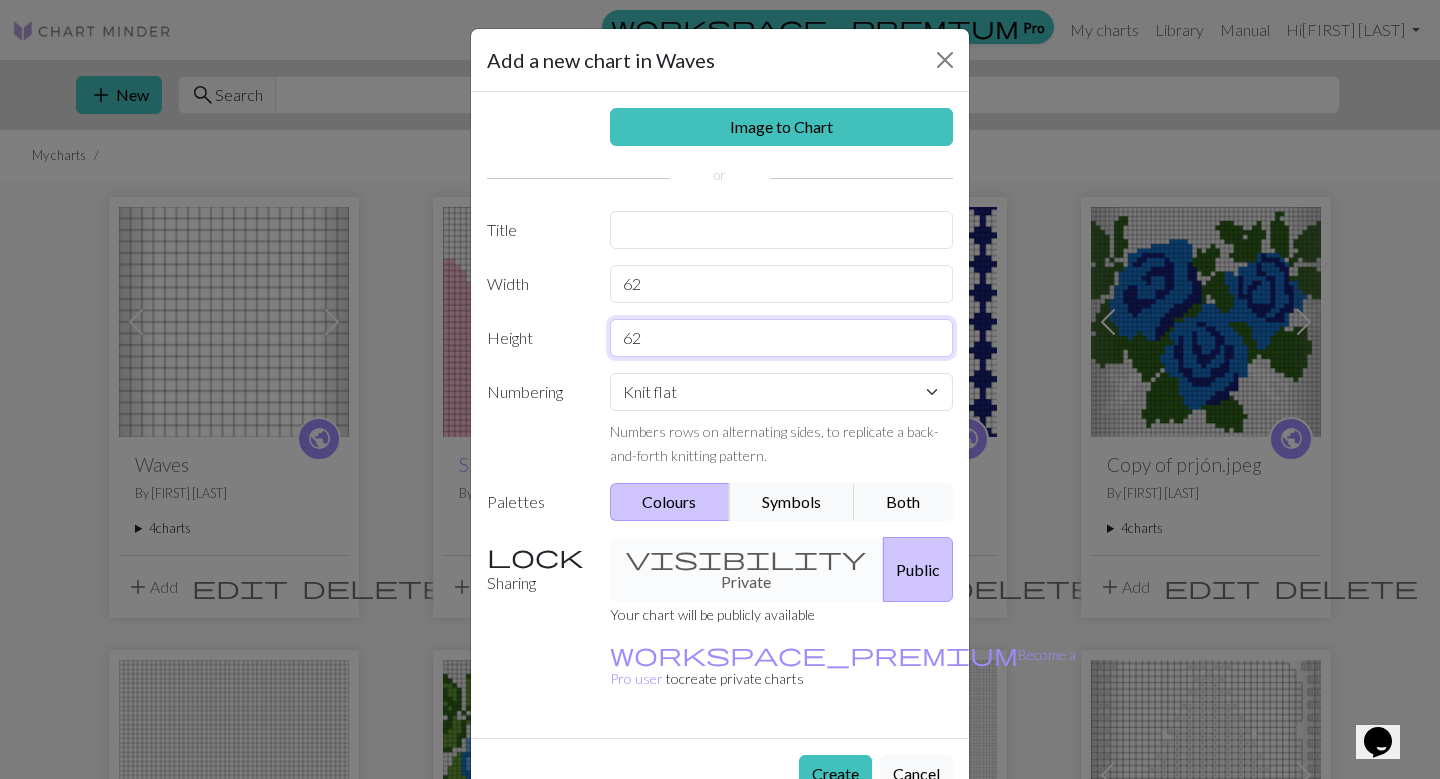 type on "62" 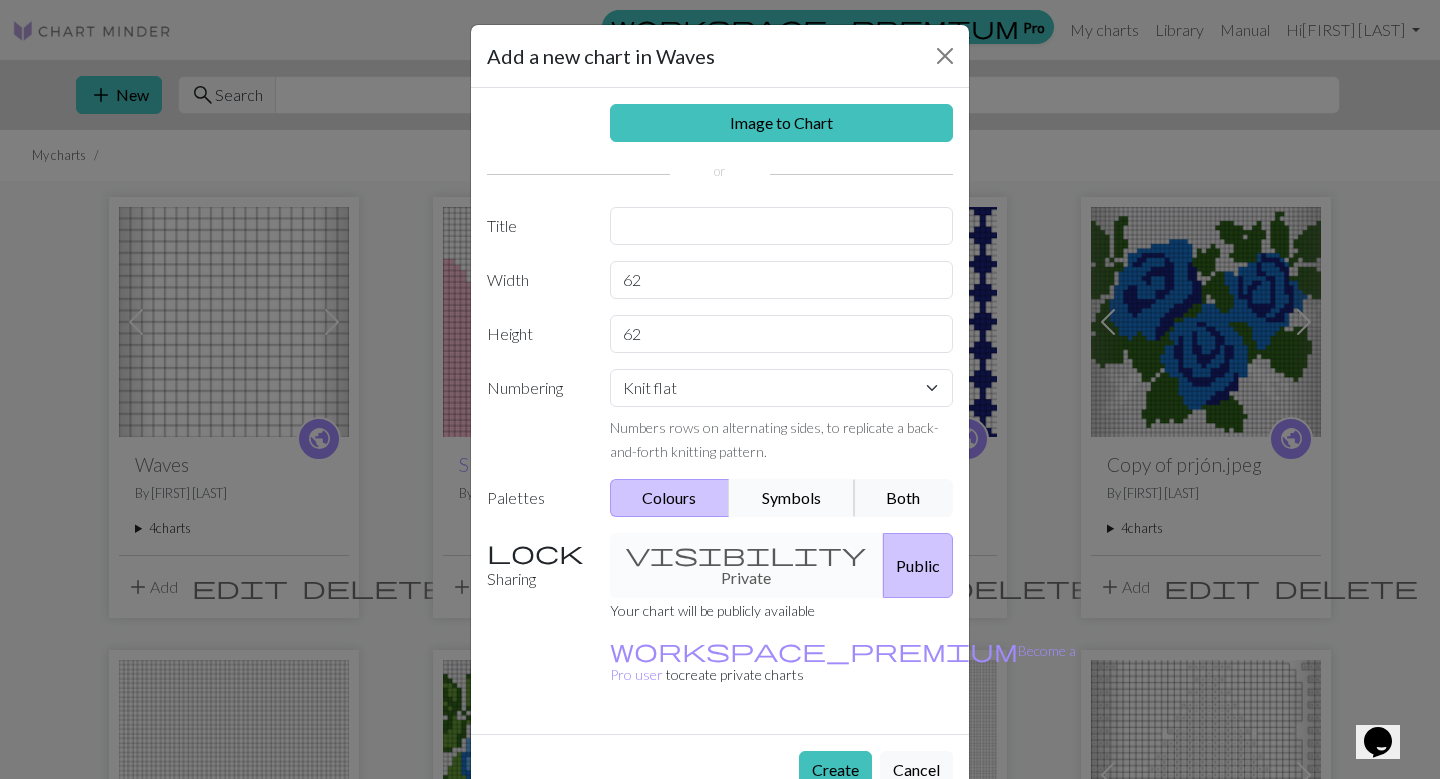 click on "Symbols" at bounding box center [792, 498] 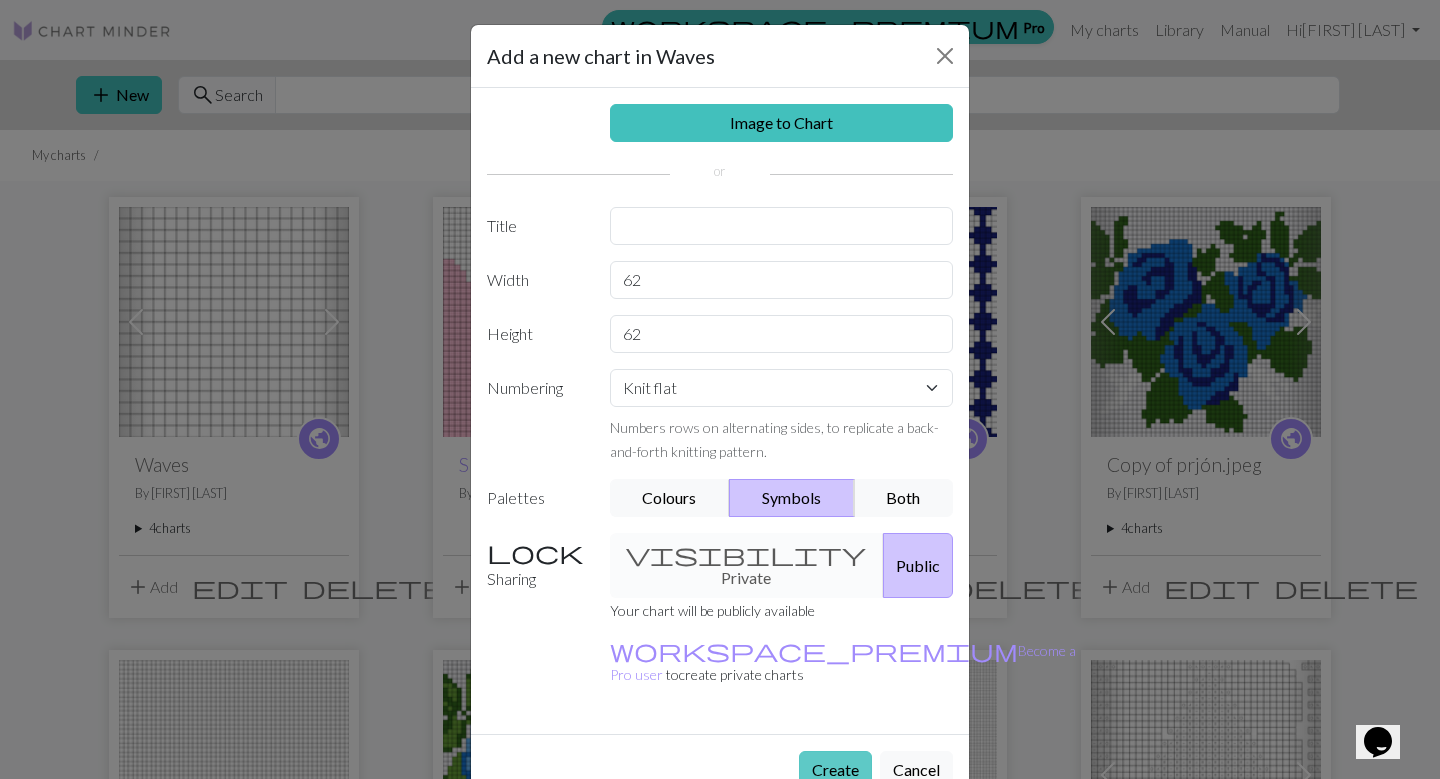 click on "Create" at bounding box center (835, 770) 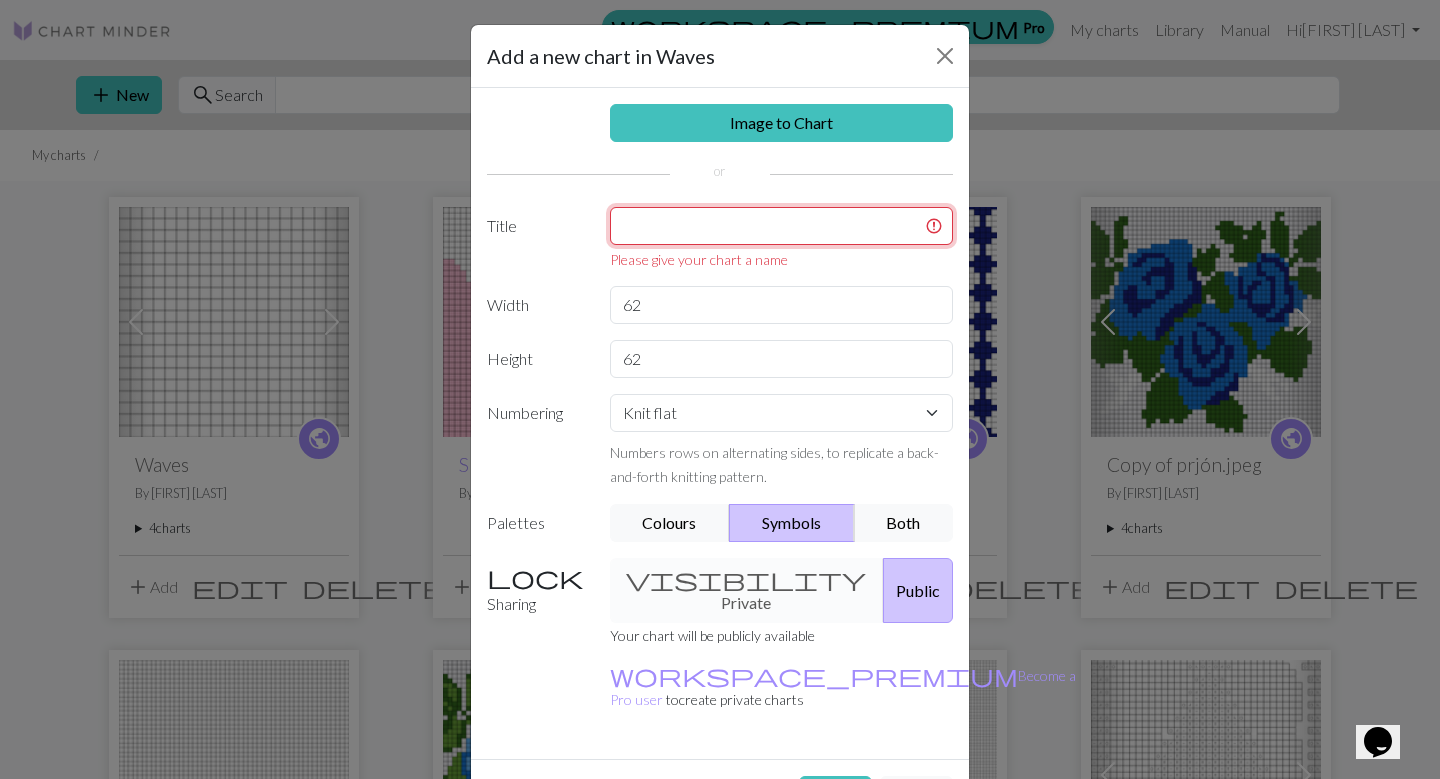 click at bounding box center (782, 226) 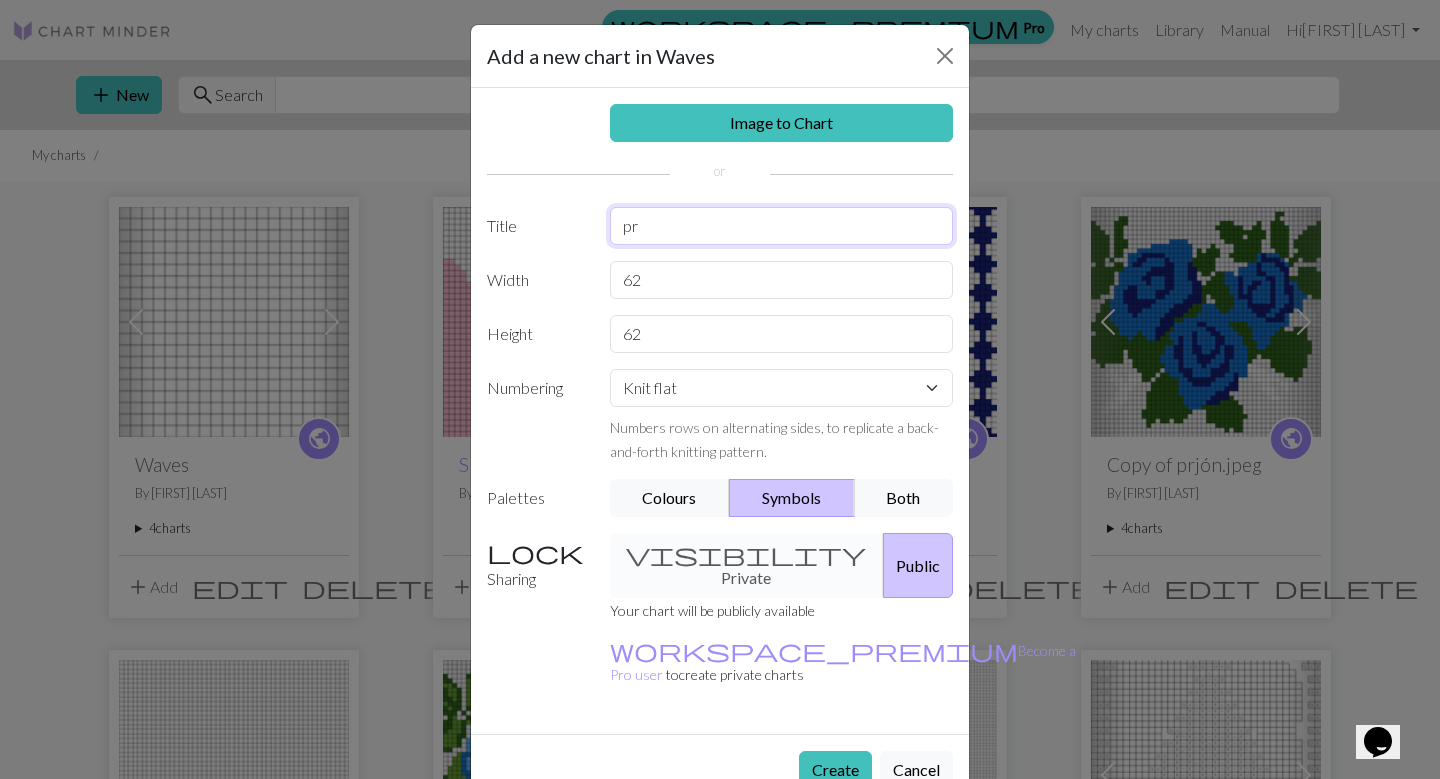 type on "p" 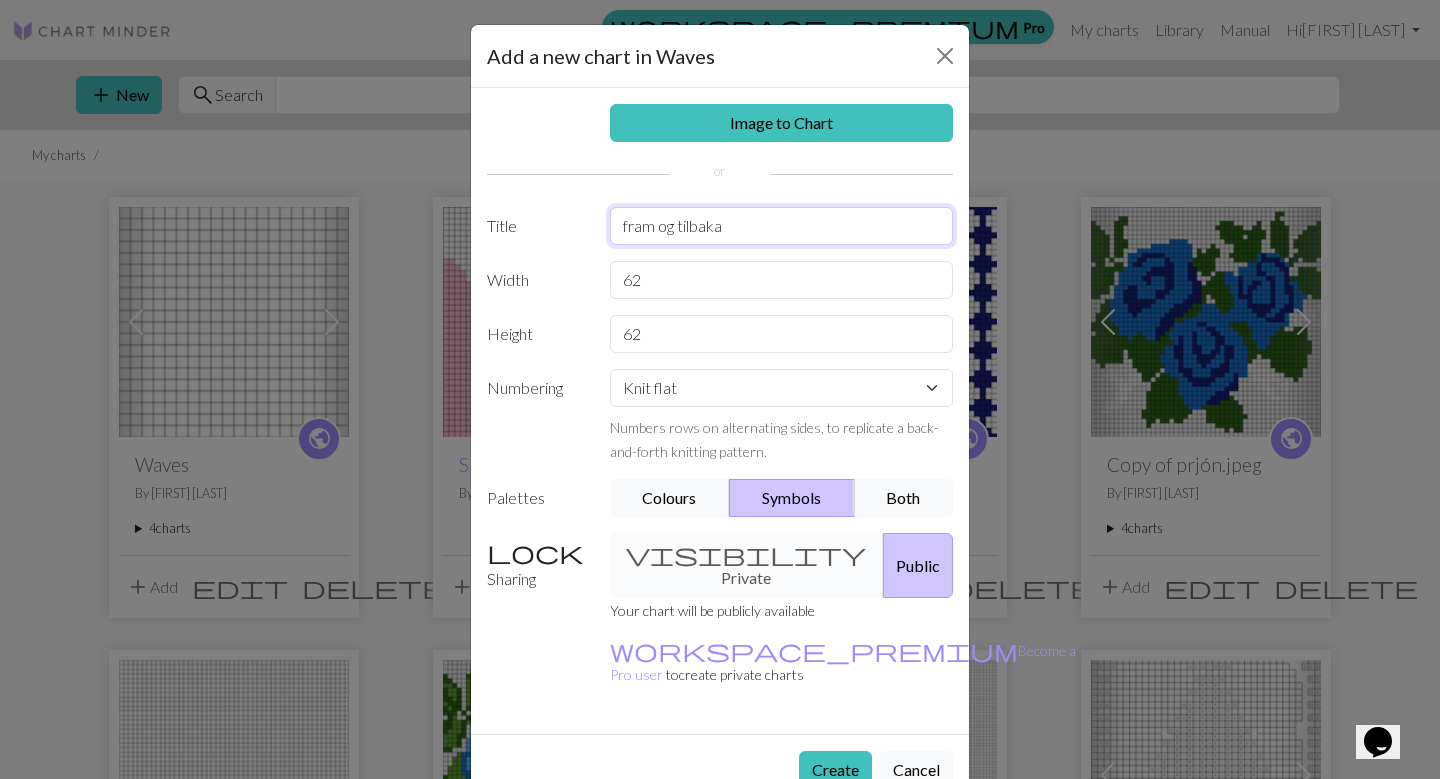 type on "fram og tilbaka" 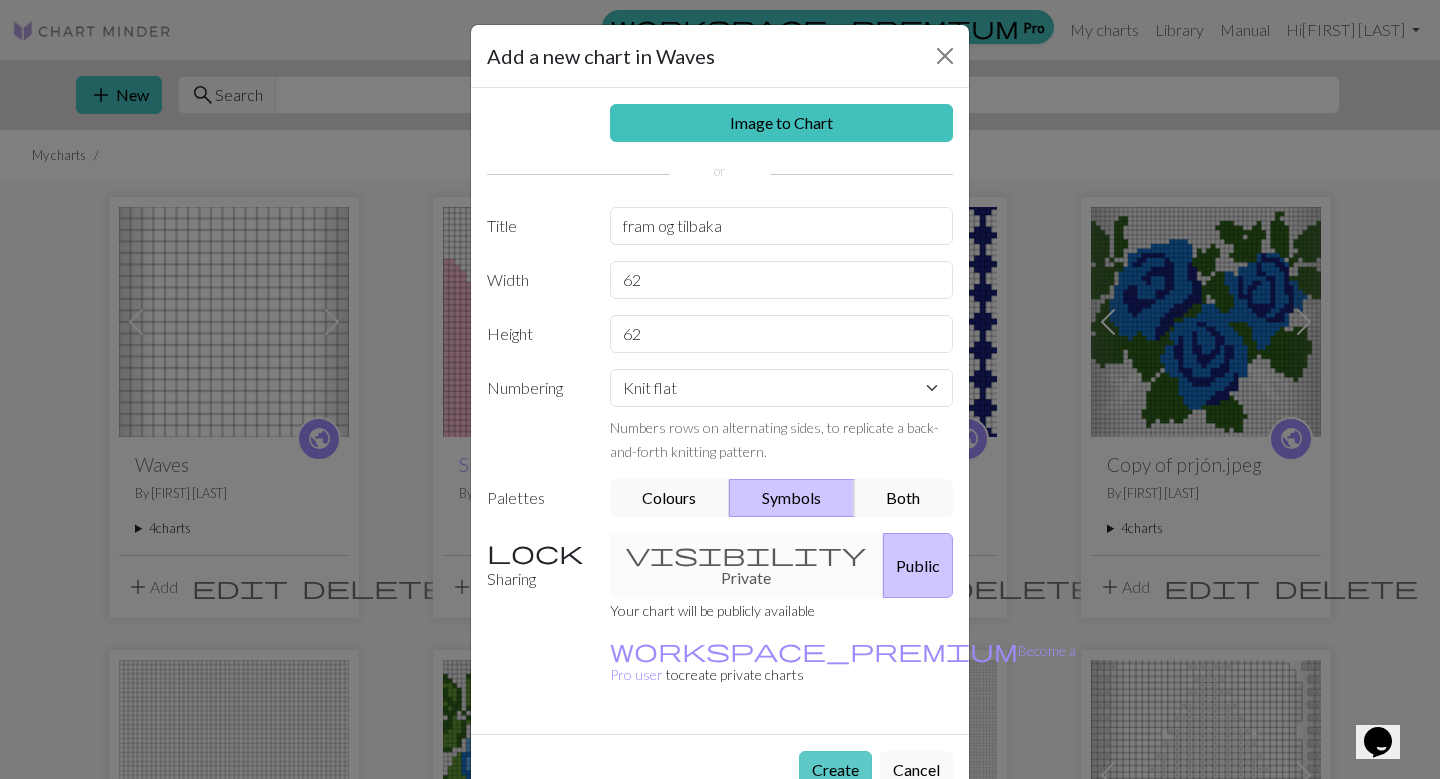 click on "Create" at bounding box center (835, 770) 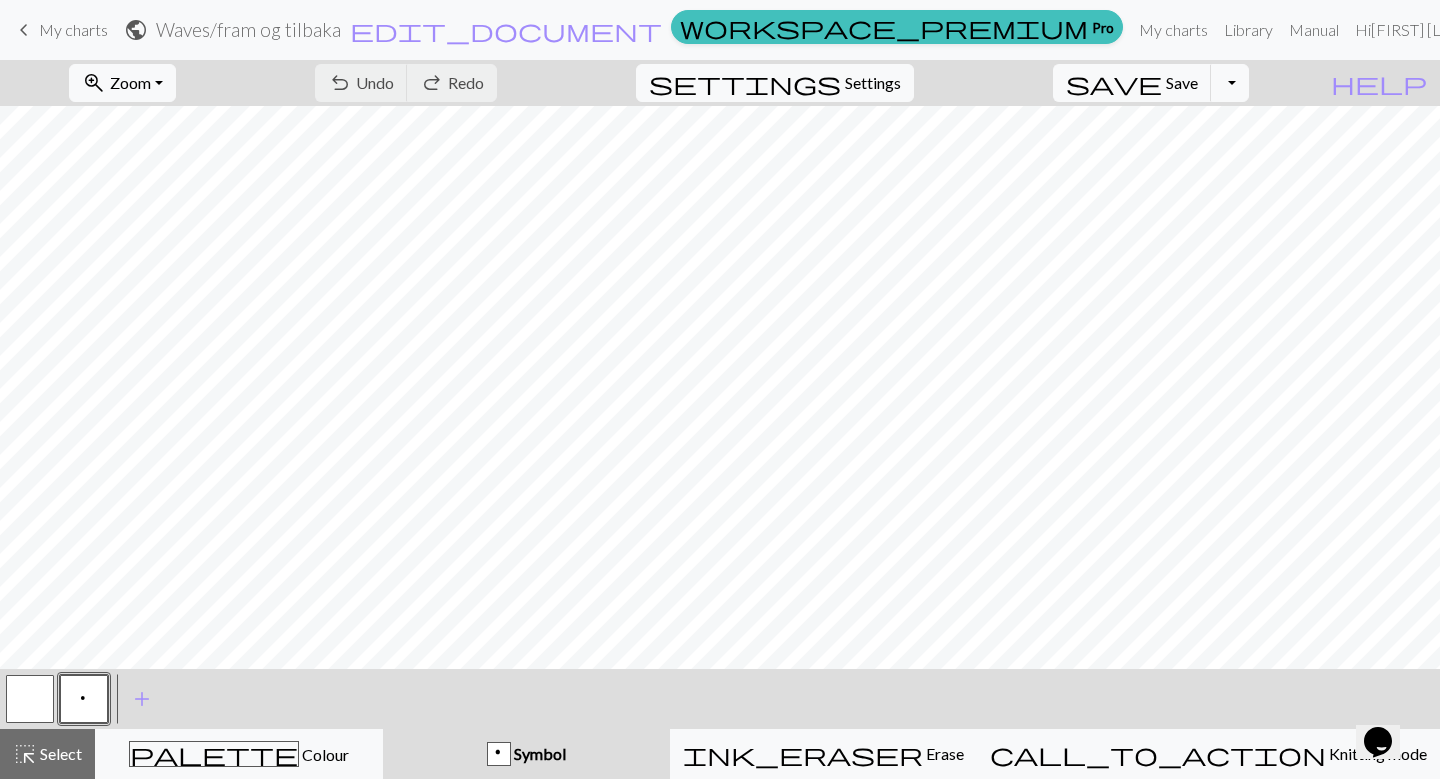 scroll, scrollTop: 767, scrollLeft: 316, axis: both 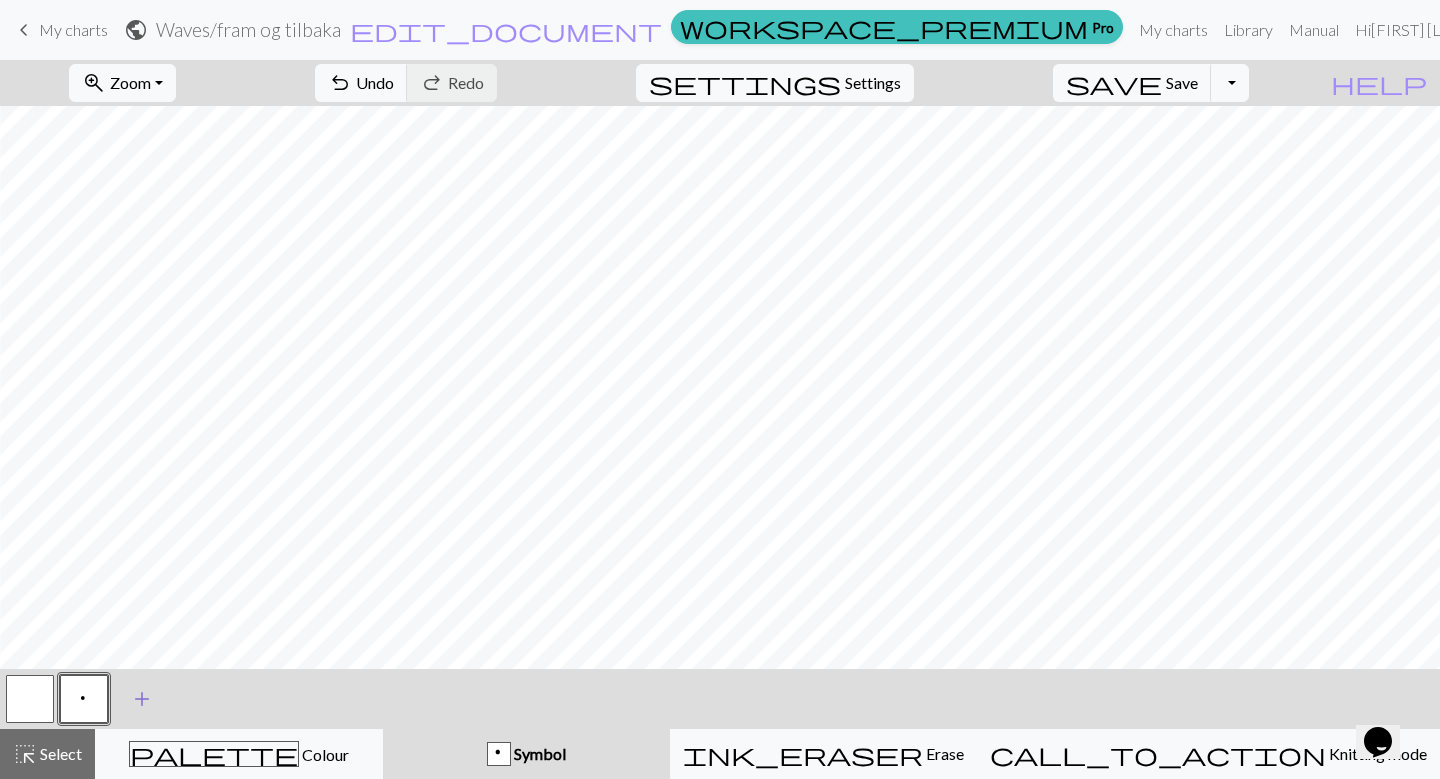 click on "add" at bounding box center (142, 699) 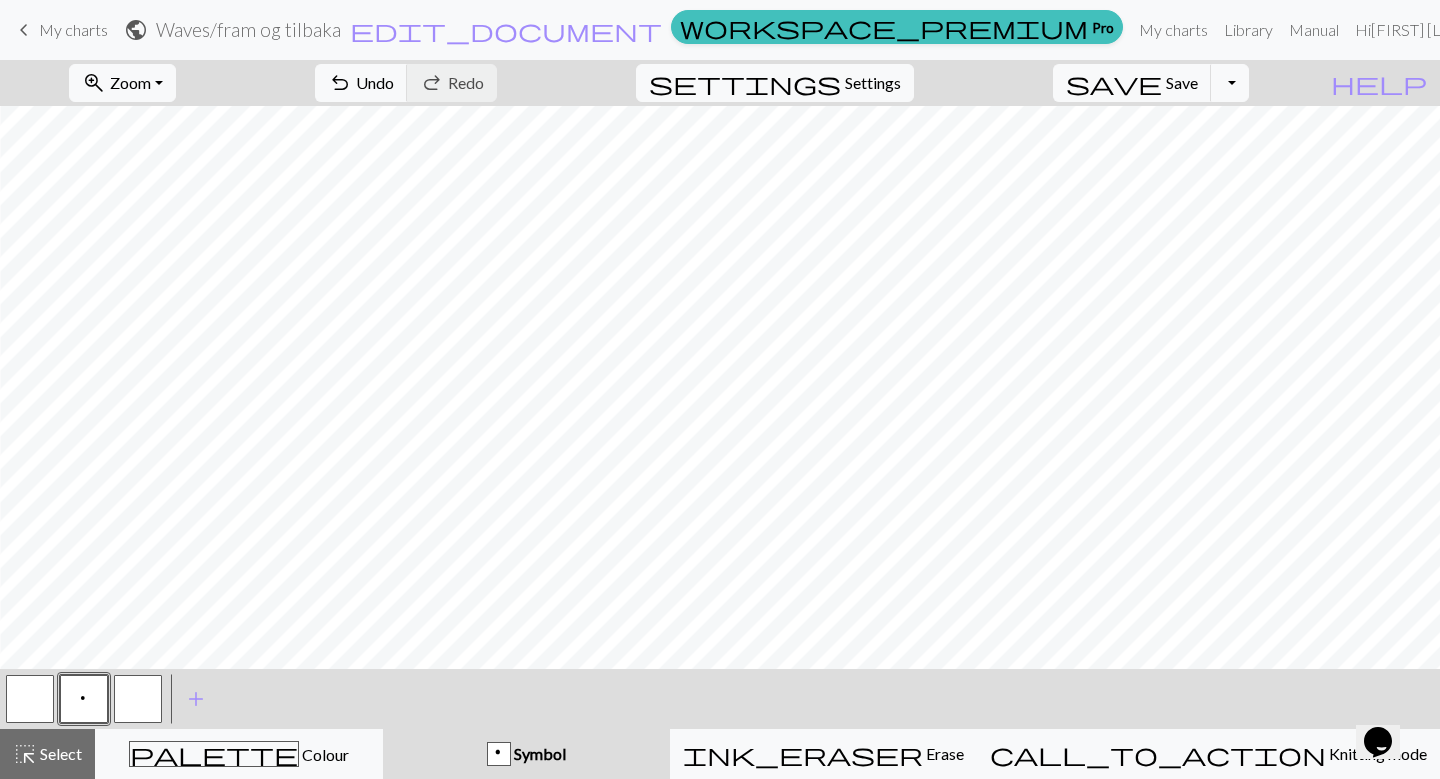 click at bounding box center [138, 699] 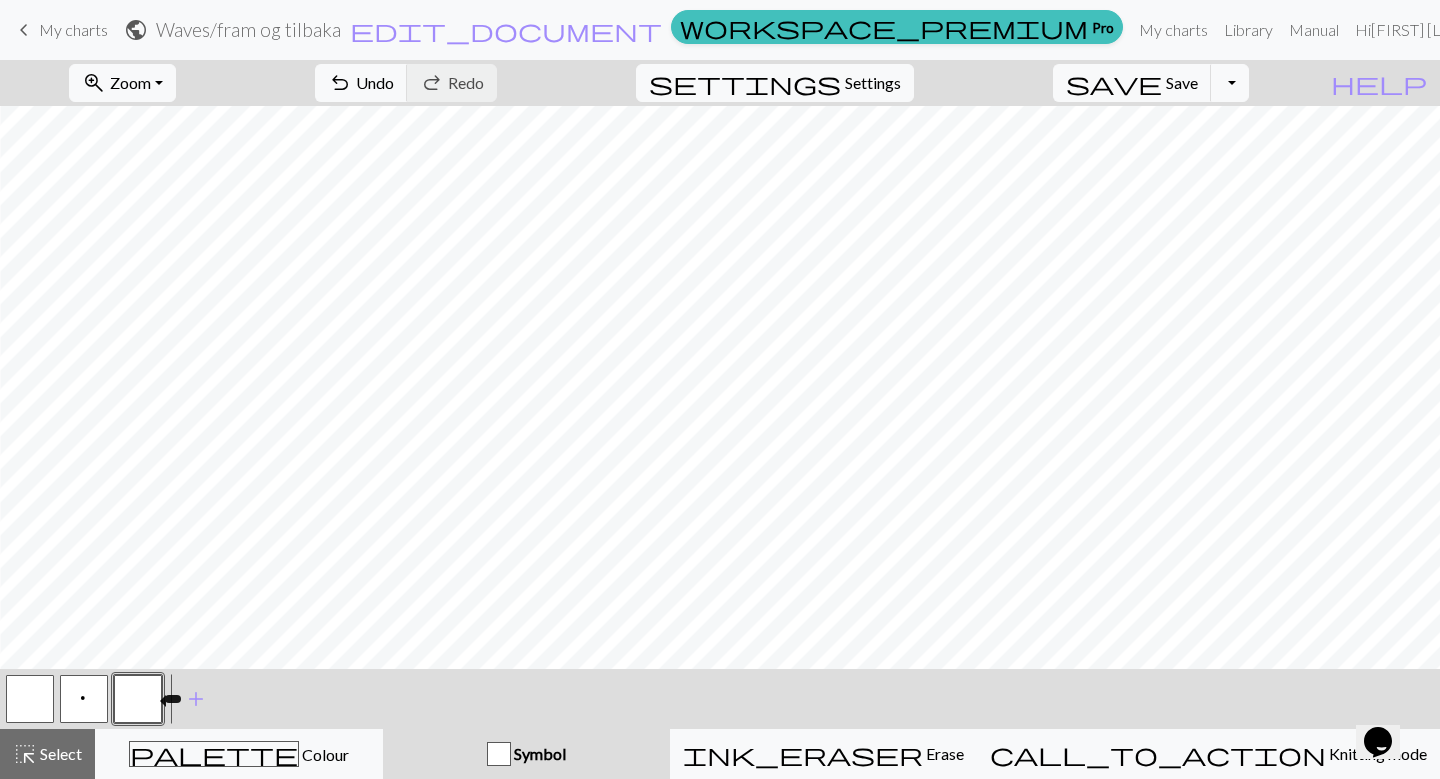 click at bounding box center [138, 699] 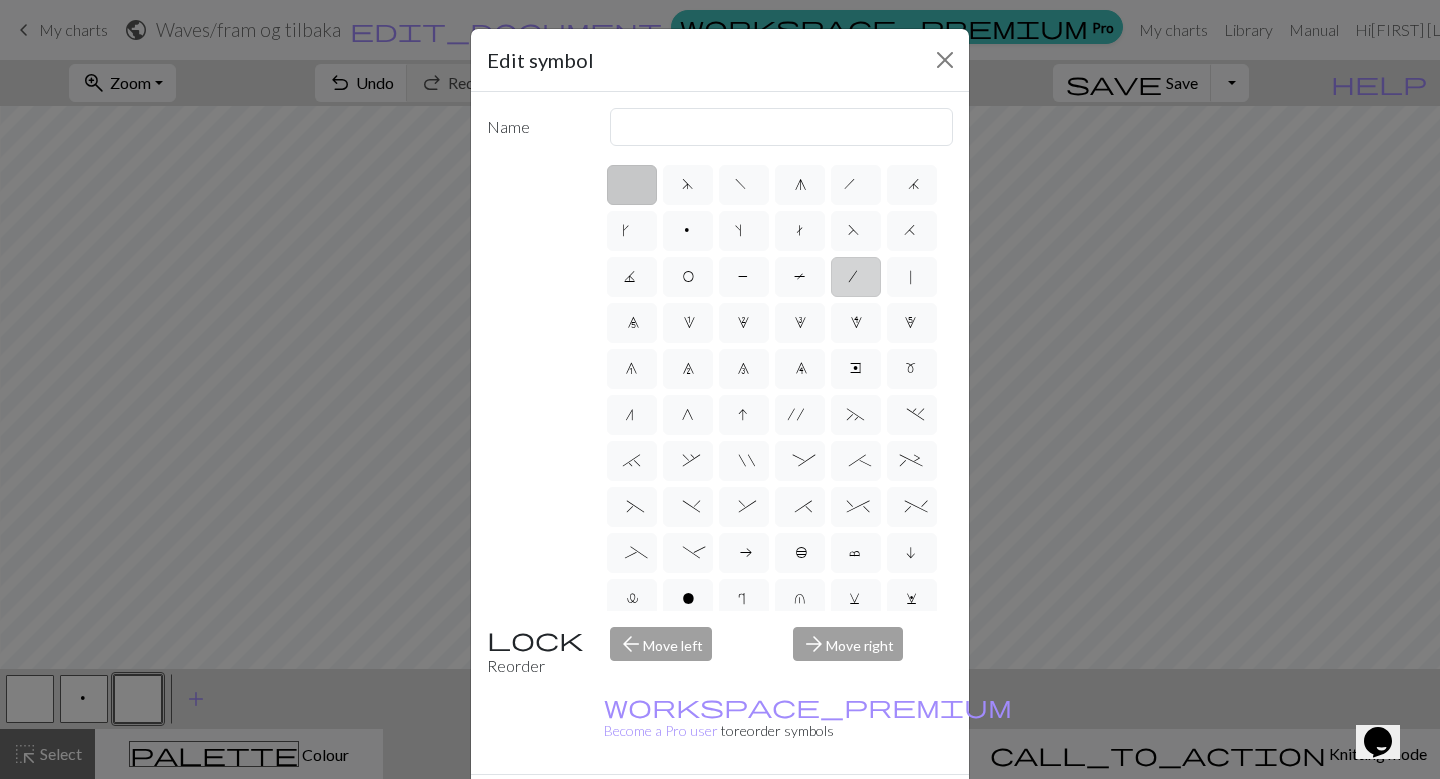 scroll, scrollTop: 1, scrollLeft: 0, axis: vertical 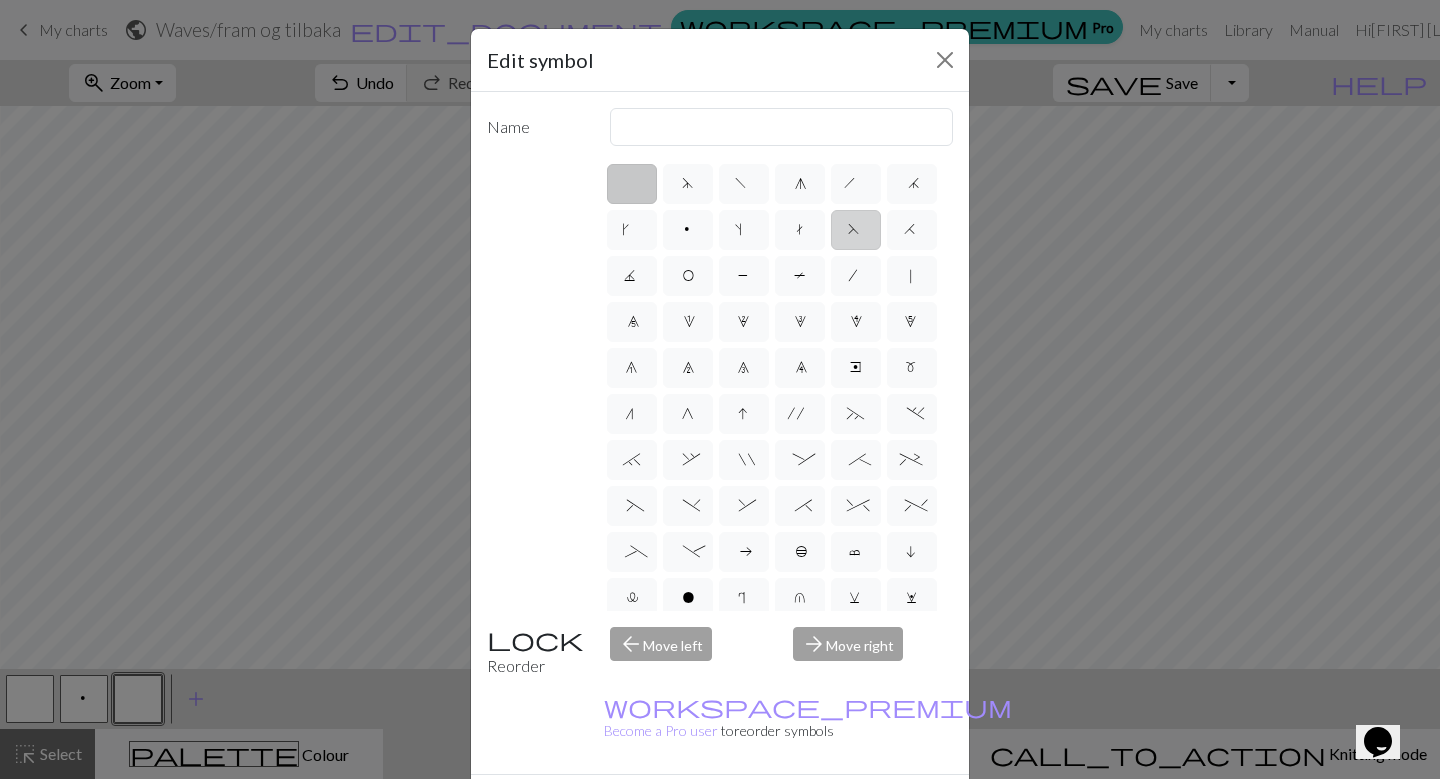 click on "F" at bounding box center (856, 232) 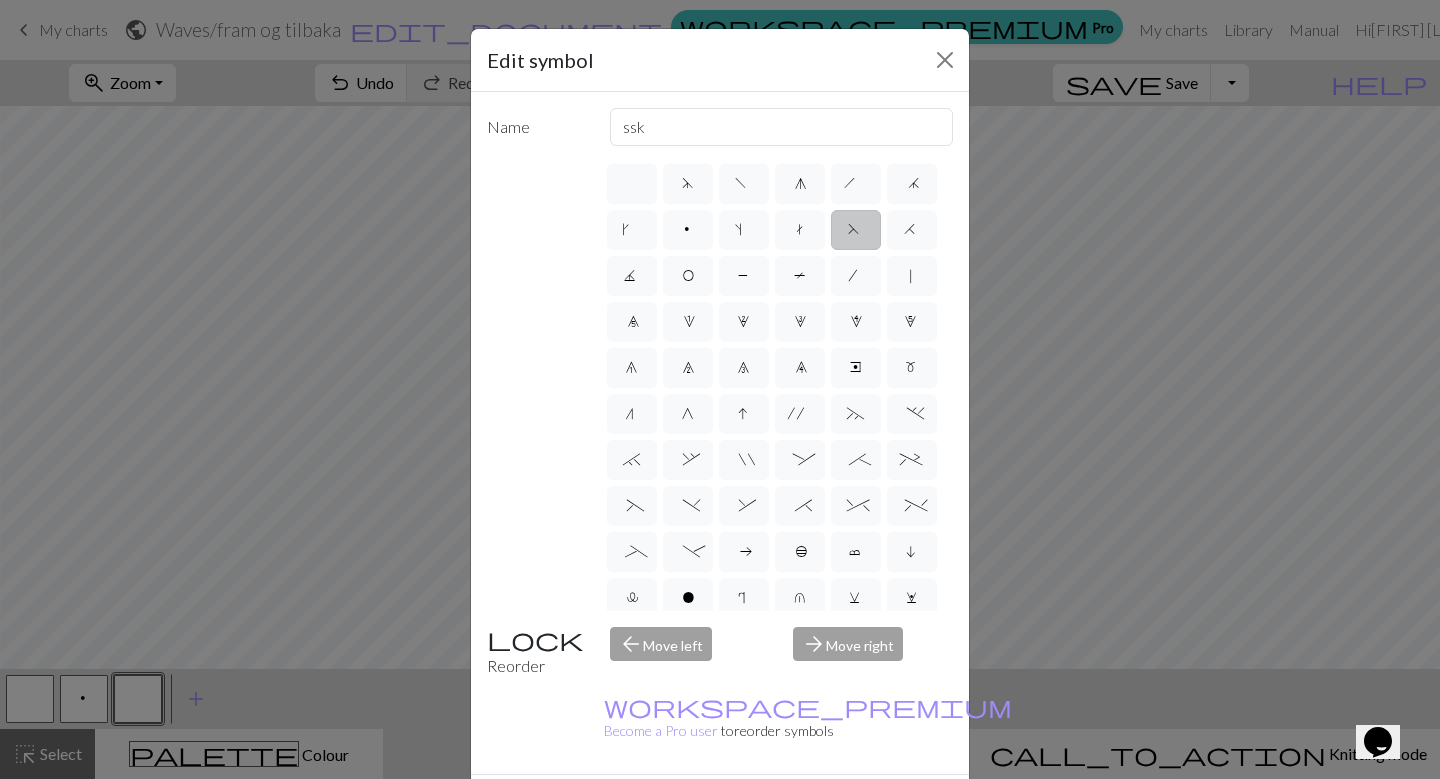 click on "Done" at bounding box center [840, 810] 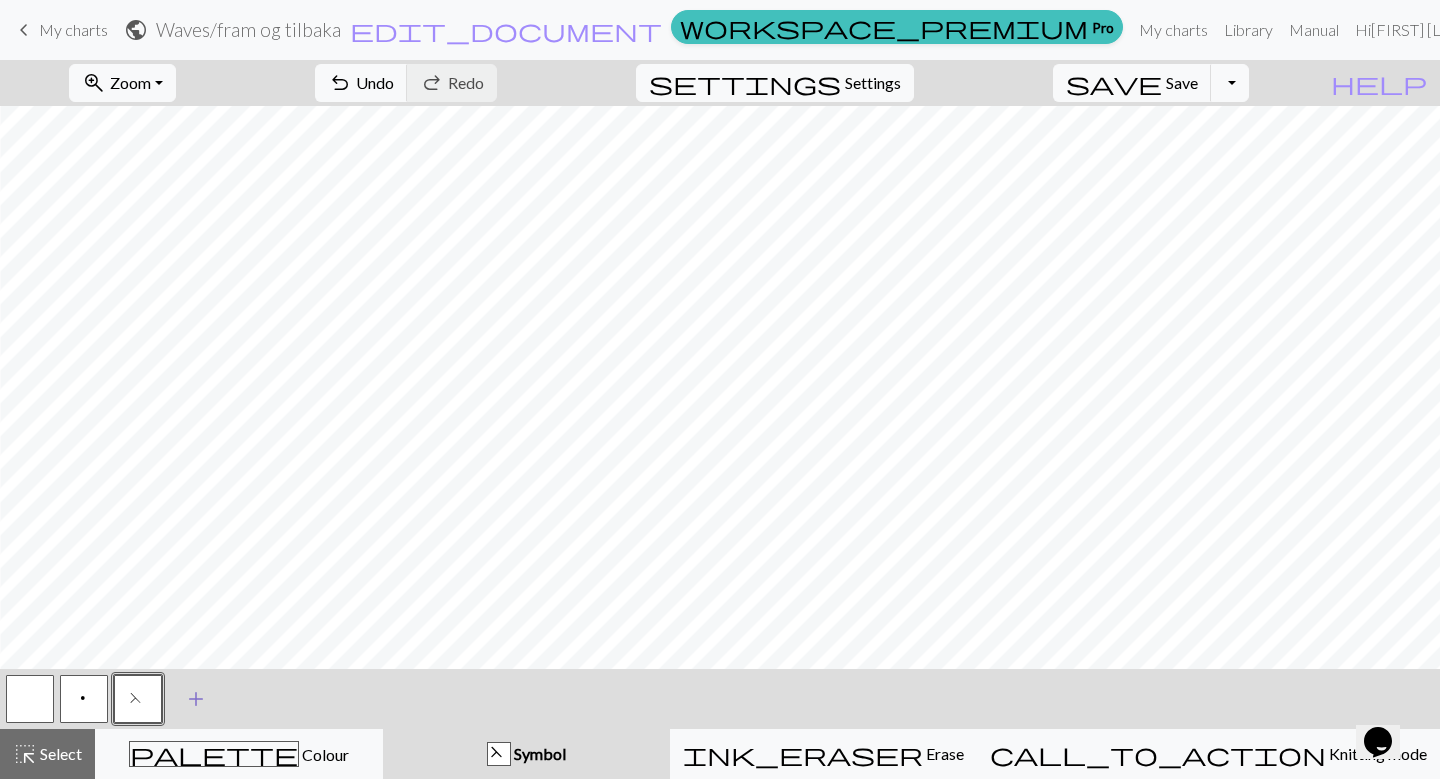 click on "add" at bounding box center [196, 699] 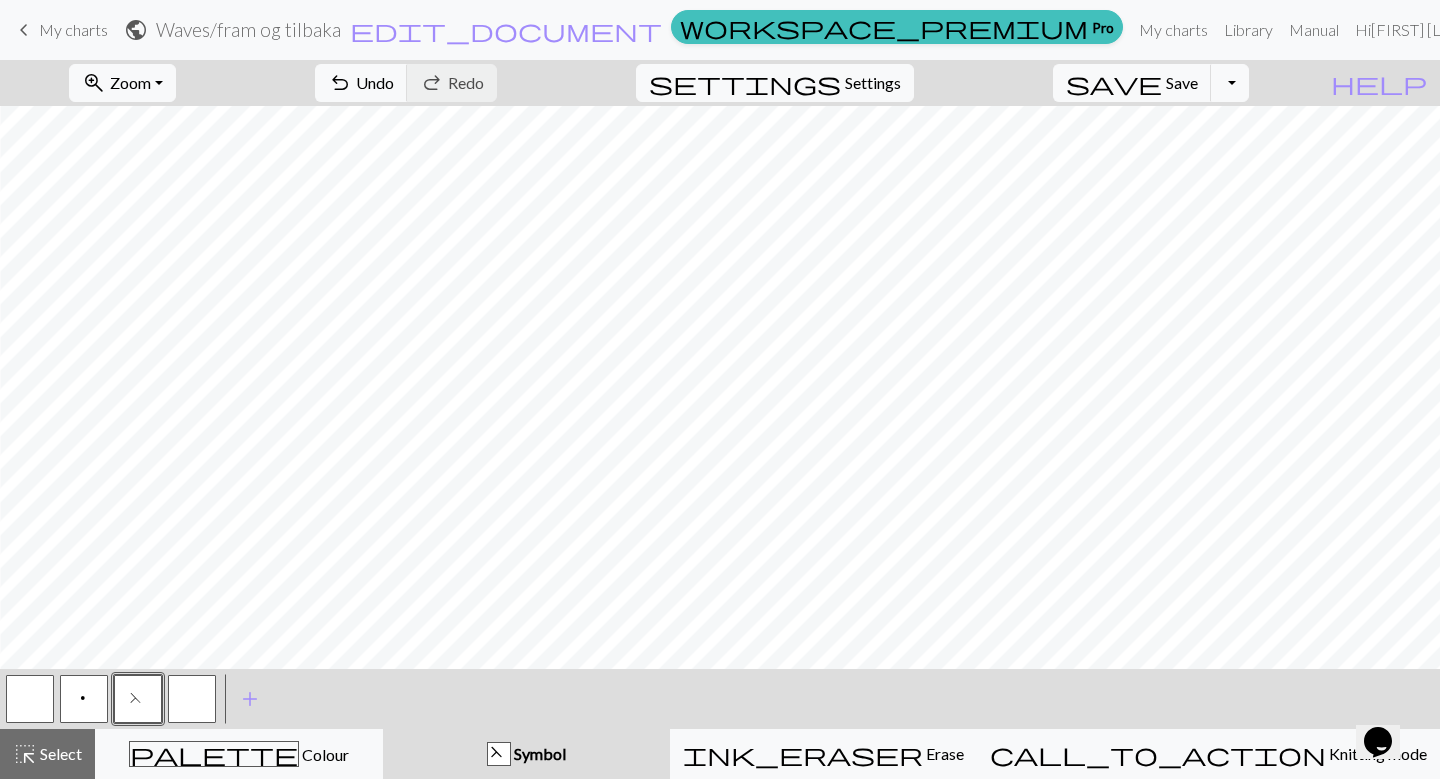 click on "F" at bounding box center (138, 699) 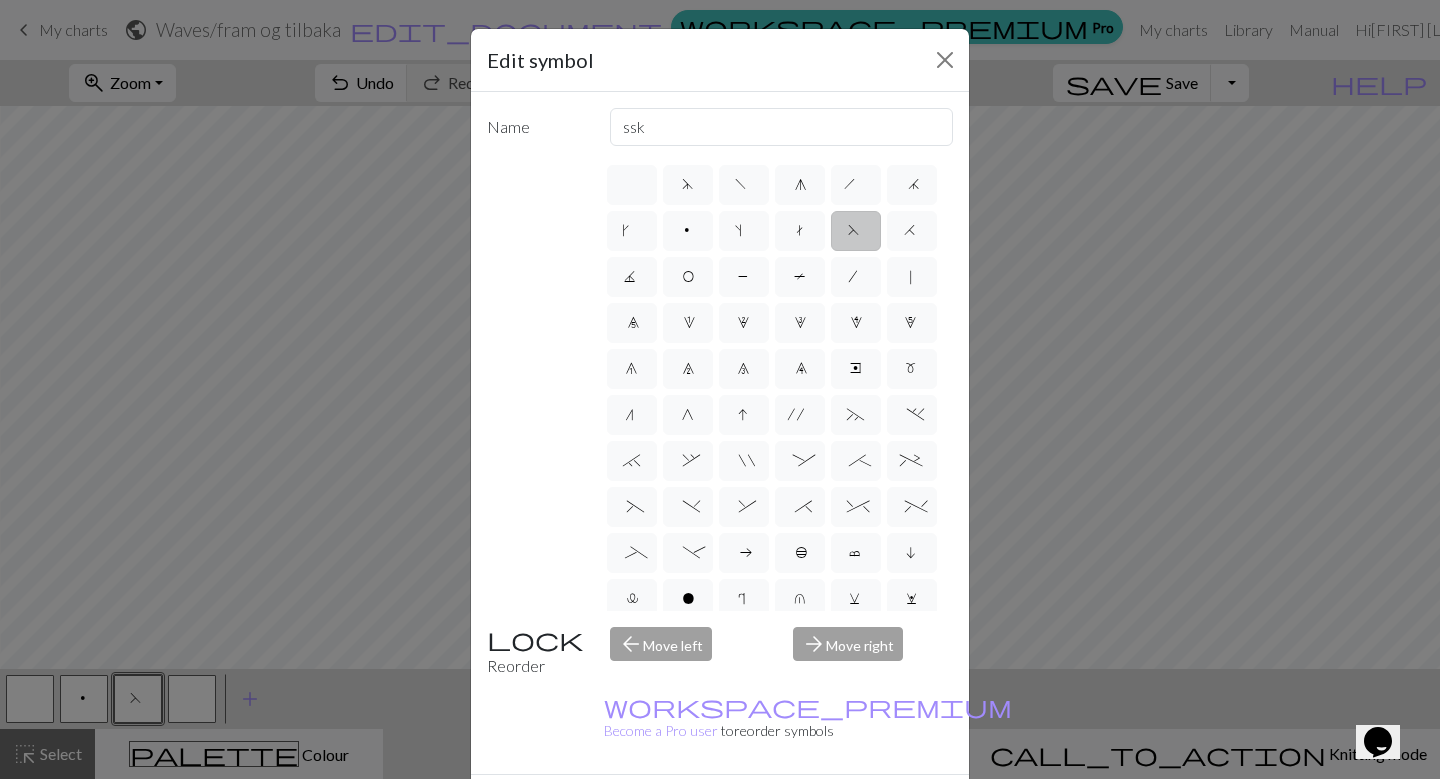 click on "Edit symbol Name ssk d f g h j k p s t F H J O P T / | 0 1 2 3 4 5 6 7 8 9 e m n G I ' ~ . ` , " : ; + ( ) & * ^ % _ - a b c i l o r u v w x y z A B C D E K L M N R S U V W X Y < > Reorder arrow_back Move left arrow_forward Move right workspace_premium Become a Pro user   to  reorder symbols Delete Done Cancel" at bounding box center [720, 389] 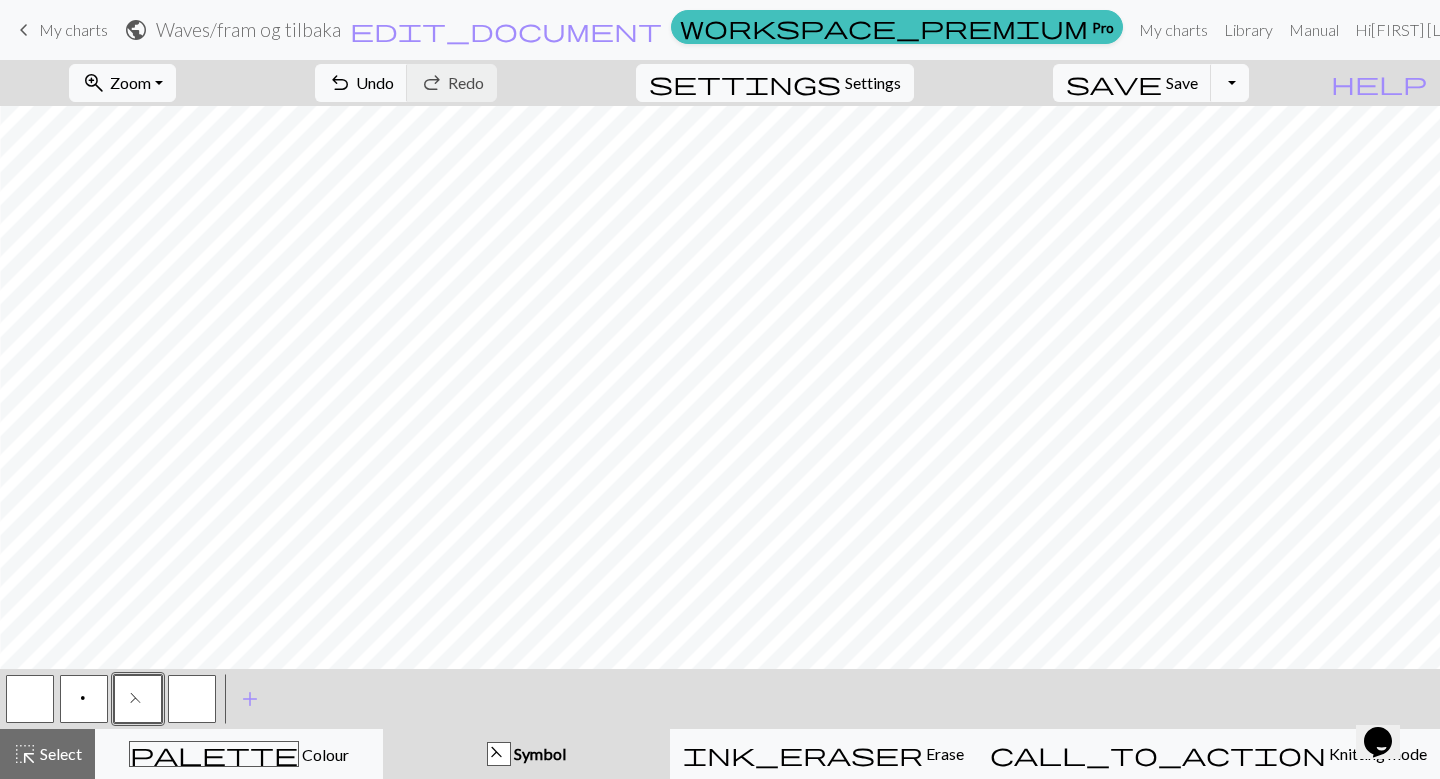 click at bounding box center [192, 699] 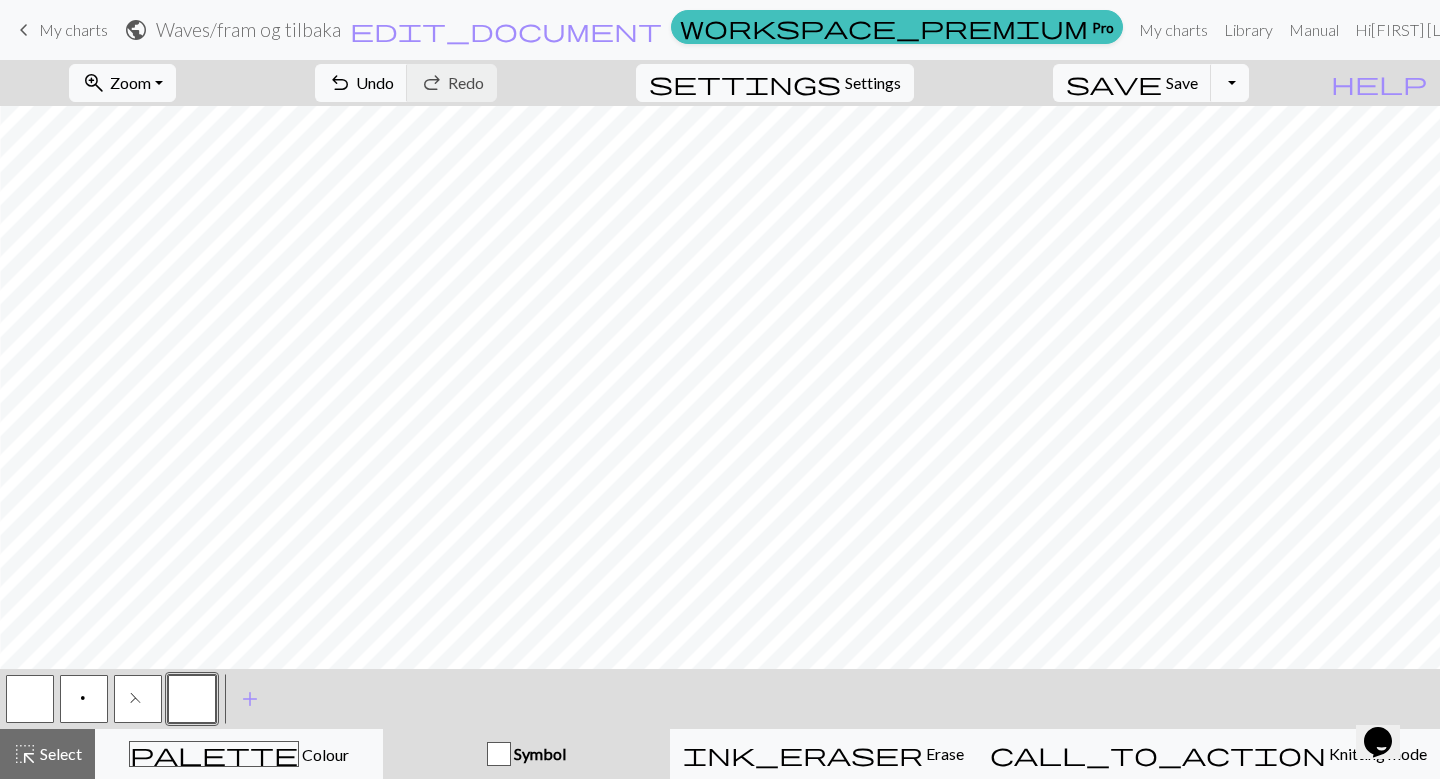 click at bounding box center [192, 699] 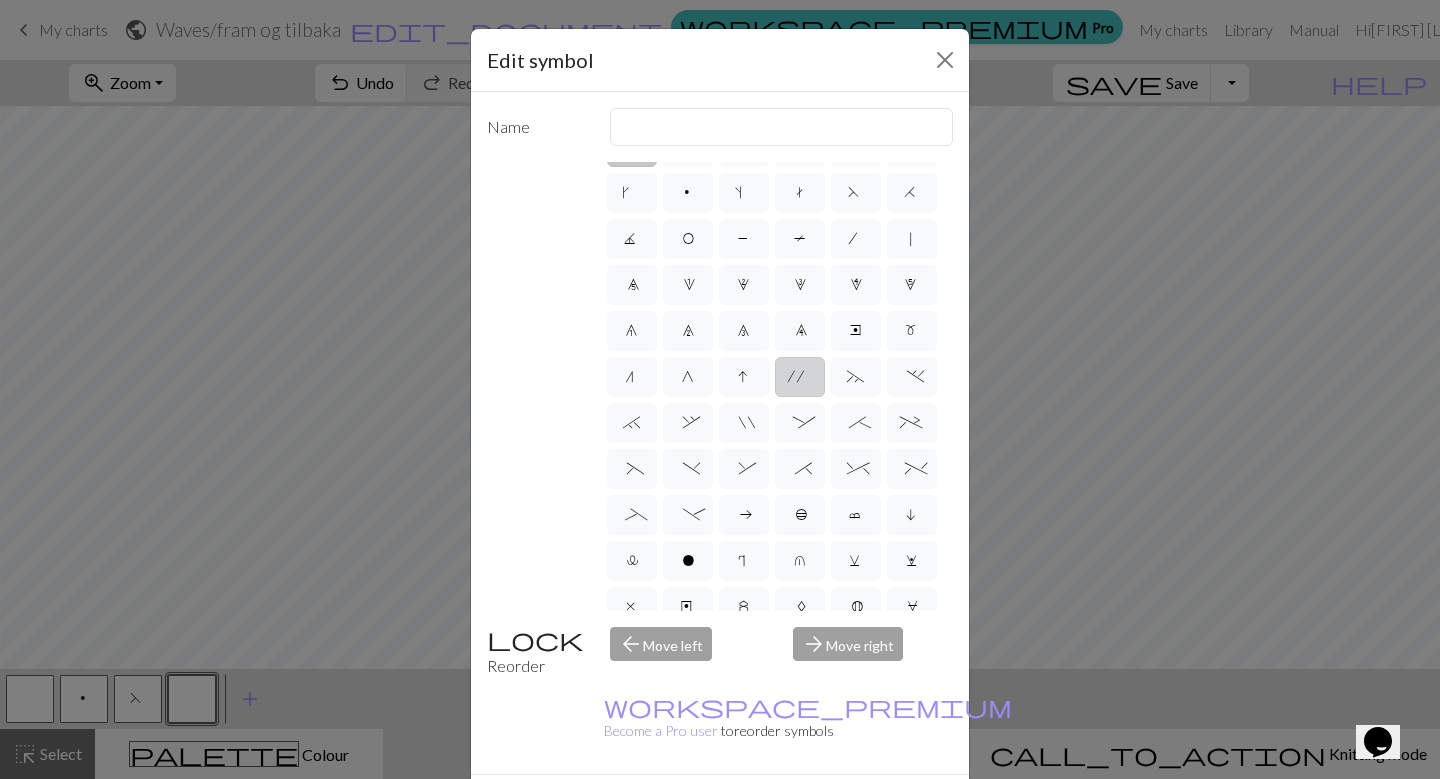 scroll, scrollTop: 0, scrollLeft: 0, axis: both 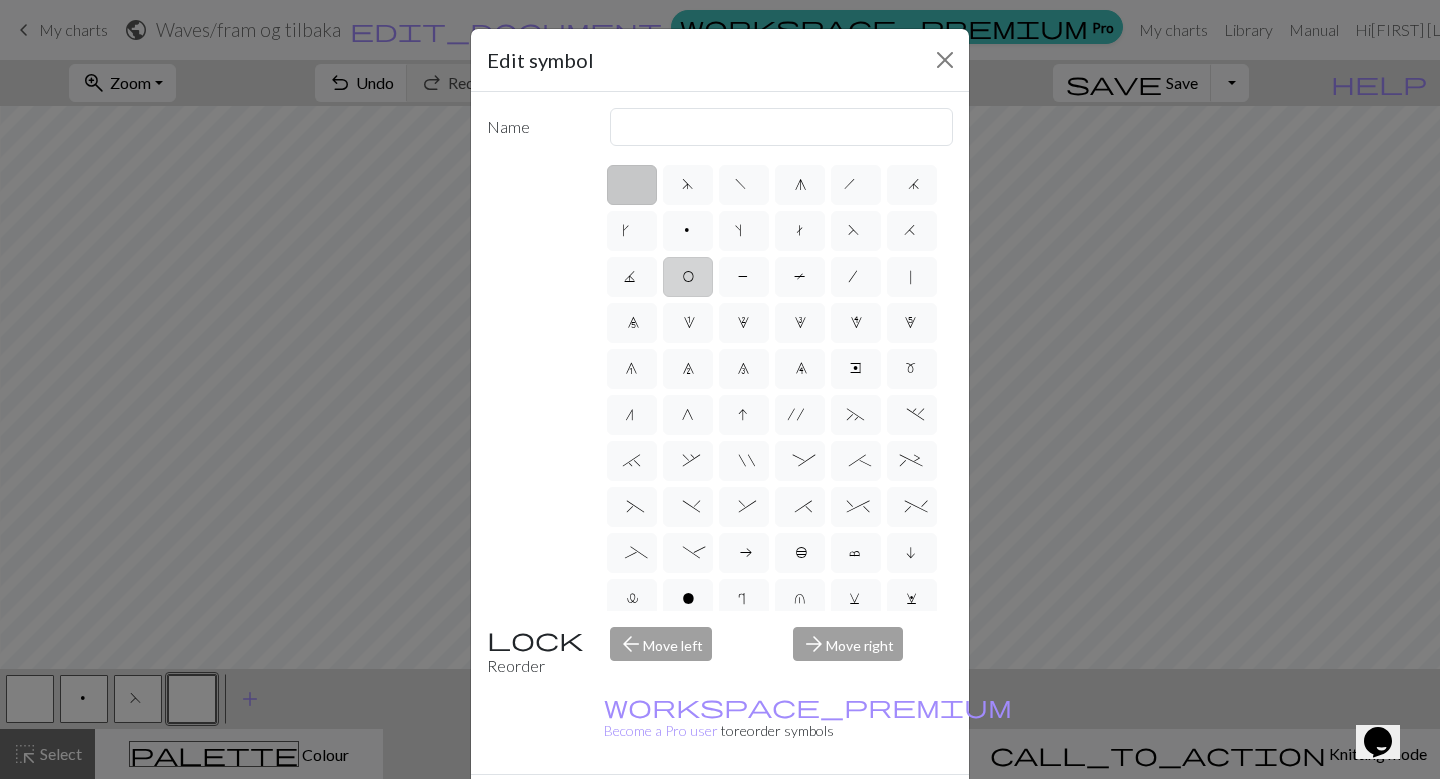 click on "O" at bounding box center (688, 279) 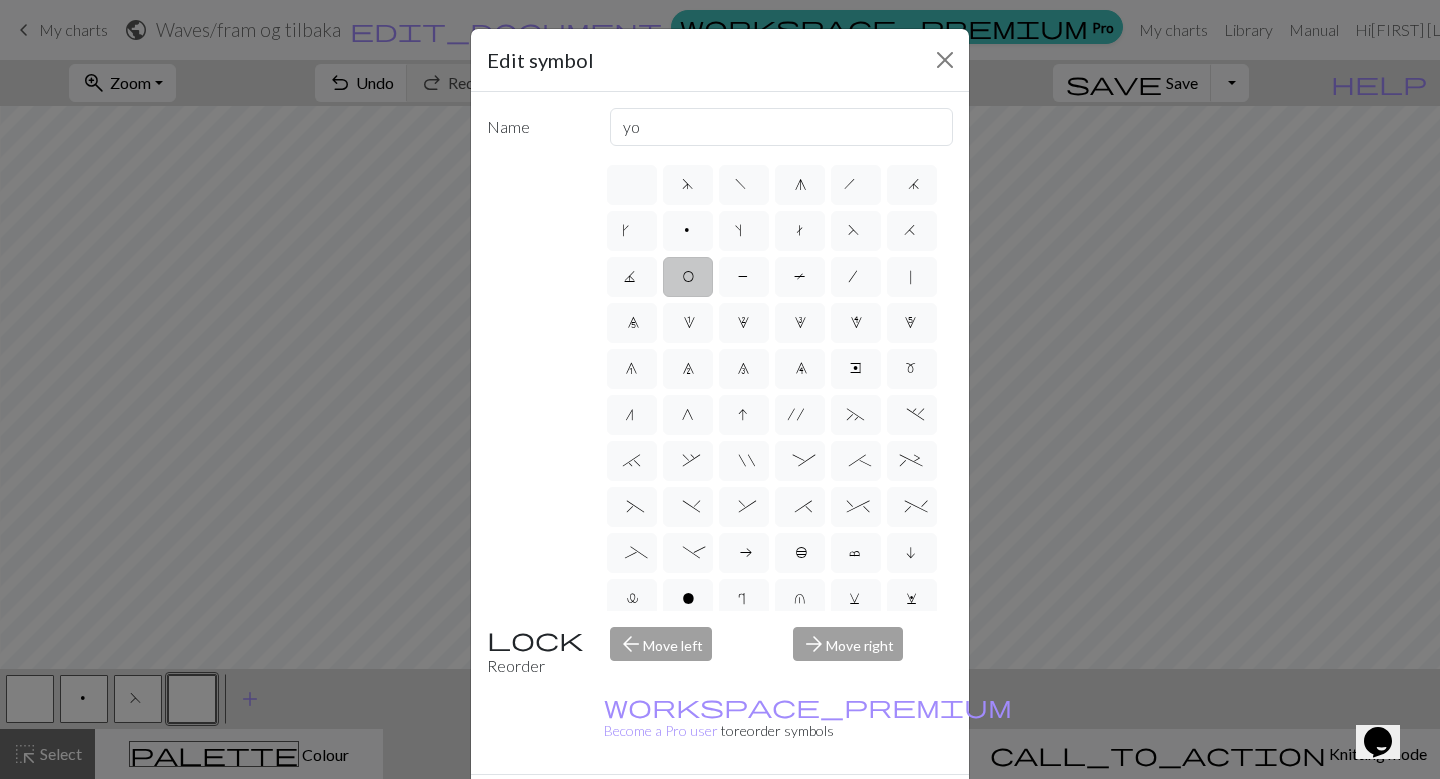click on "Done" at bounding box center [840, 810] 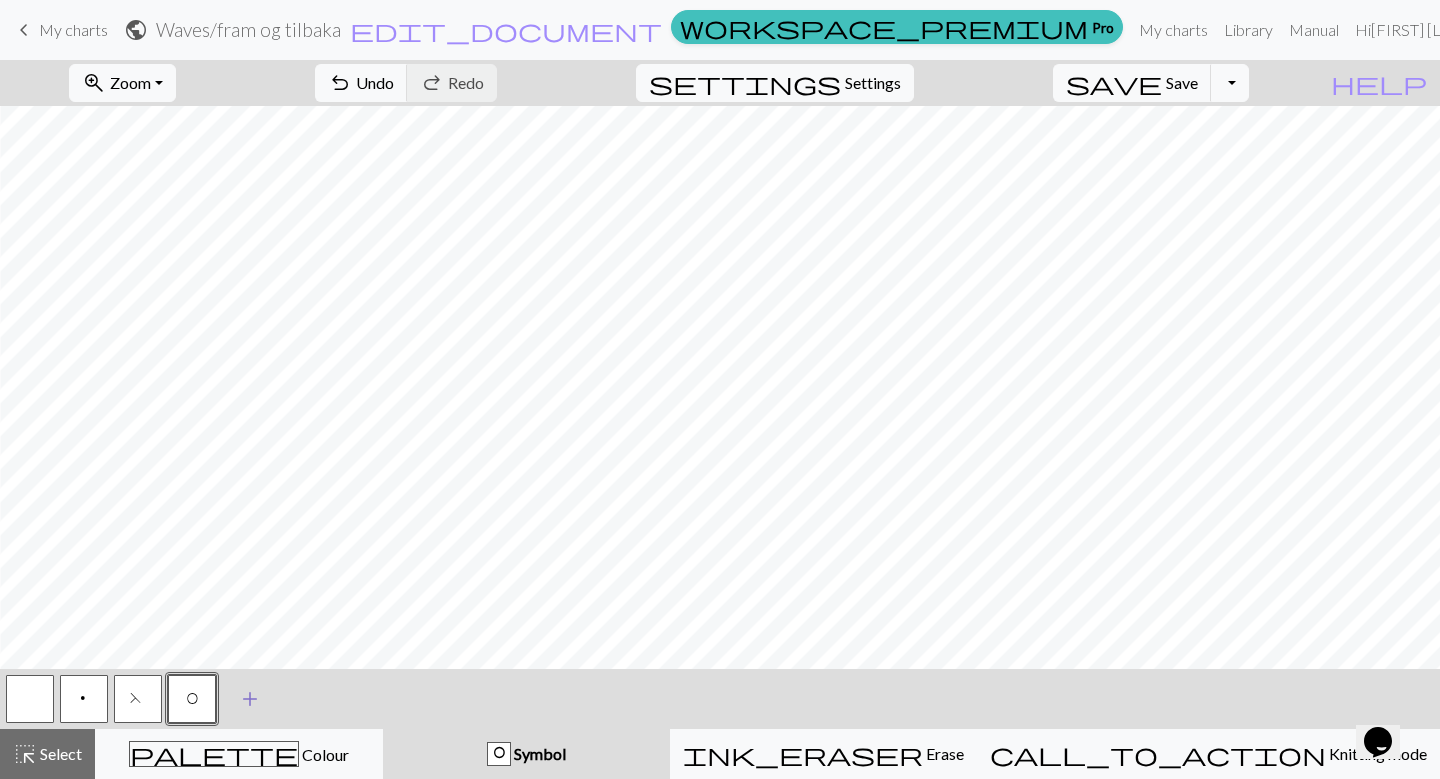 click on "add" at bounding box center [250, 699] 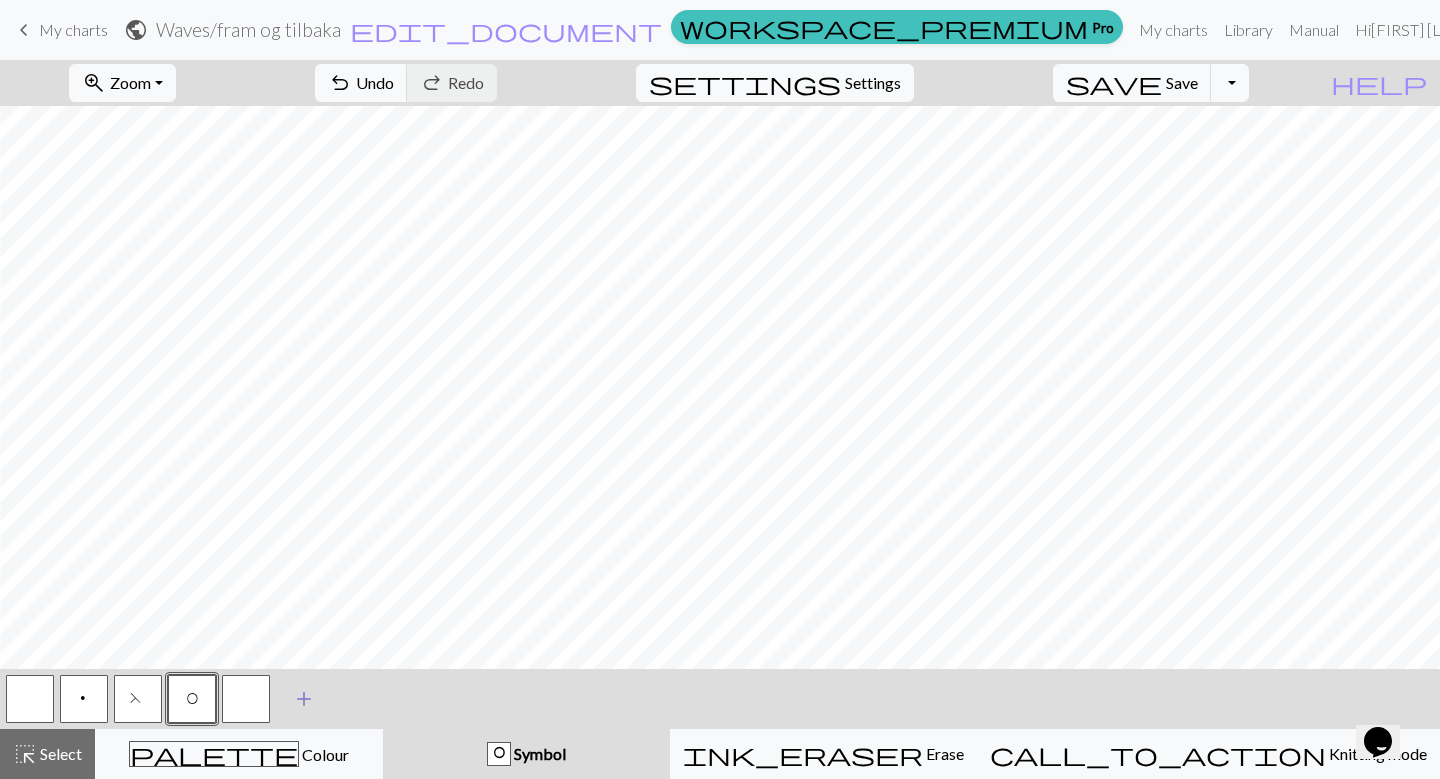 click at bounding box center (246, 699) 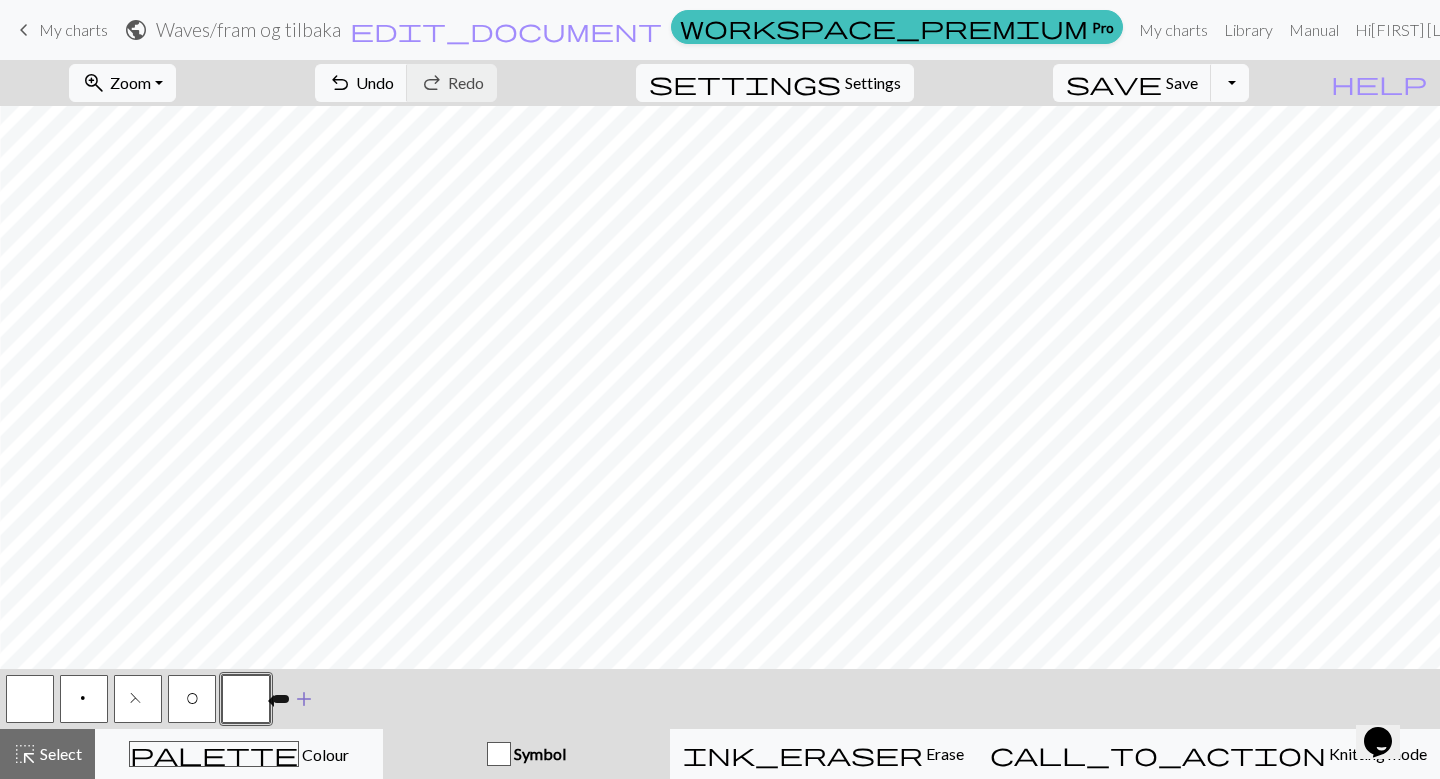 click at bounding box center [246, 699] 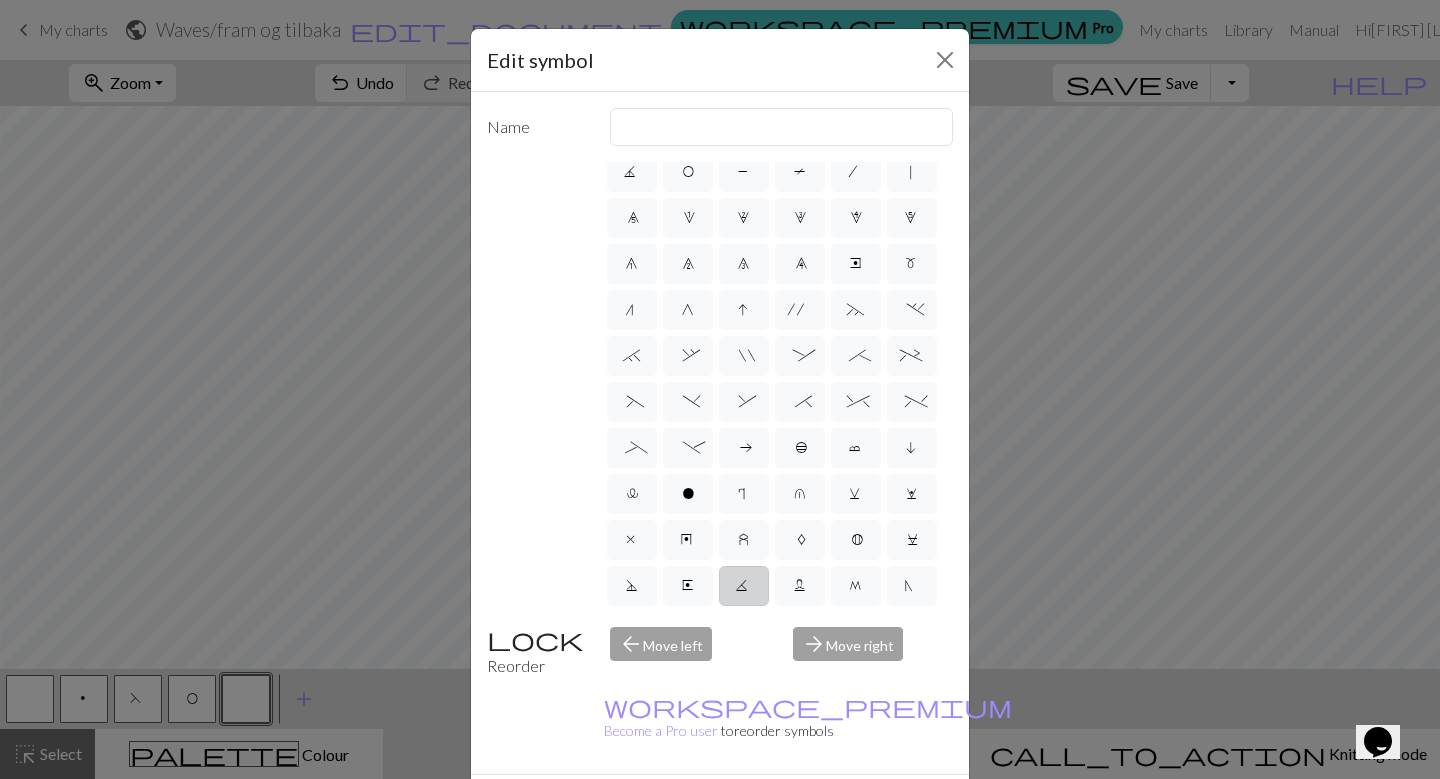 scroll, scrollTop: 104, scrollLeft: 0, axis: vertical 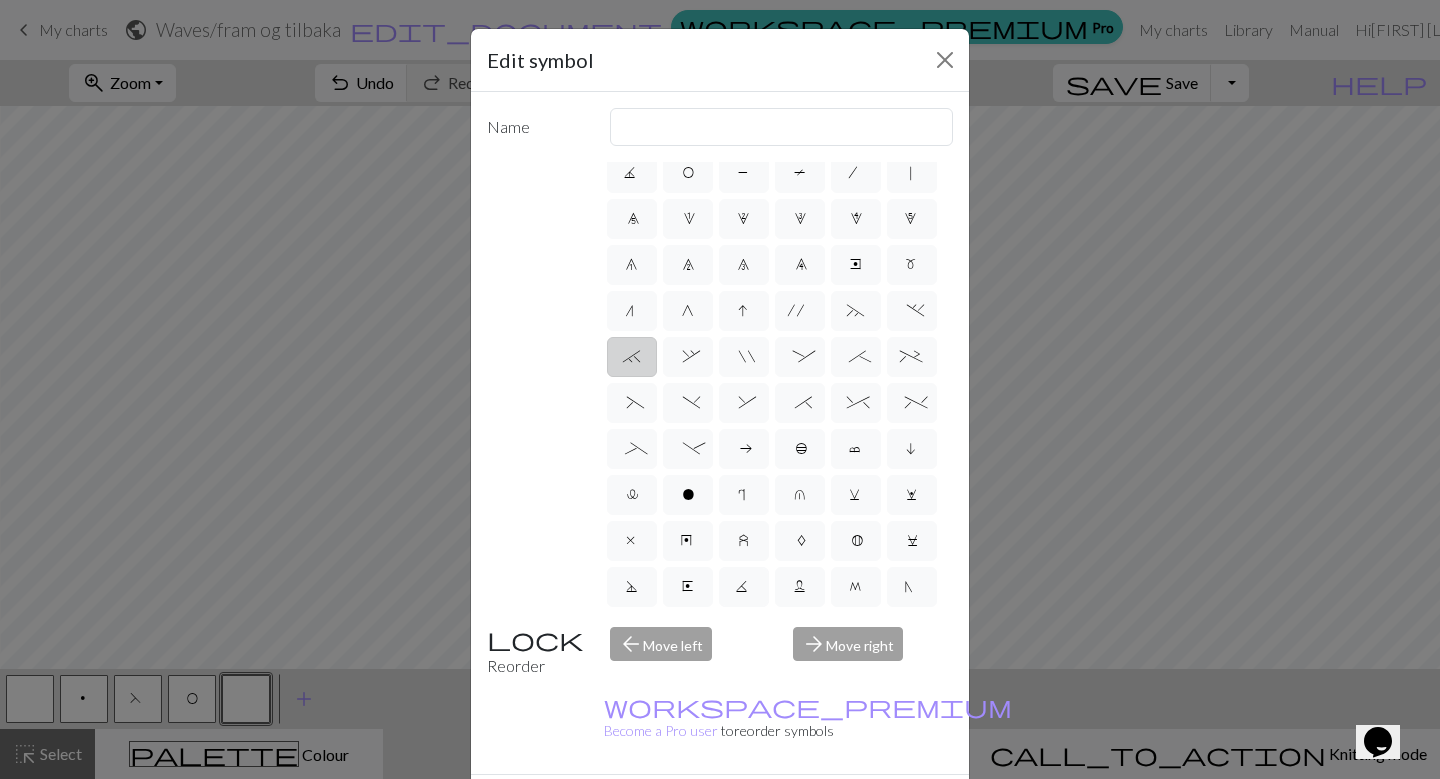 click on "`" at bounding box center [632, 357] 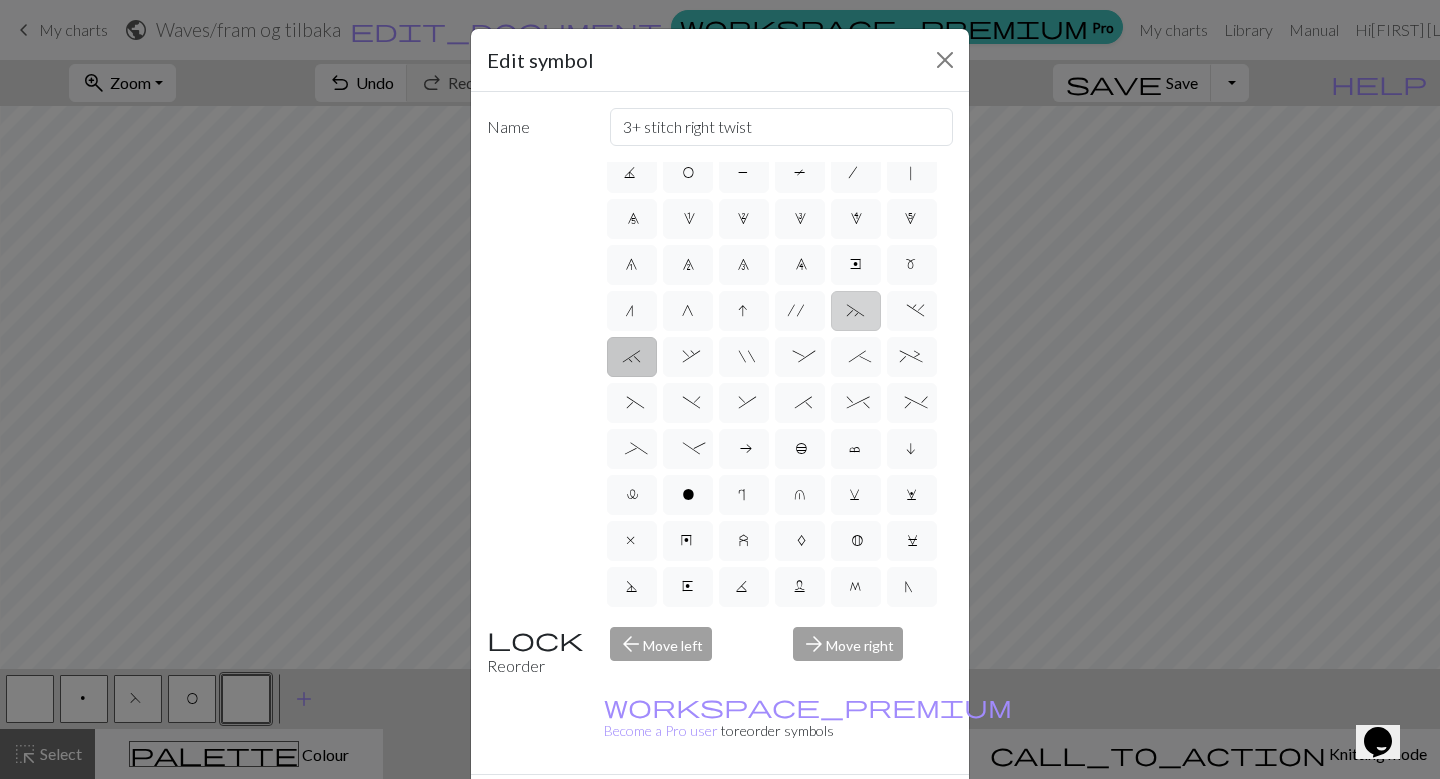 click on "~" at bounding box center (856, 311) 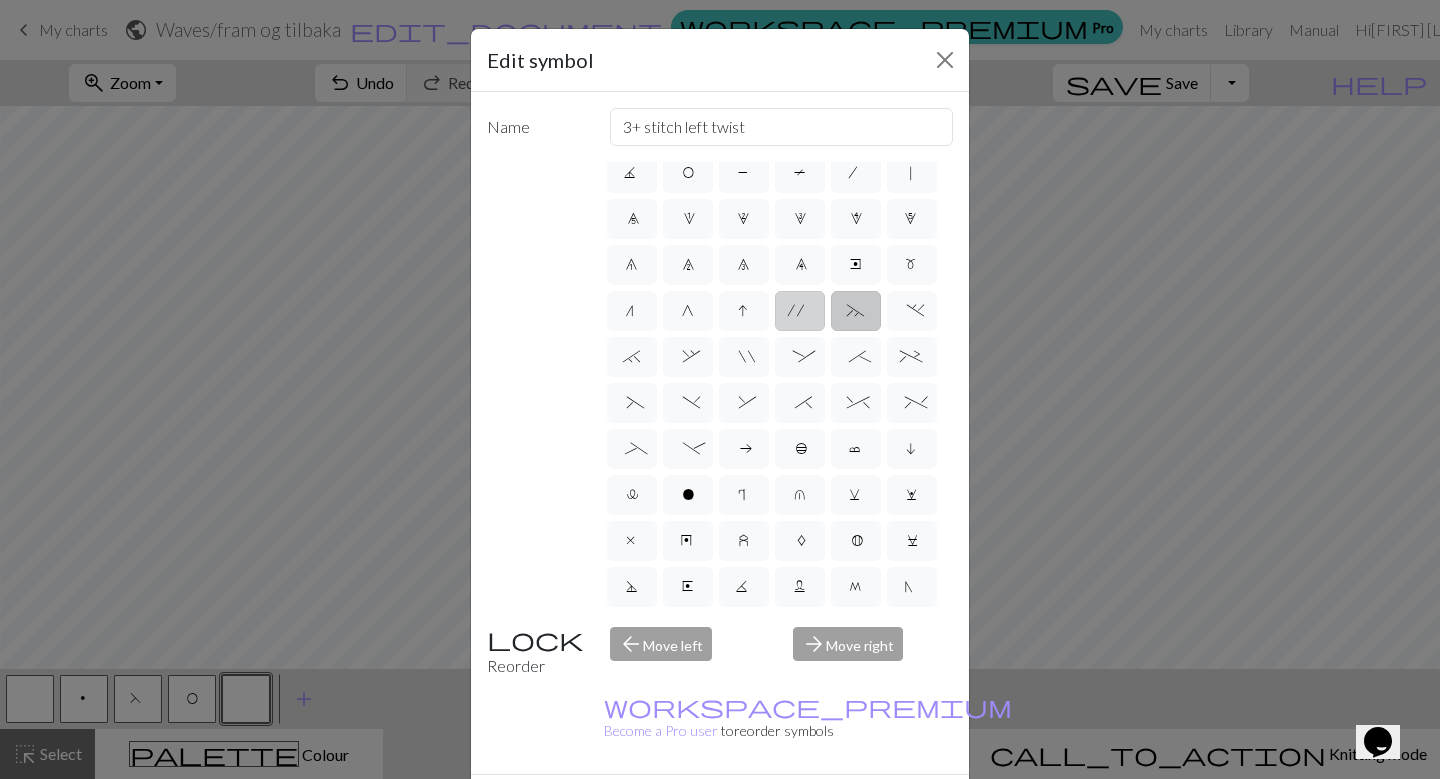 click on "'" at bounding box center [800, 311] 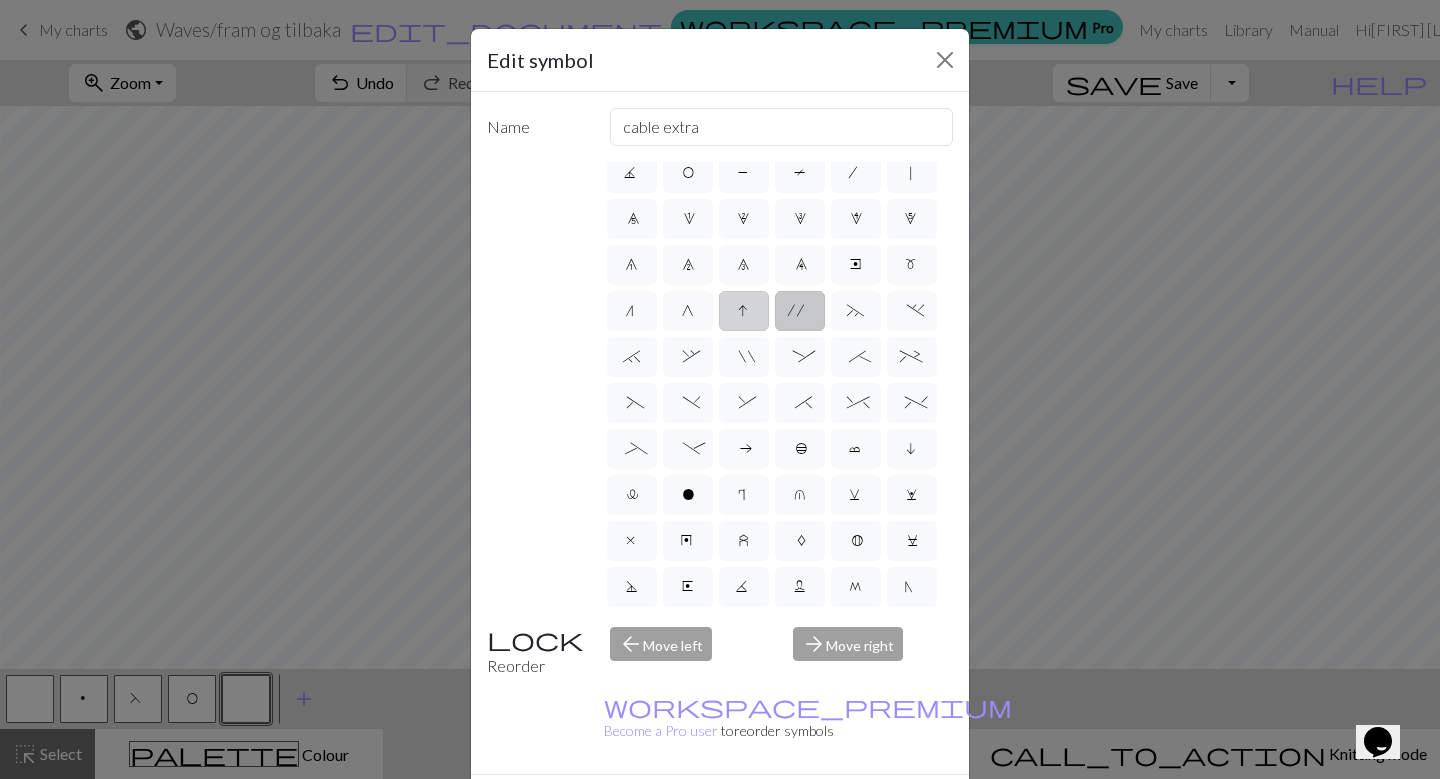 click on "I" at bounding box center [744, 313] 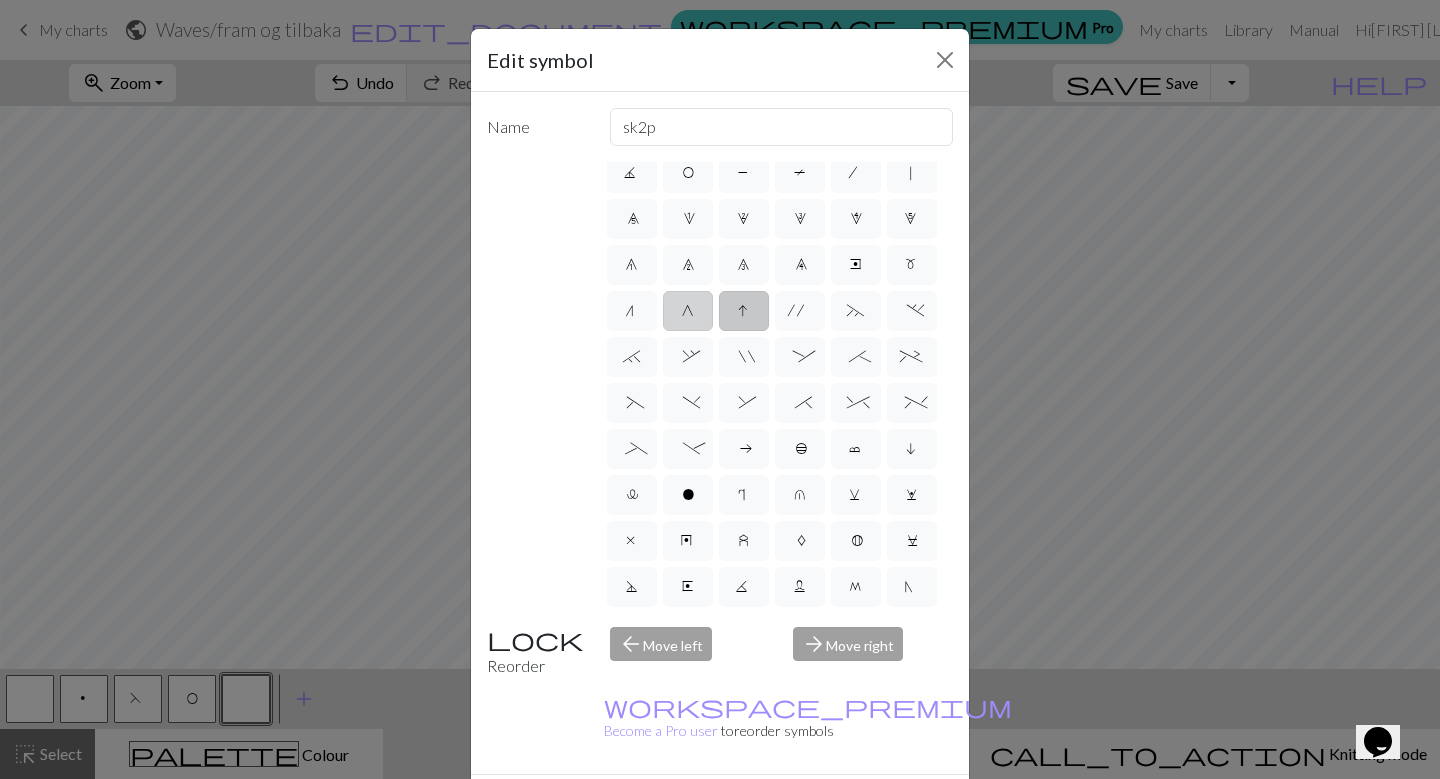 click on "G" at bounding box center (688, 311) 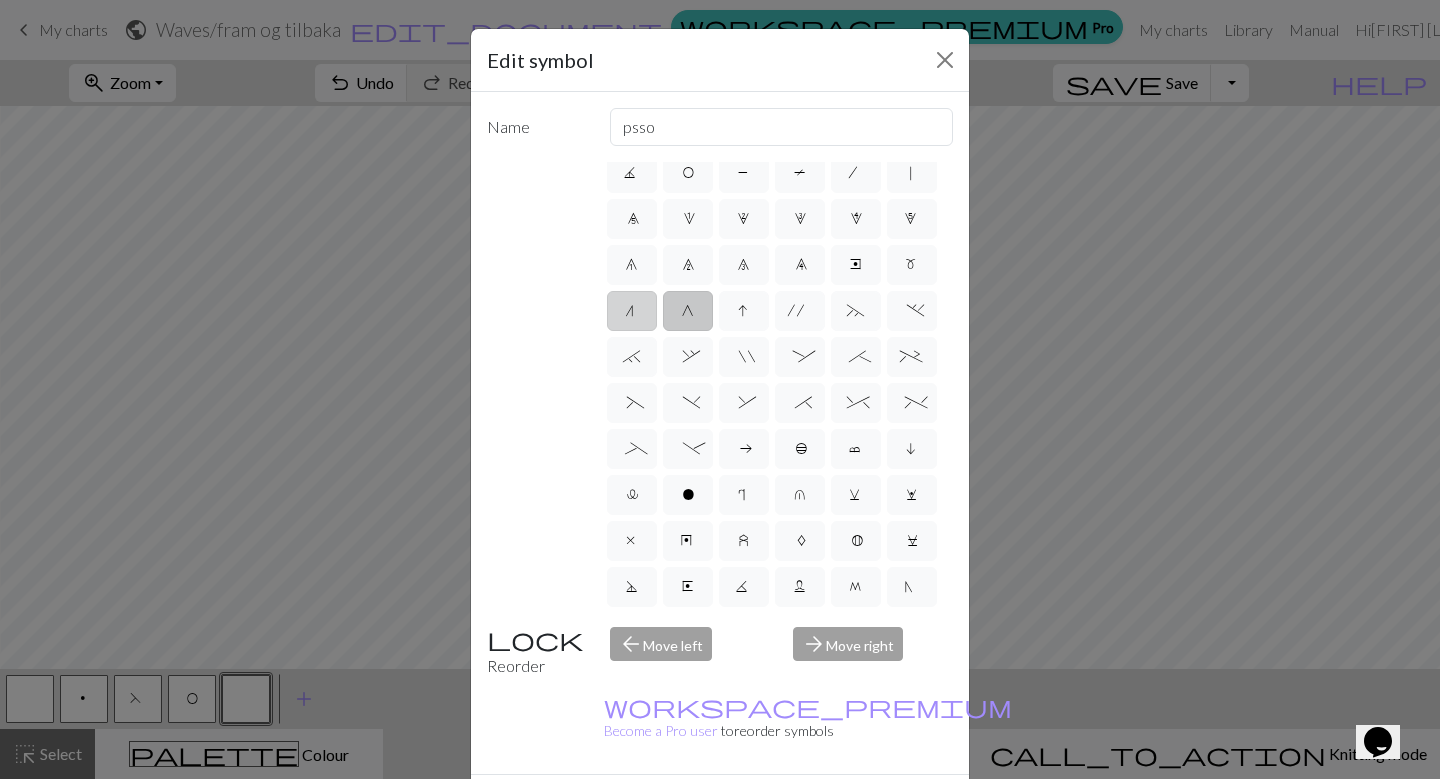 click on "n" at bounding box center (631, 313) 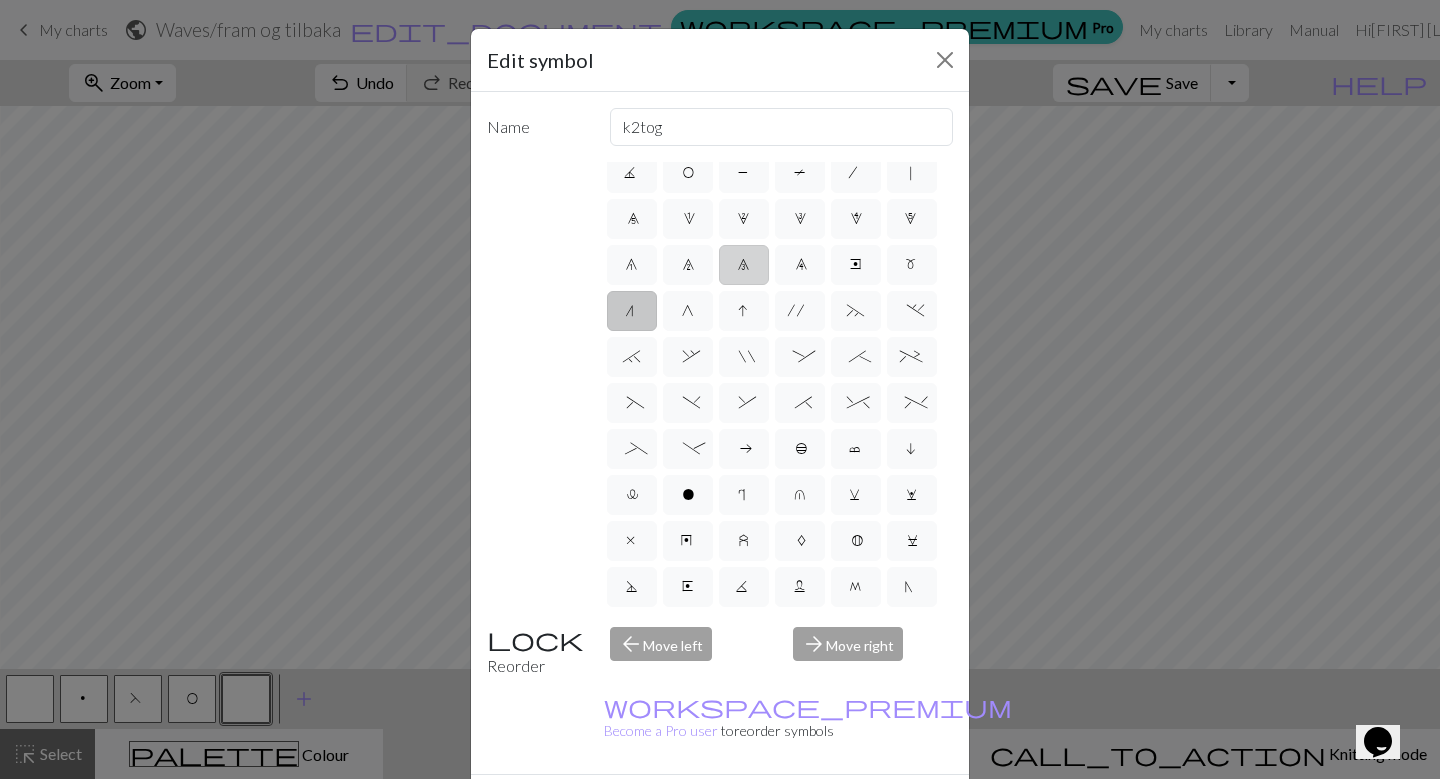 click on "8" at bounding box center [744, 265] 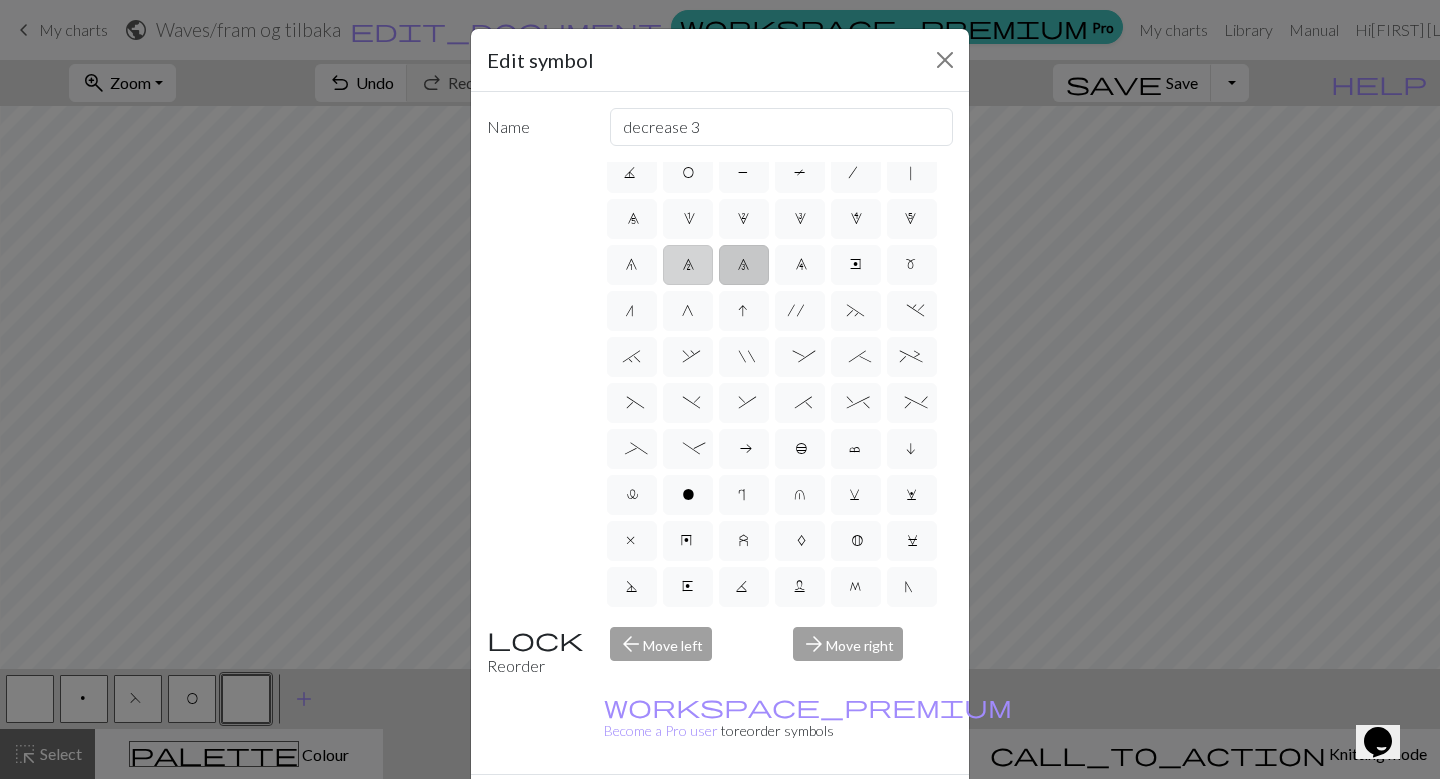 click on "7" at bounding box center (688, 265) 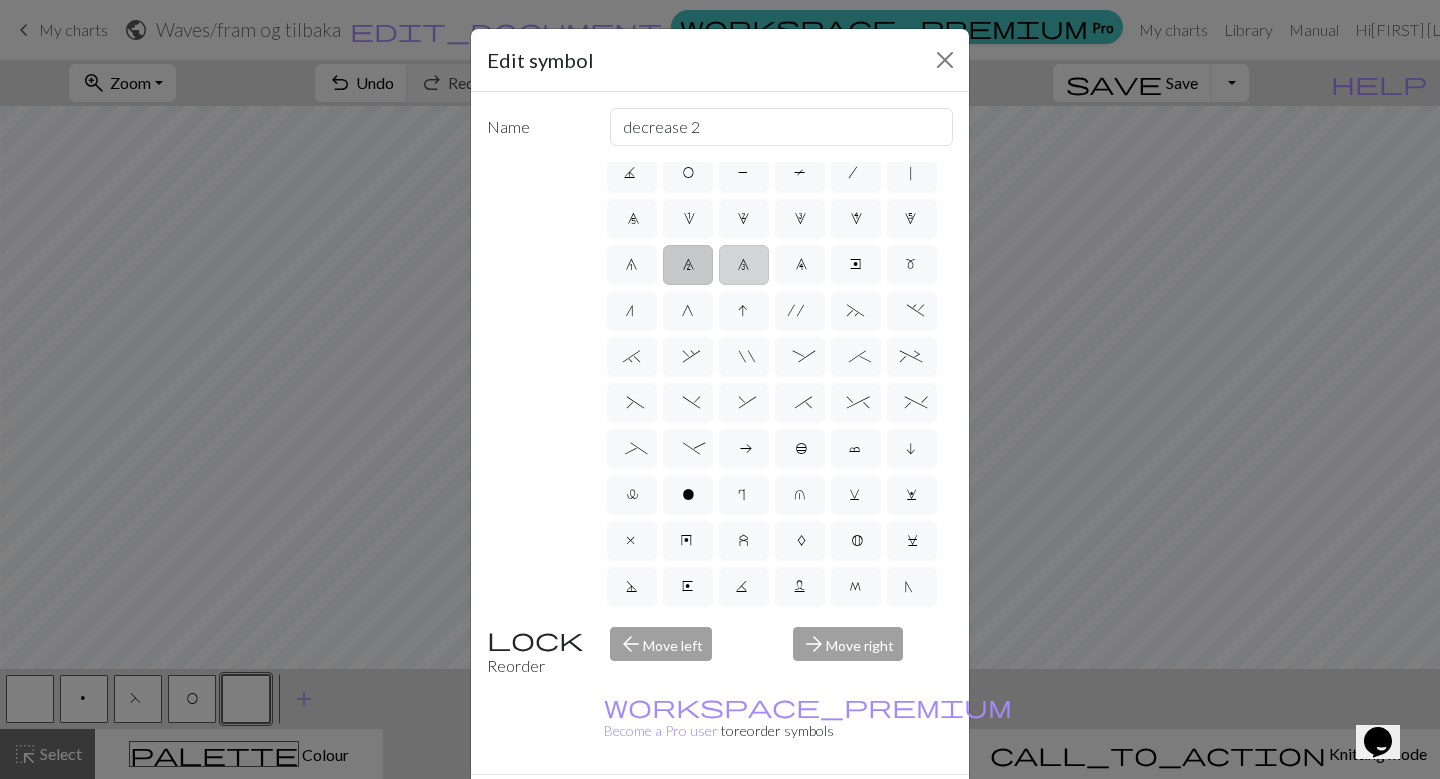 click on "8" at bounding box center [744, 265] 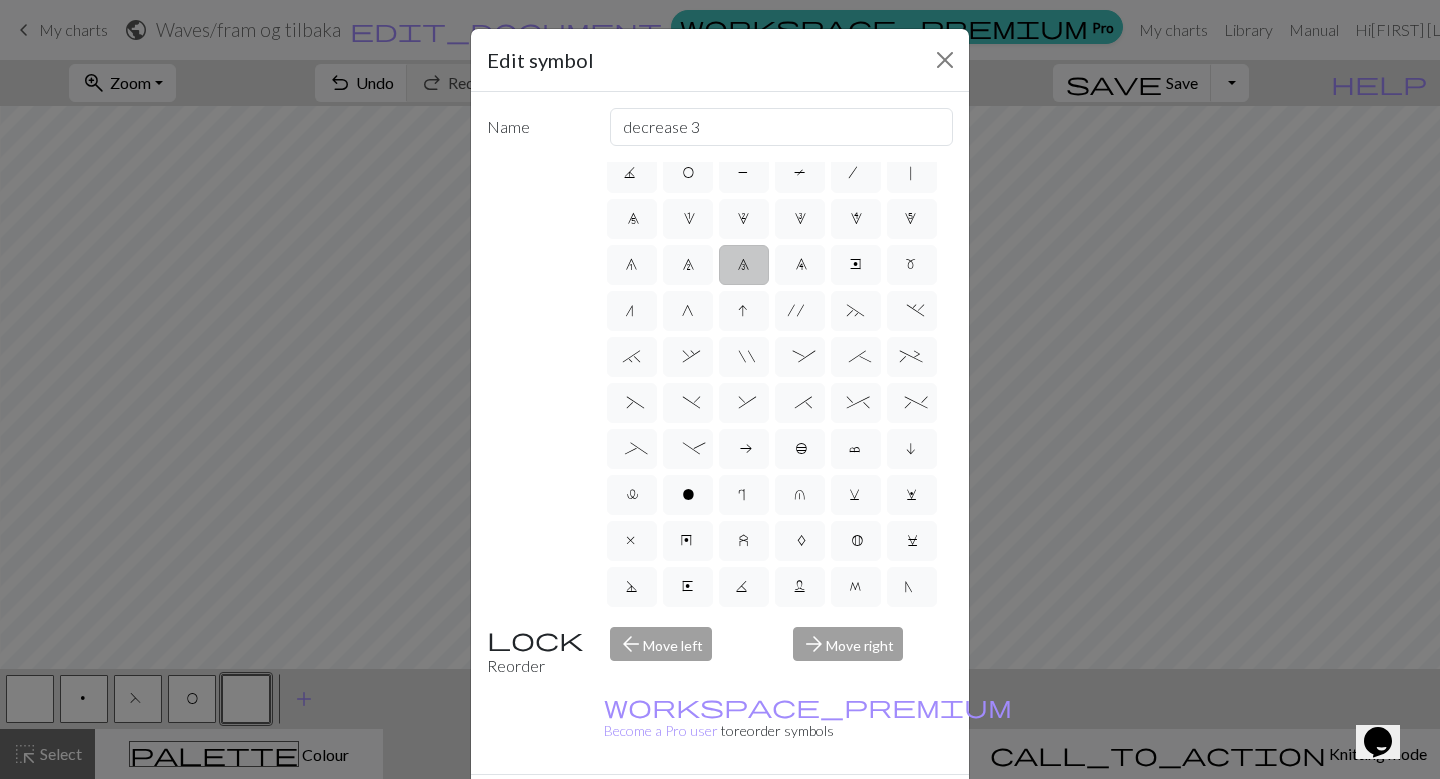 click on "Done" at bounding box center [840, 810] 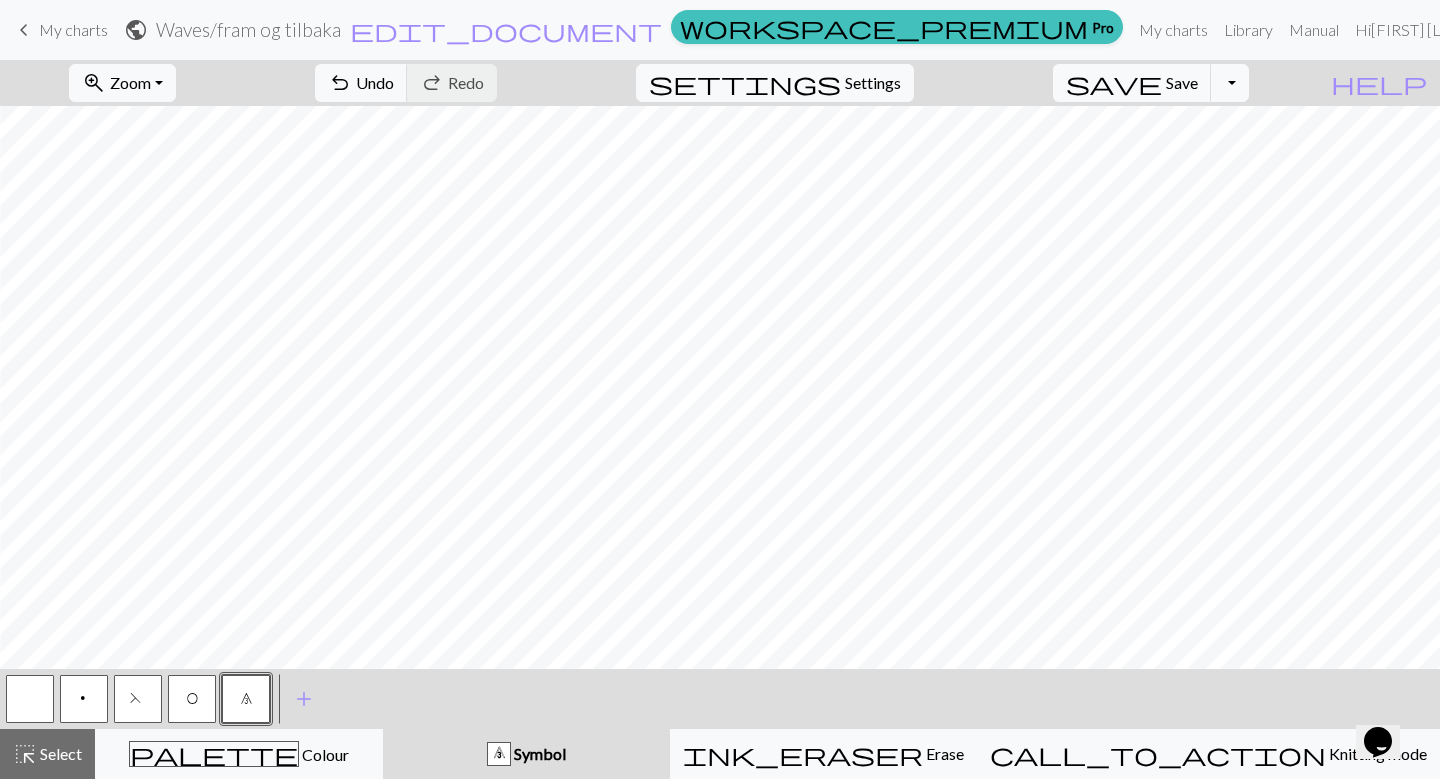 click on "8" at bounding box center (246, 701) 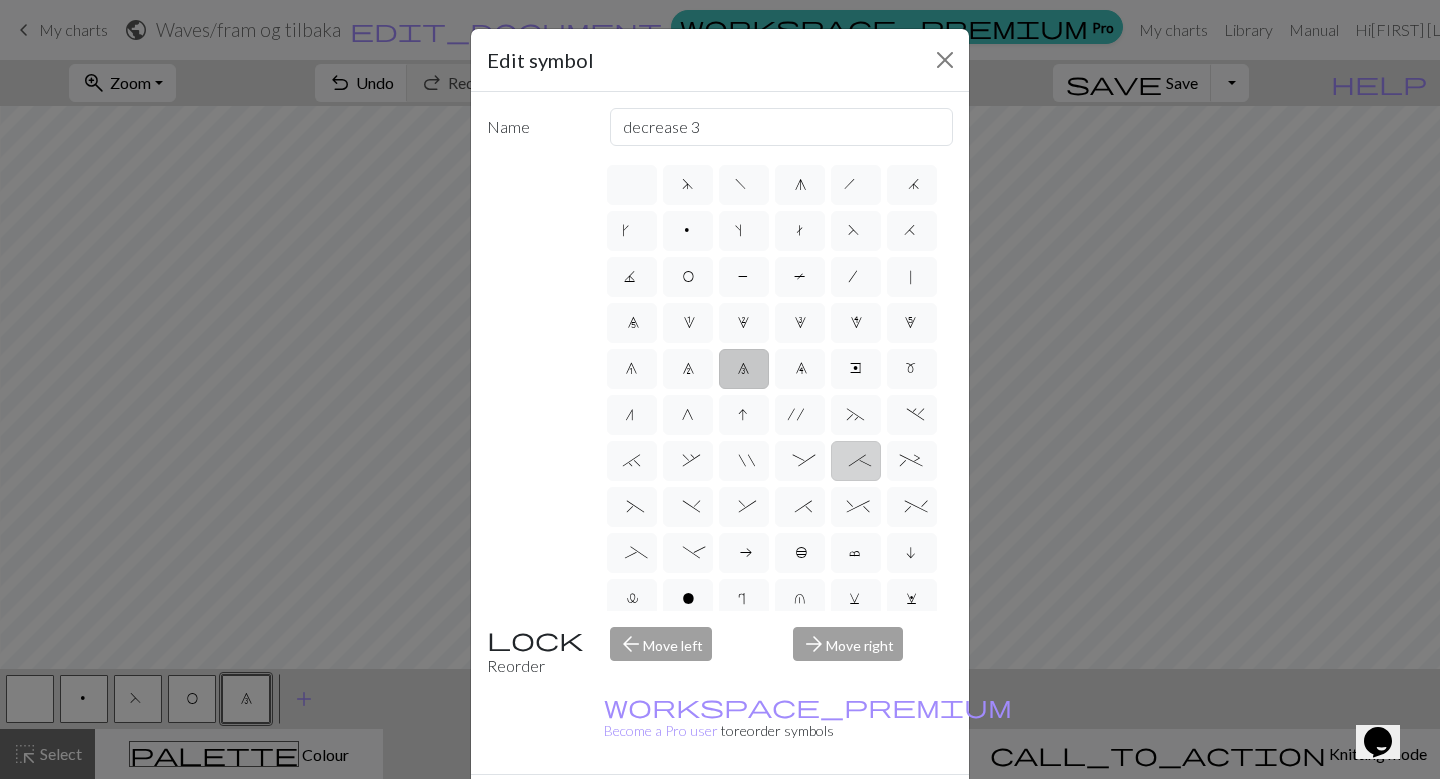 click on ";" at bounding box center (856, 461) 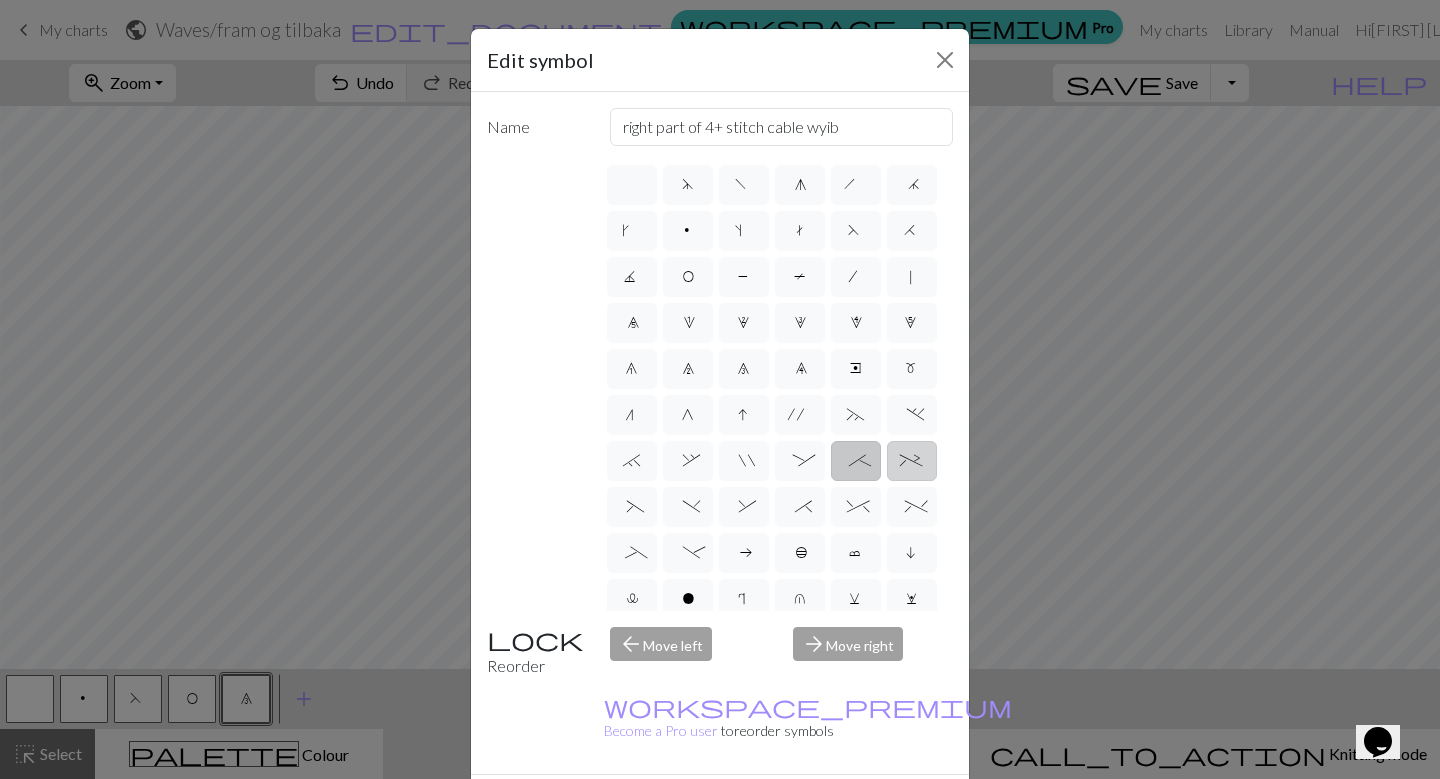 click on "+" at bounding box center [912, 463] 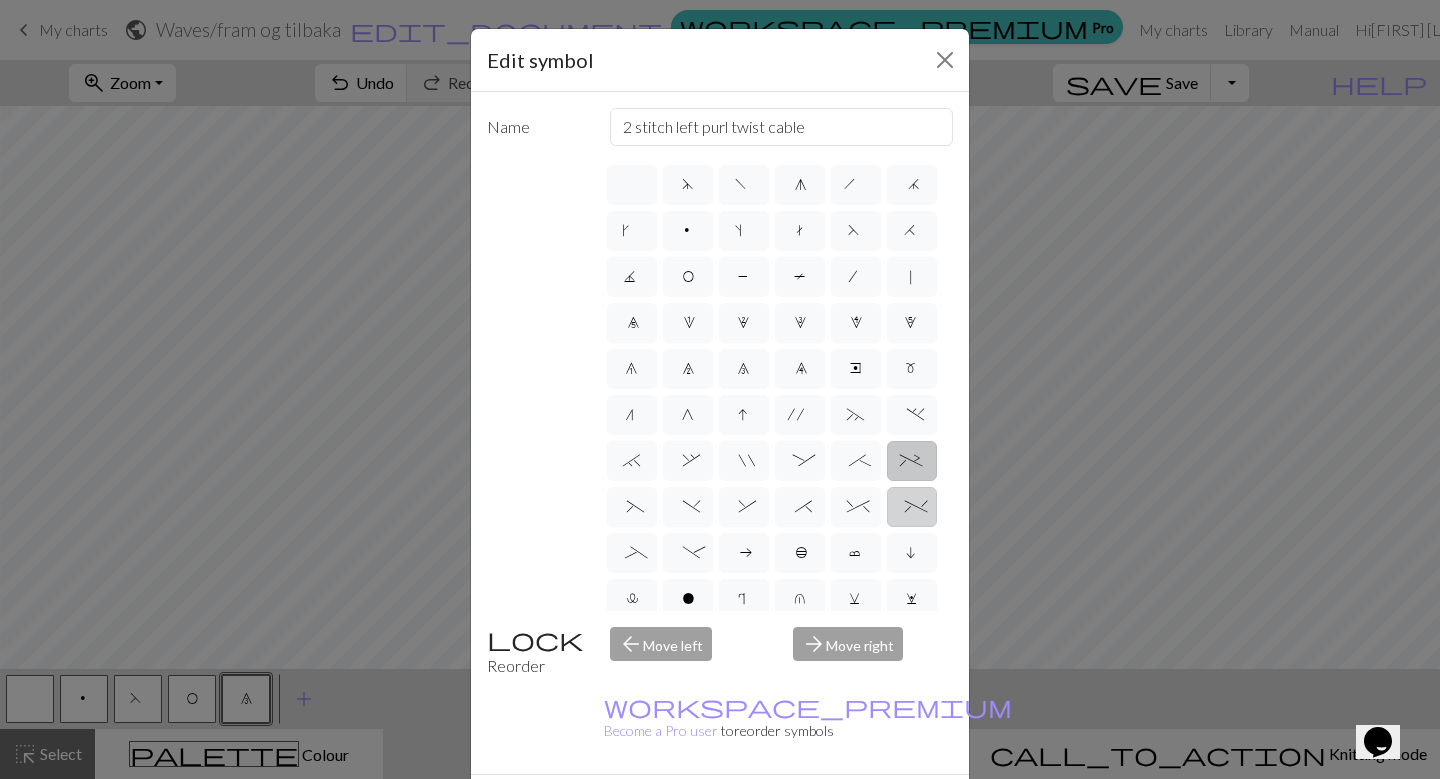 click on "%" at bounding box center [912, 509] 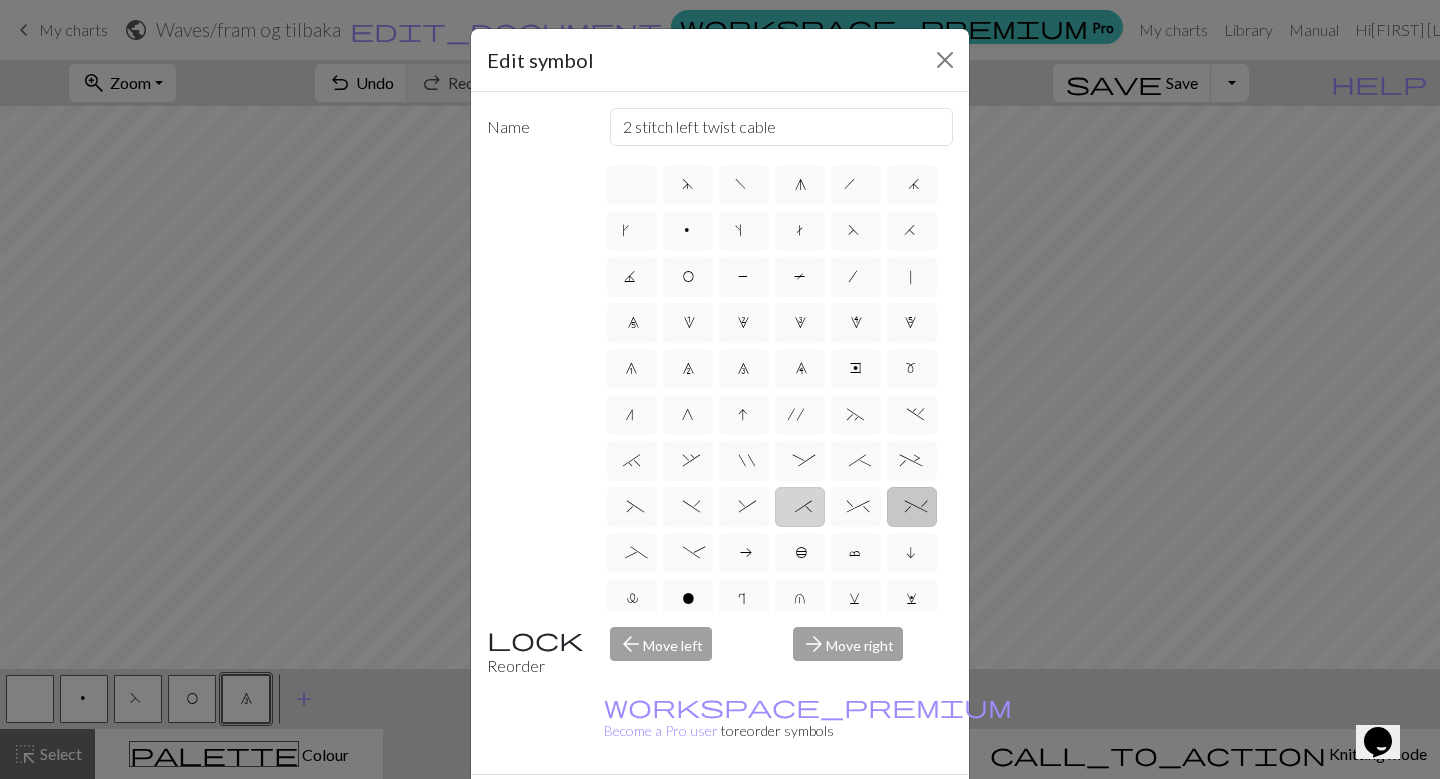 click on "*" at bounding box center (800, 507) 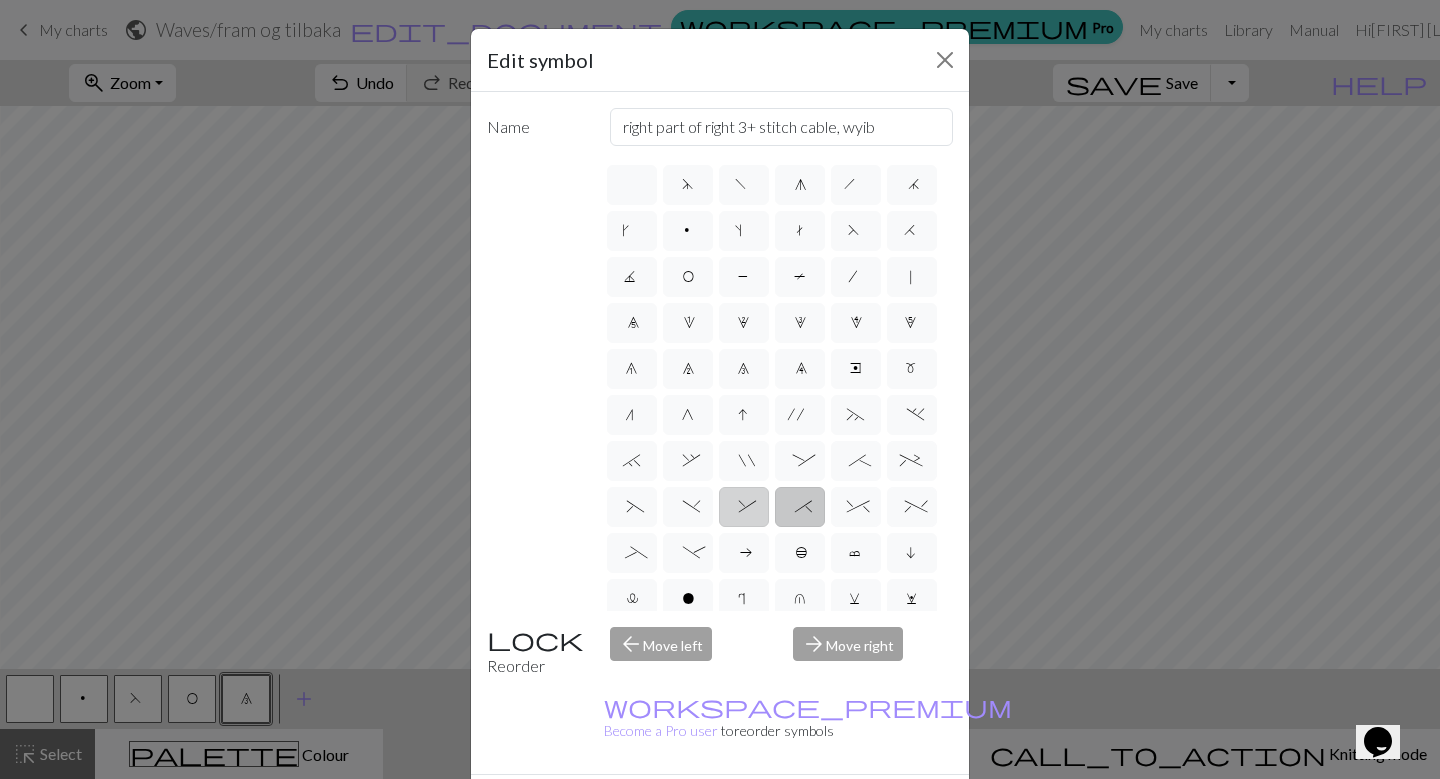 click on "&" at bounding box center [743, 509] 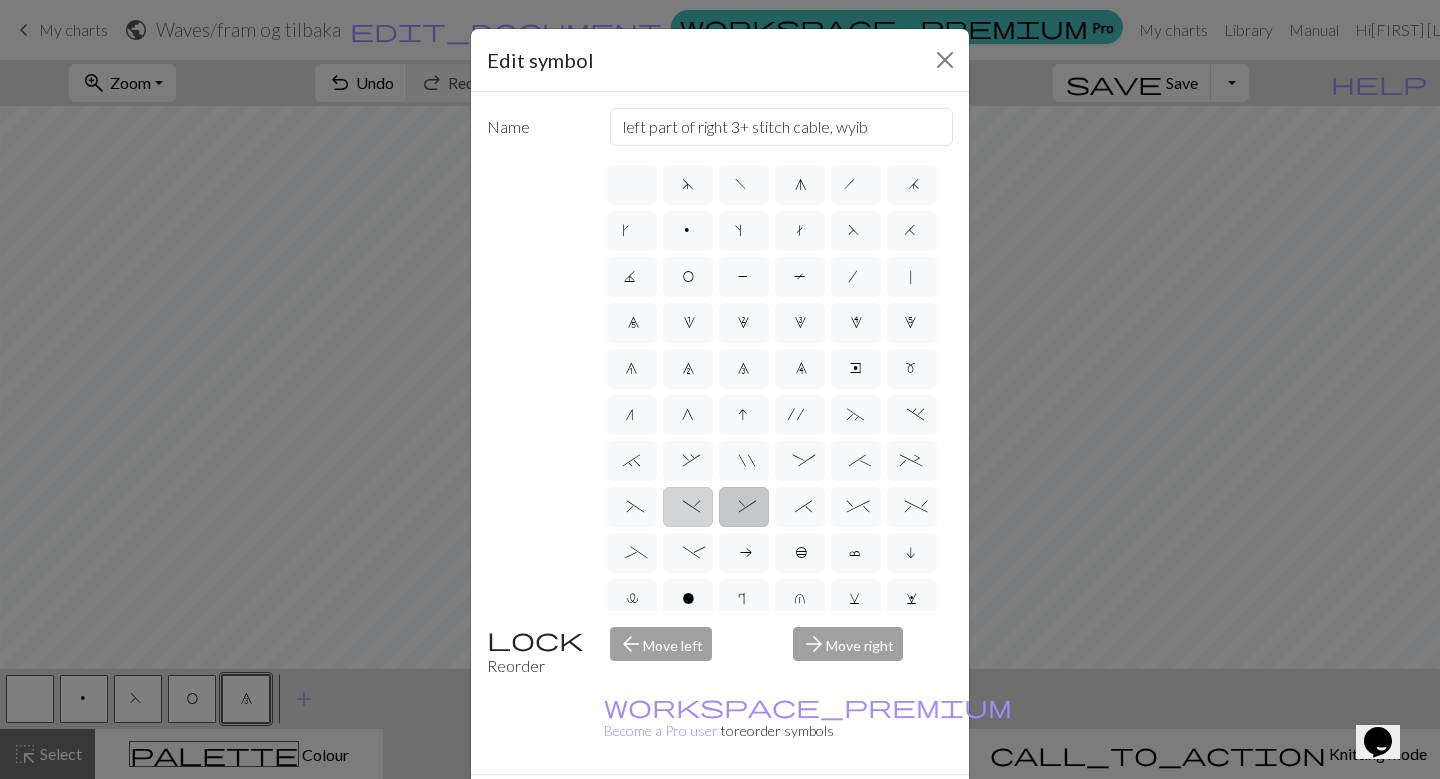 click on ")" at bounding box center [687, 509] 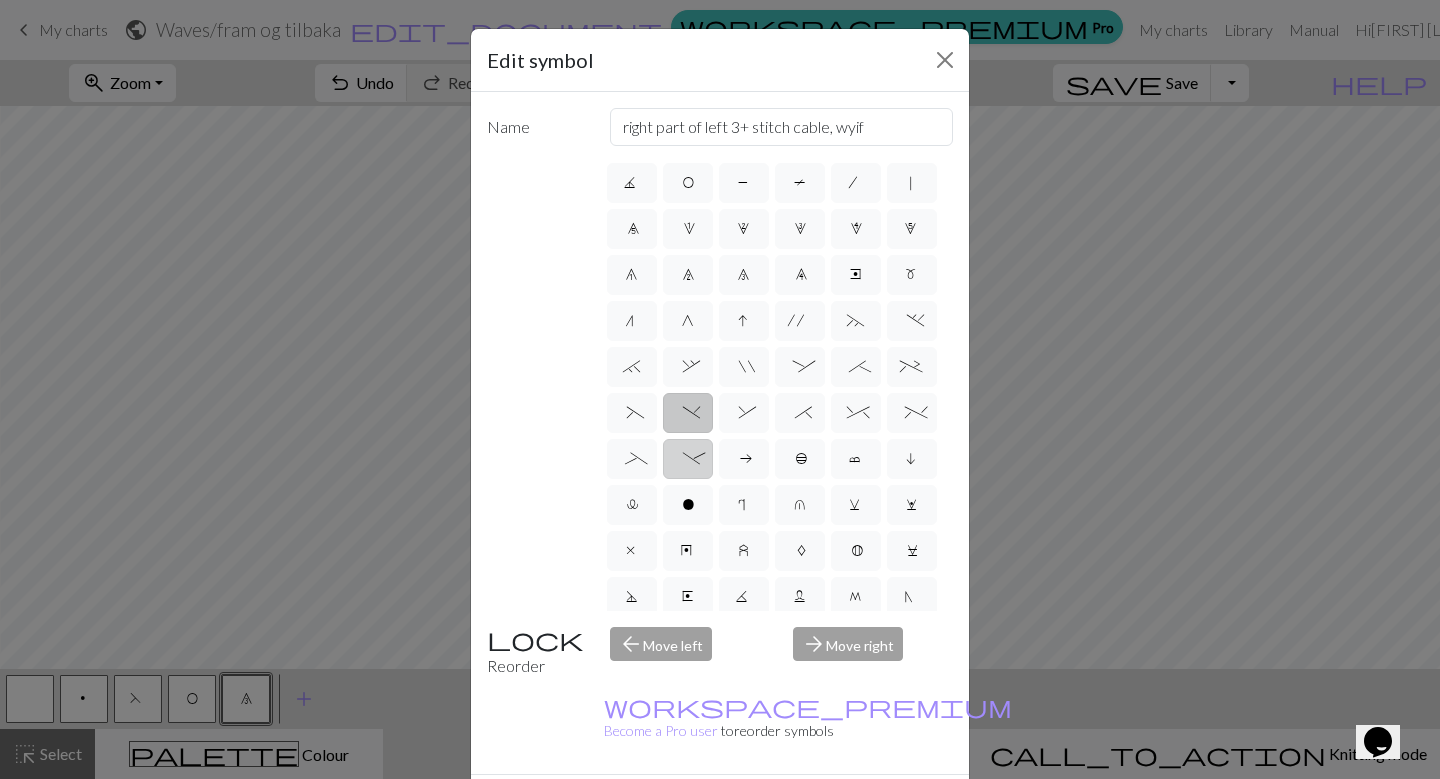 scroll, scrollTop: 100, scrollLeft: 0, axis: vertical 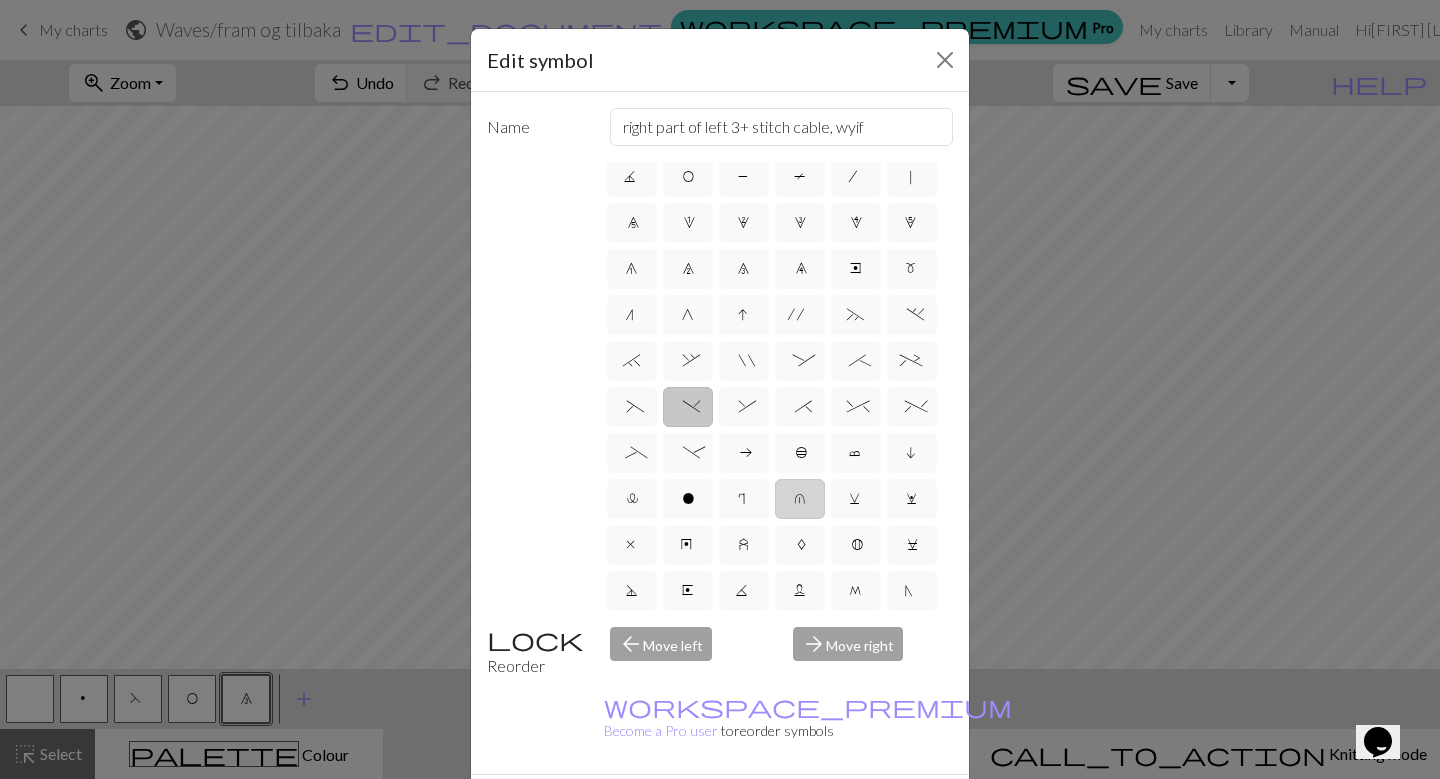 click on "u" at bounding box center (800, 499) 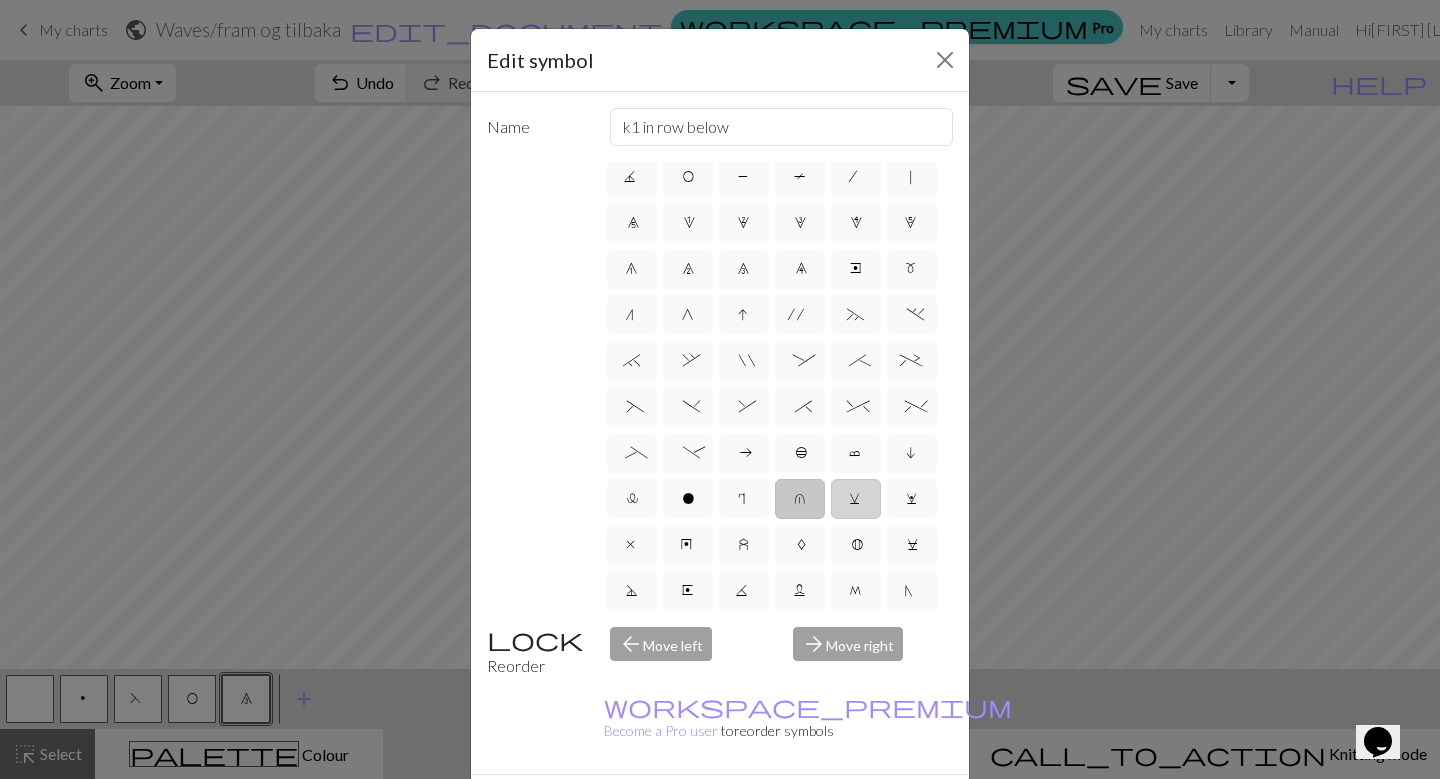 click on "v" at bounding box center (856, 499) 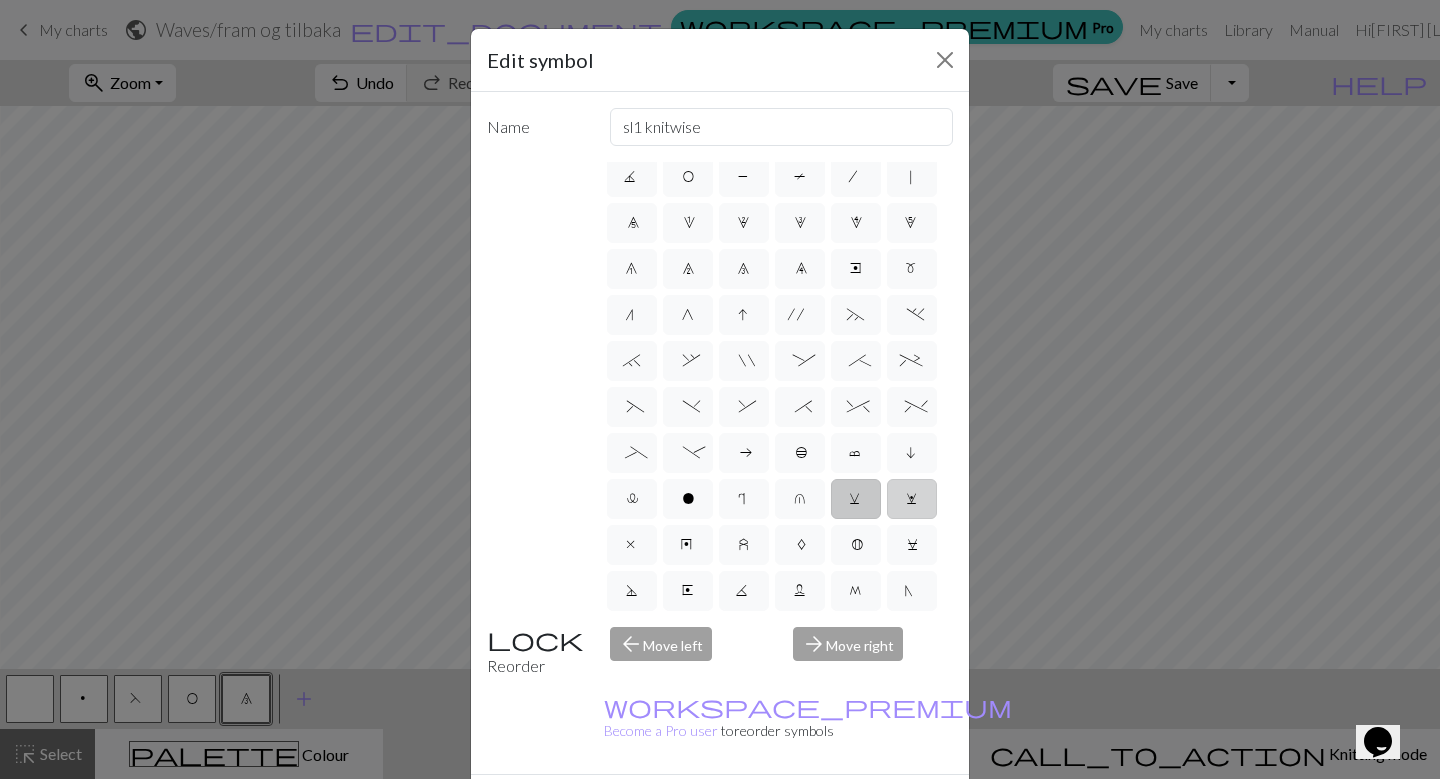 click on "w" at bounding box center (912, 501) 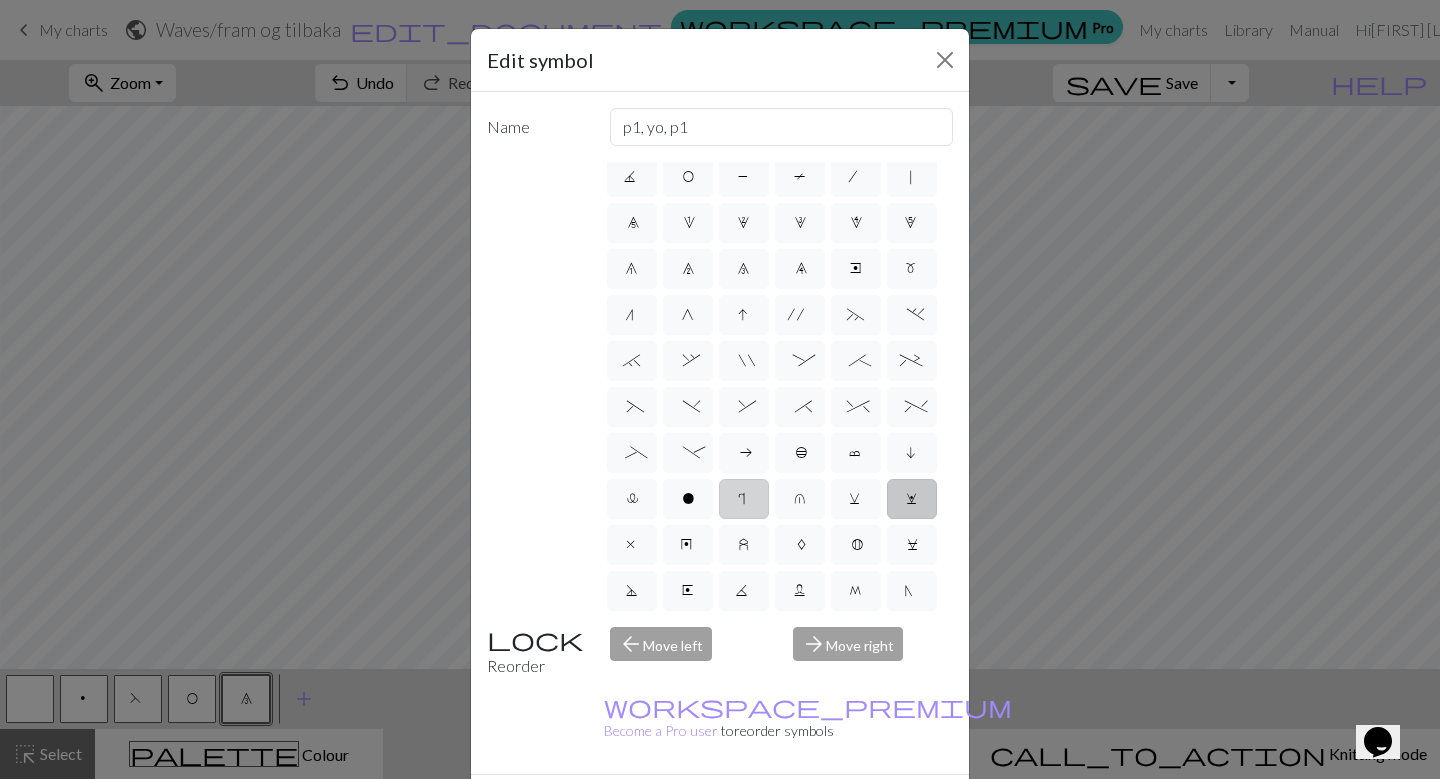 click on "r" at bounding box center [744, 499] 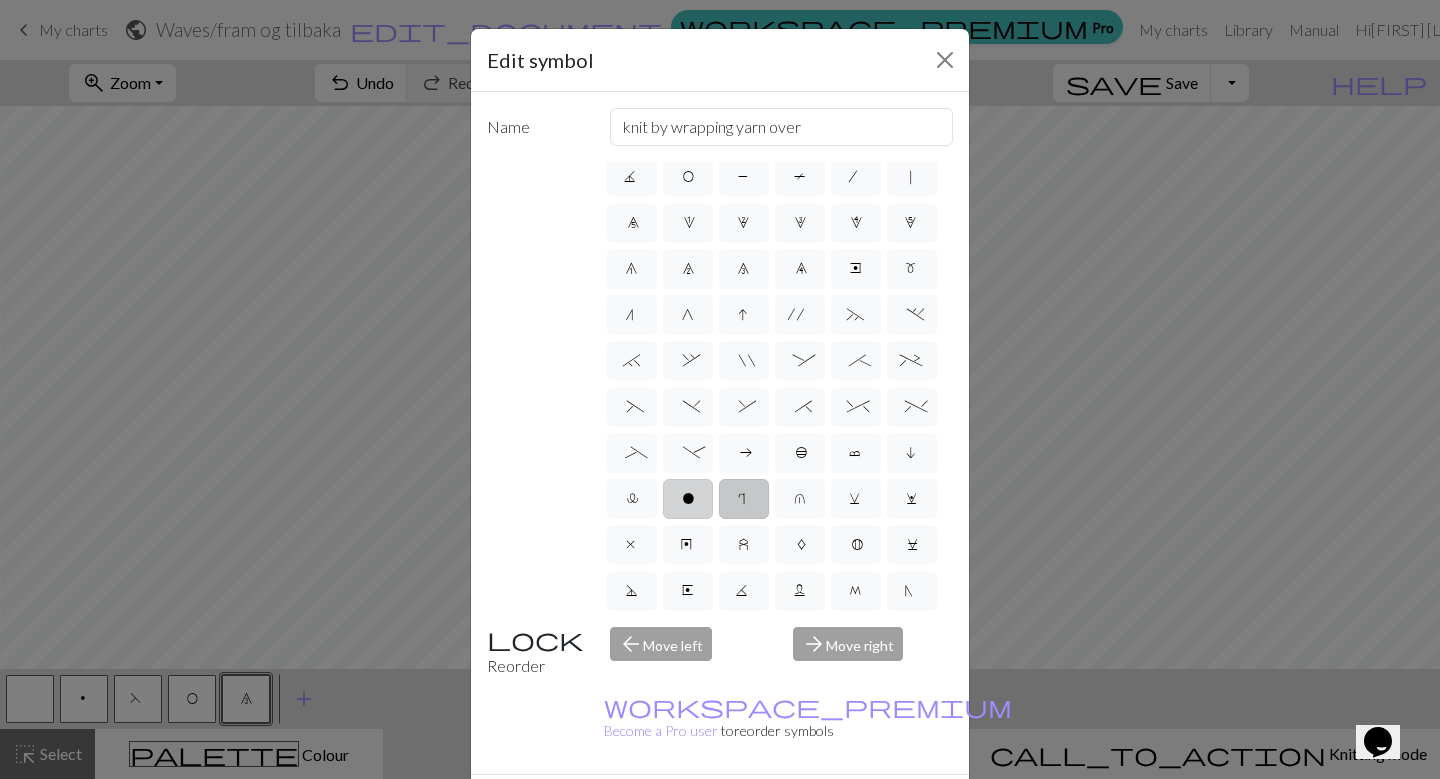 click on "o" at bounding box center (688, 499) 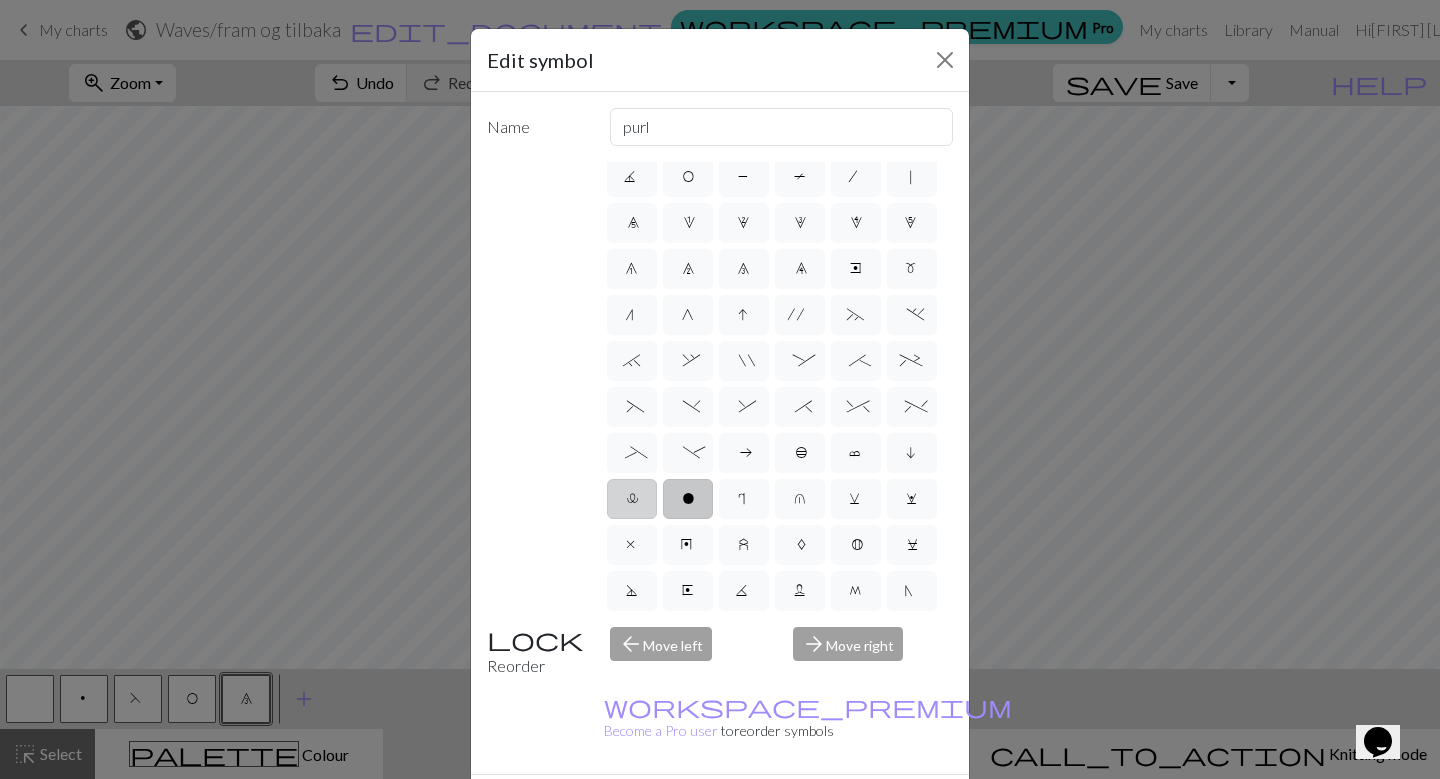 click on "l" at bounding box center (632, 499) 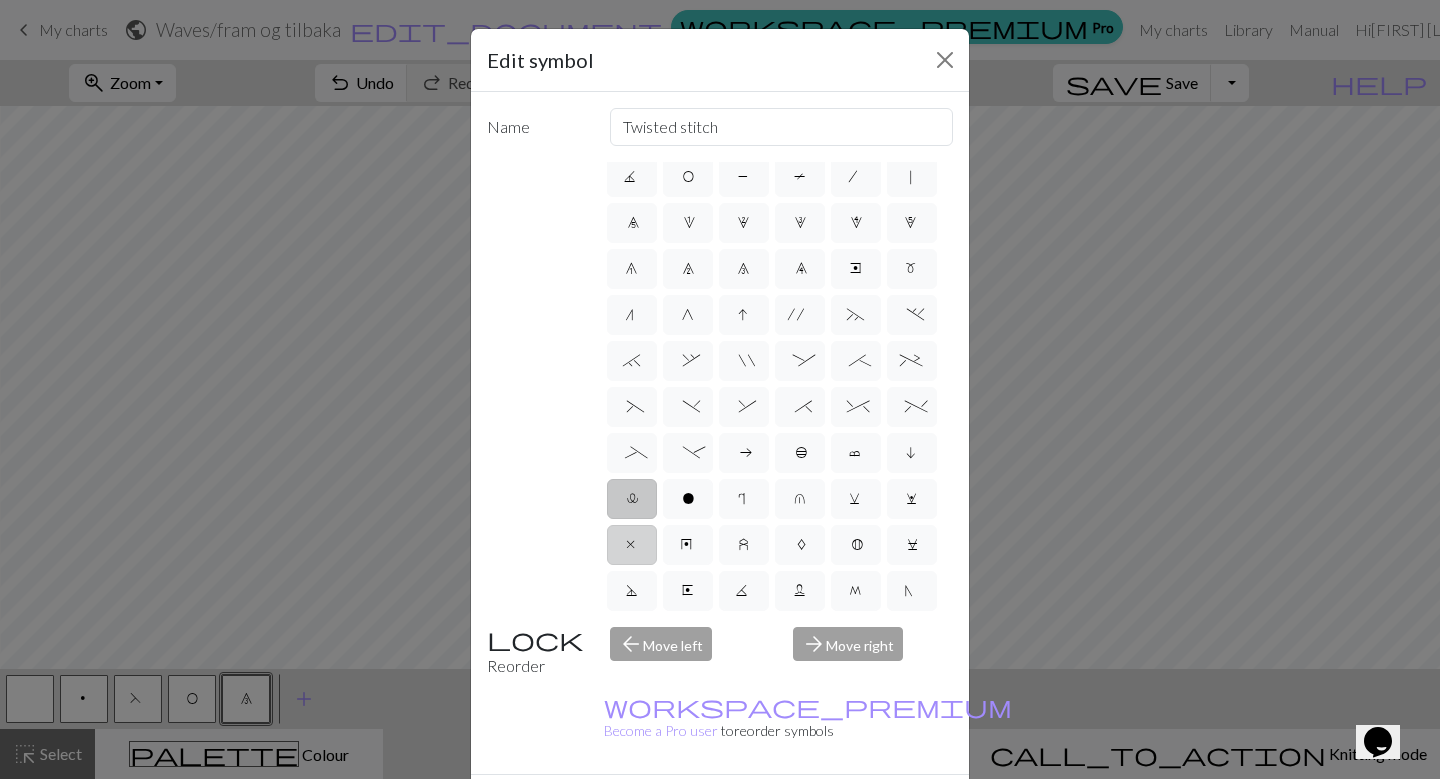 click on "x" at bounding box center [632, 547] 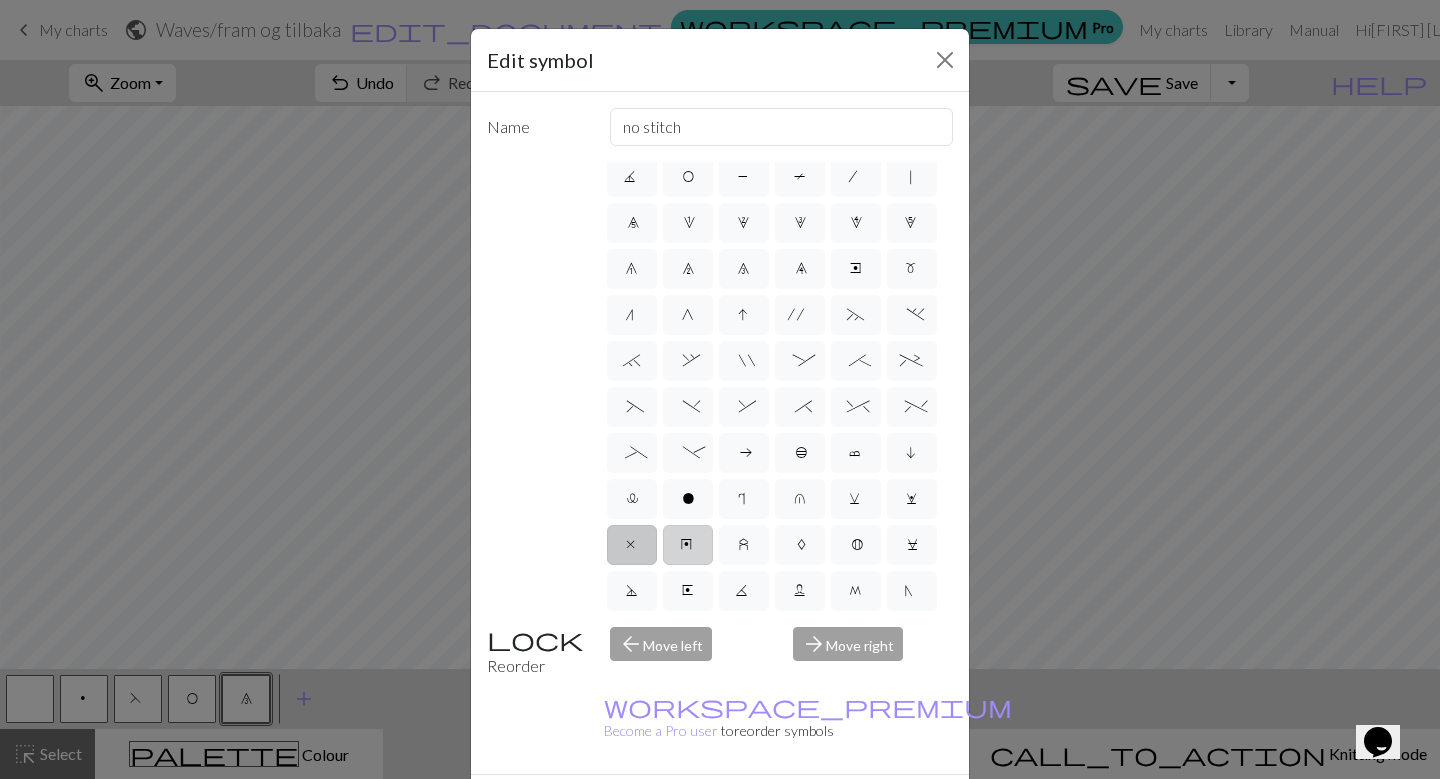 scroll, scrollTop: 195, scrollLeft: 0, axis: vertical 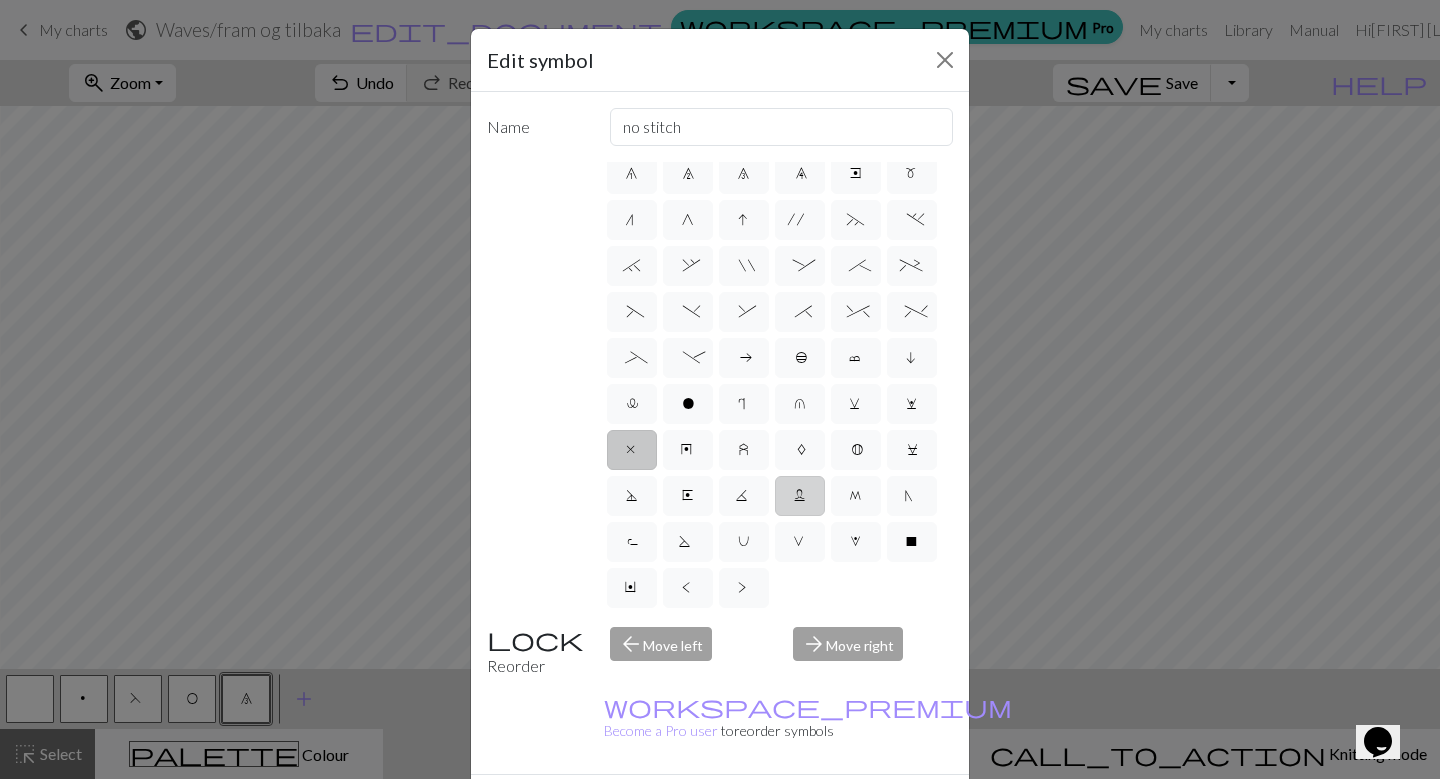 click on "L" at bounding box center [800, 496] 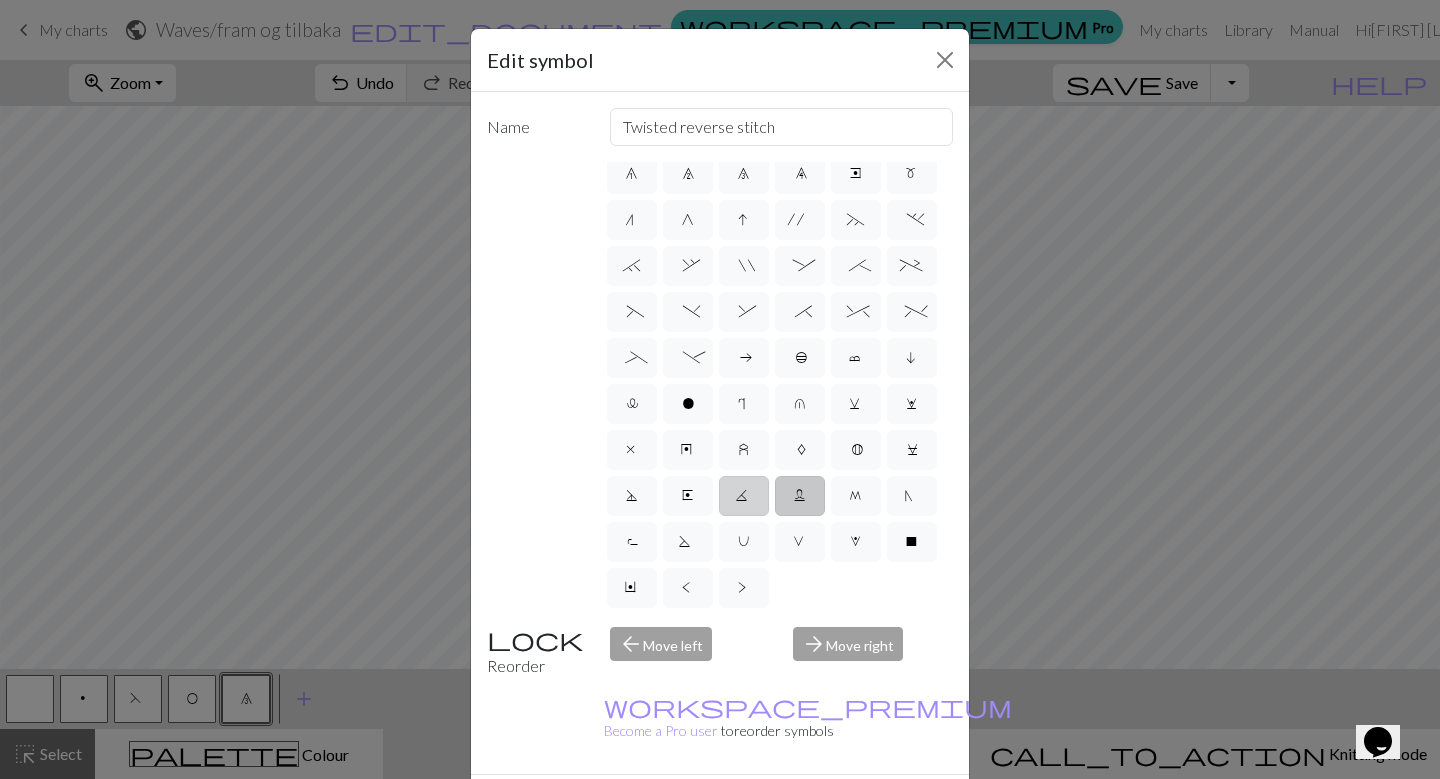 click on "K" at bounding box center [744, 496] 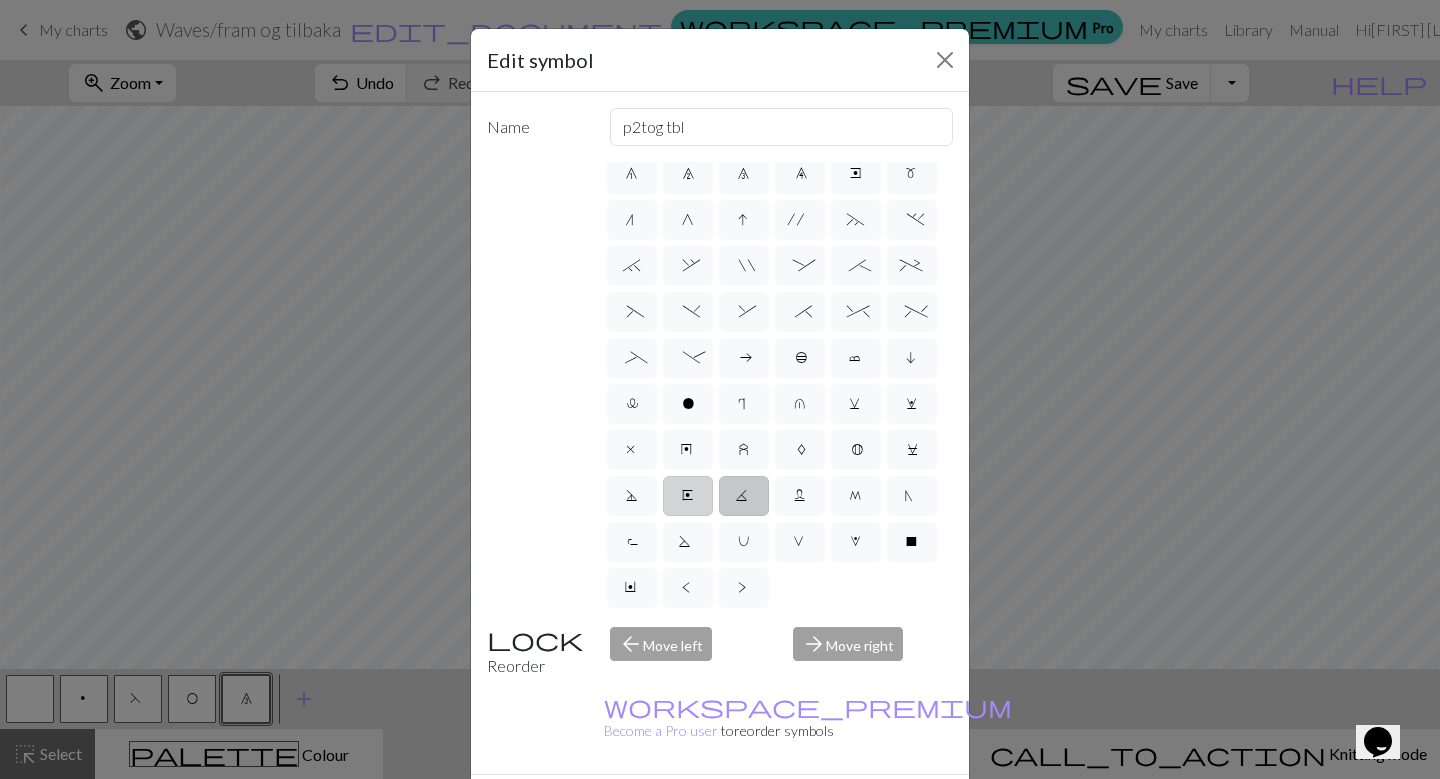 click on "E" at bounding box center (688, 498) 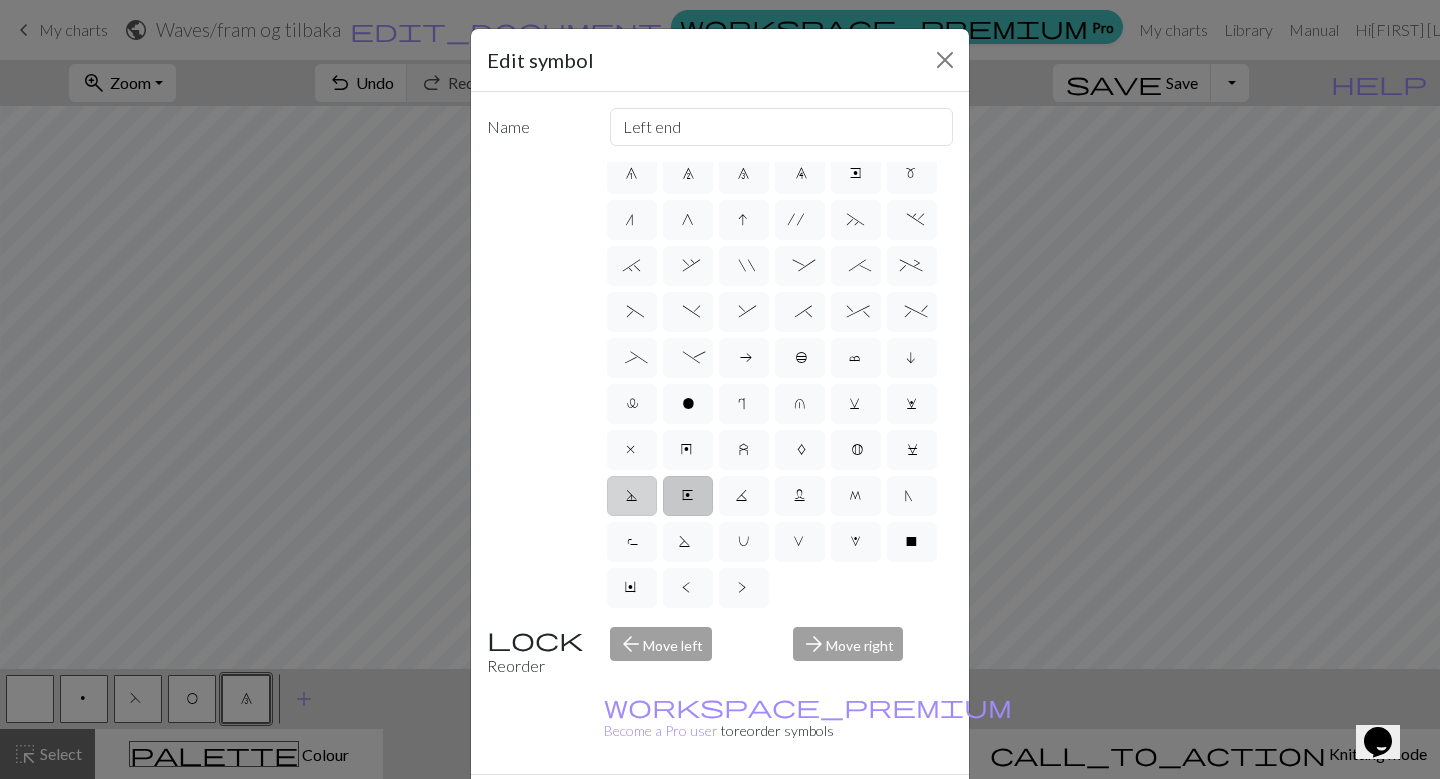 click on "D" at bounding box center [631, 498] 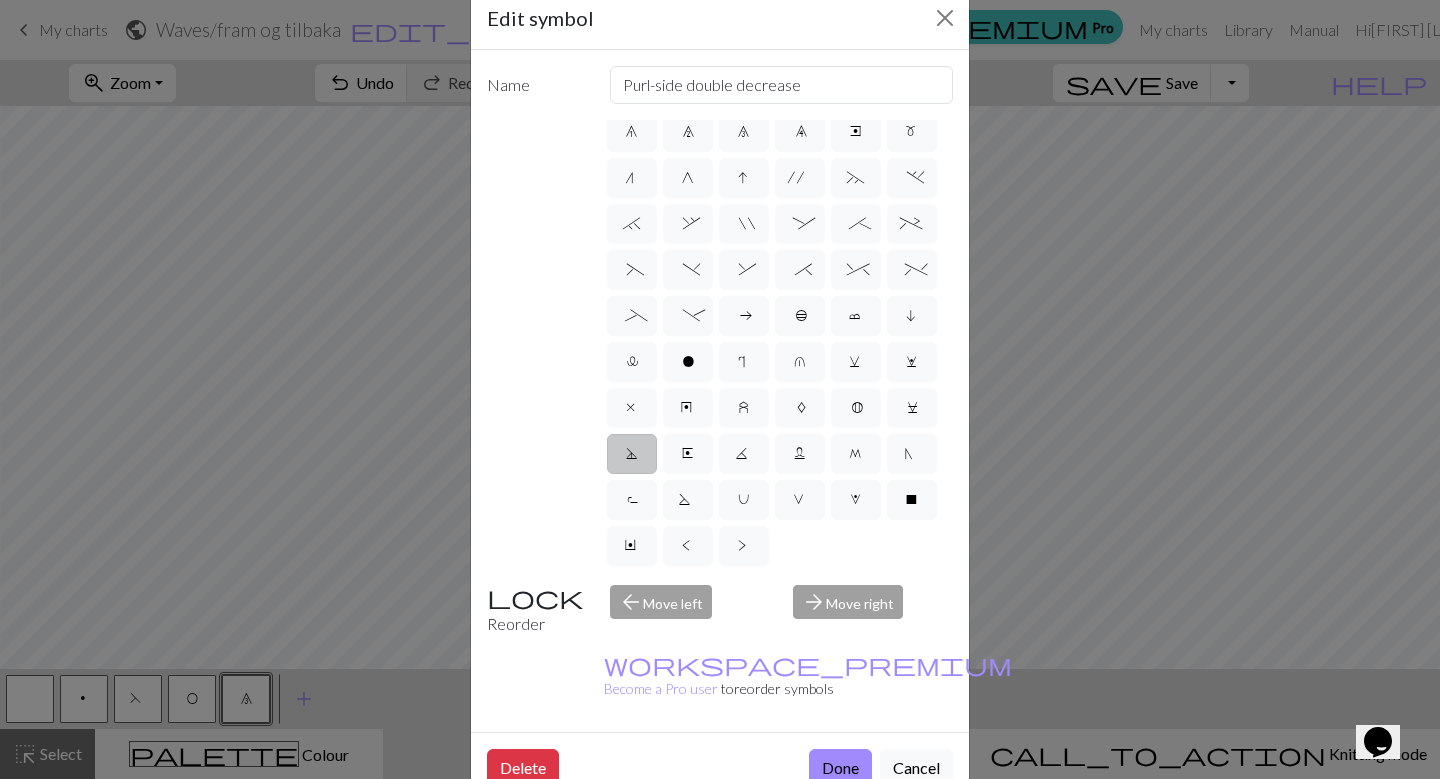 scroll, scrollTop: 46, scrollLeft: 0, axis: vertical 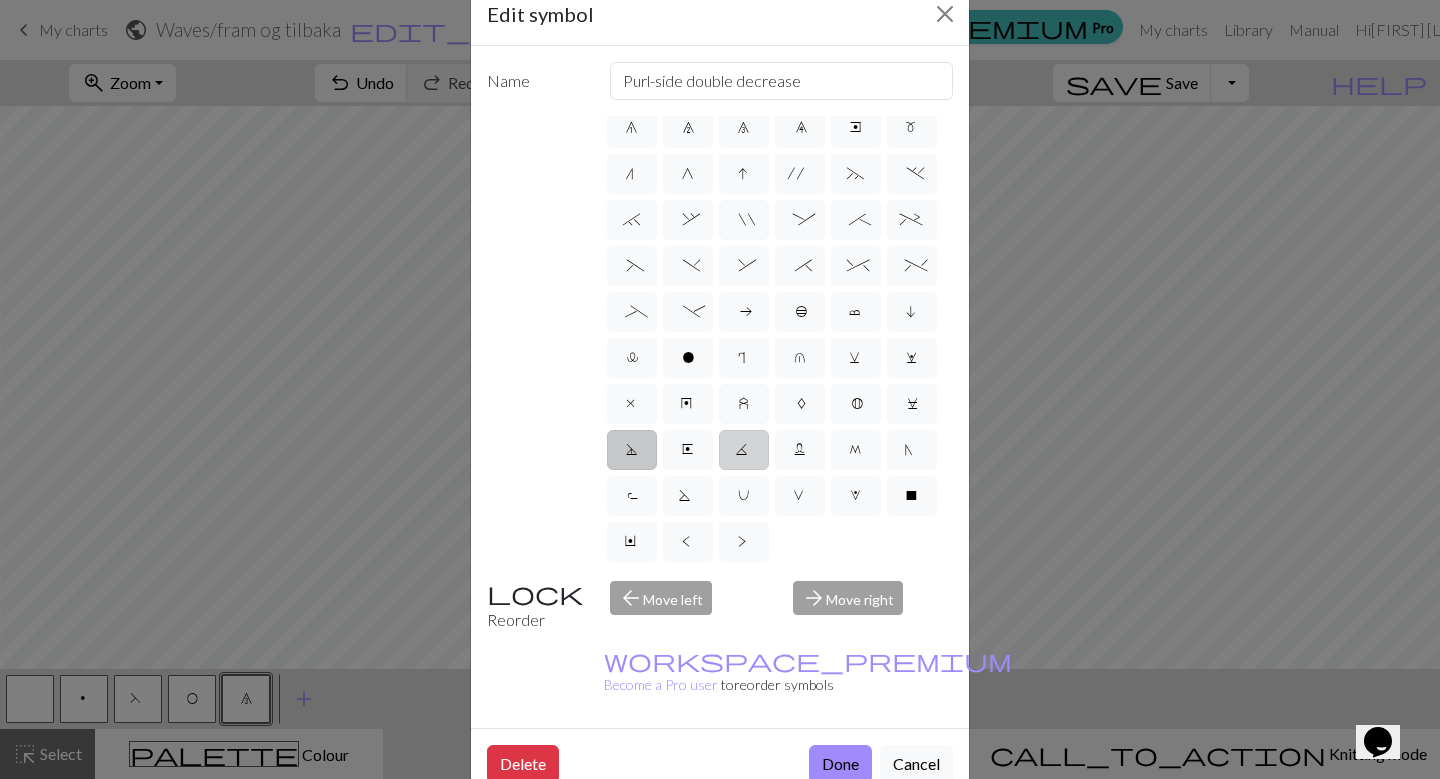 click on "K" at bounding box center (744, 450) 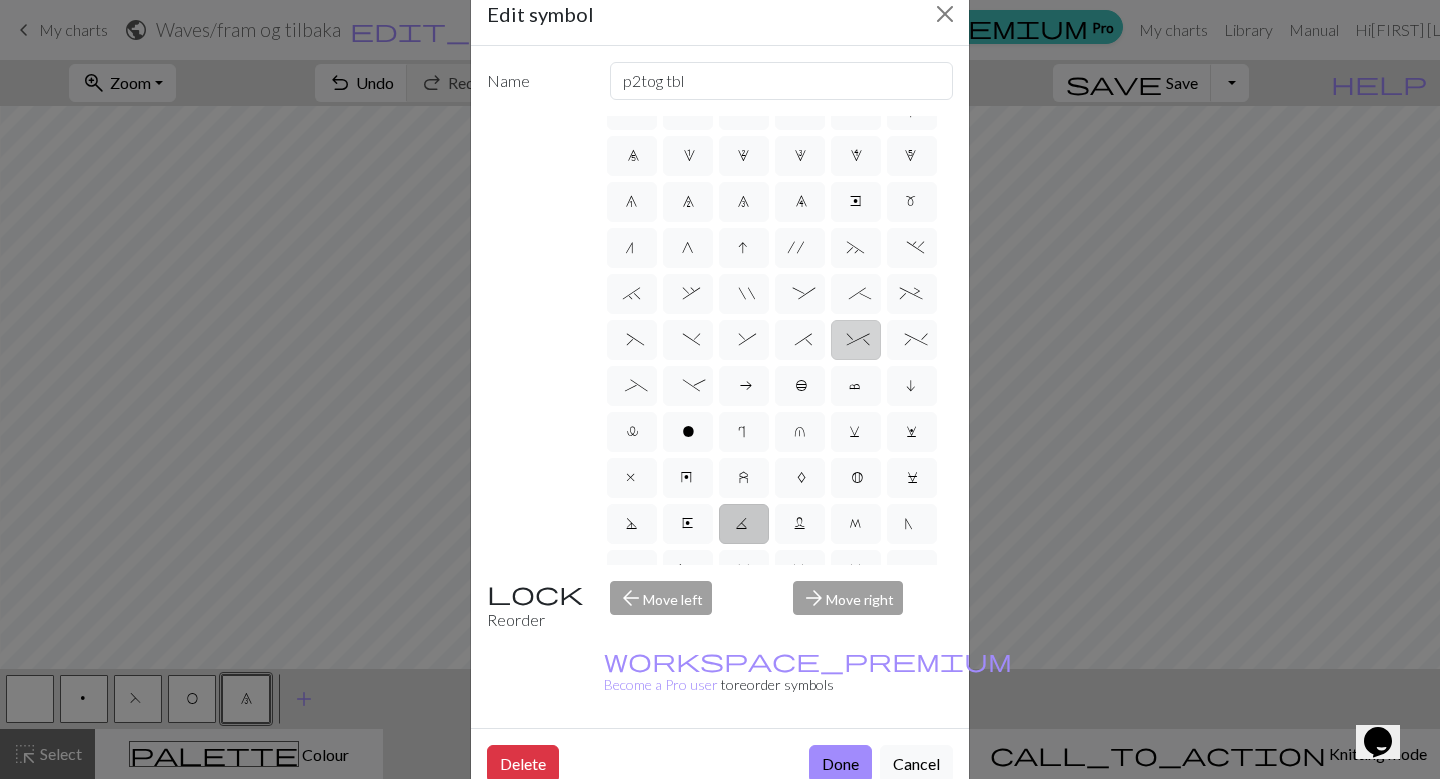 scroll, scrollTop: 70, scrollLeft: 0, axis: vertical 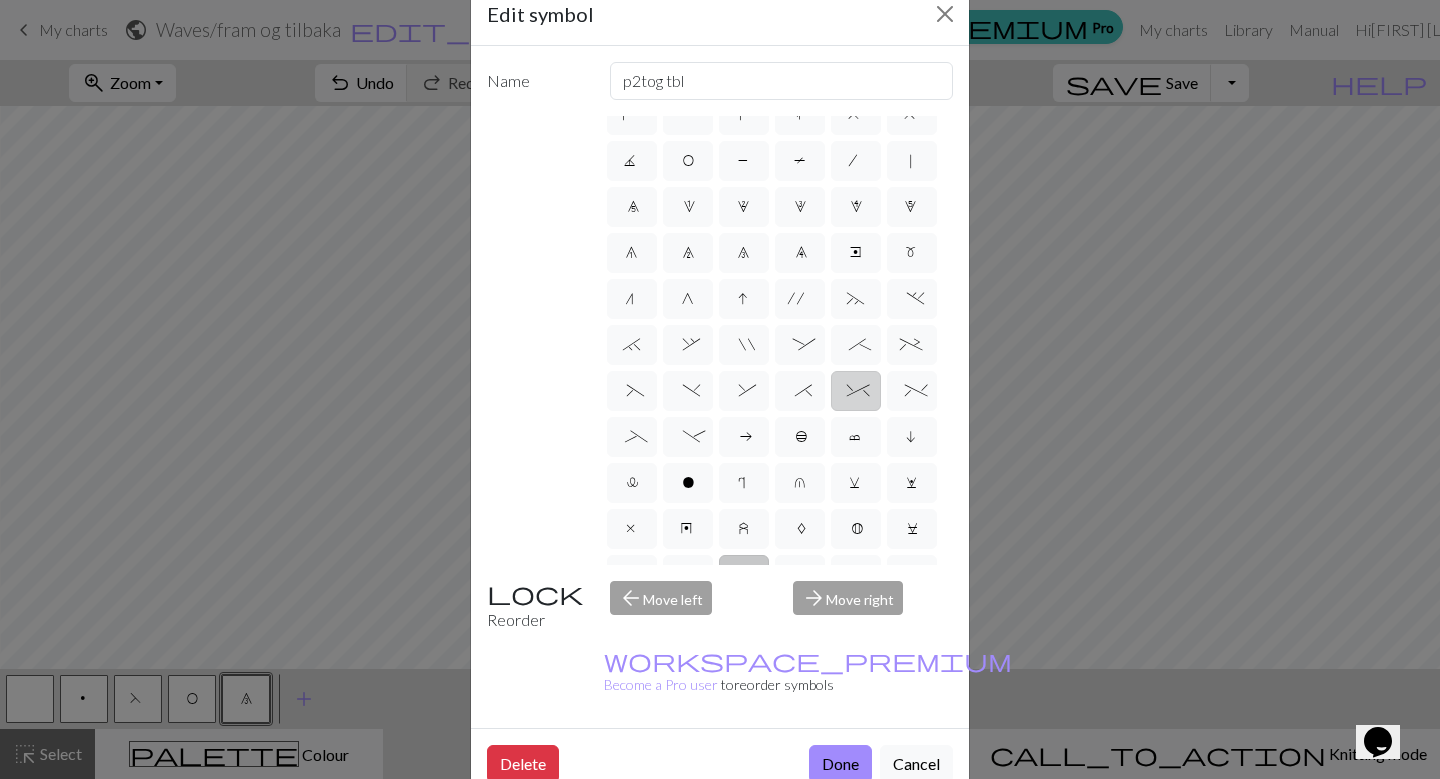 click on "^" at bounding box center [855, 393] 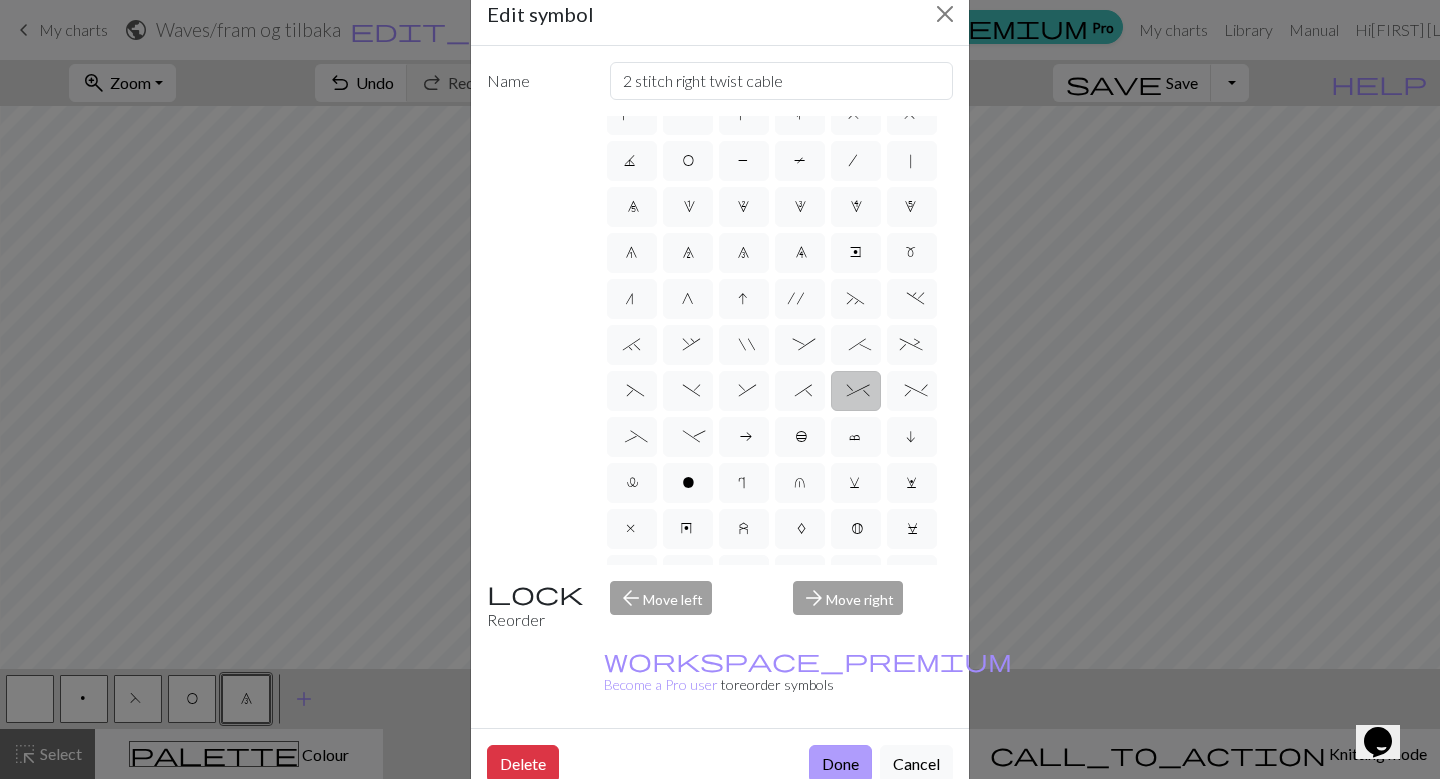 click on "Done" at bounding box center (840, 764) 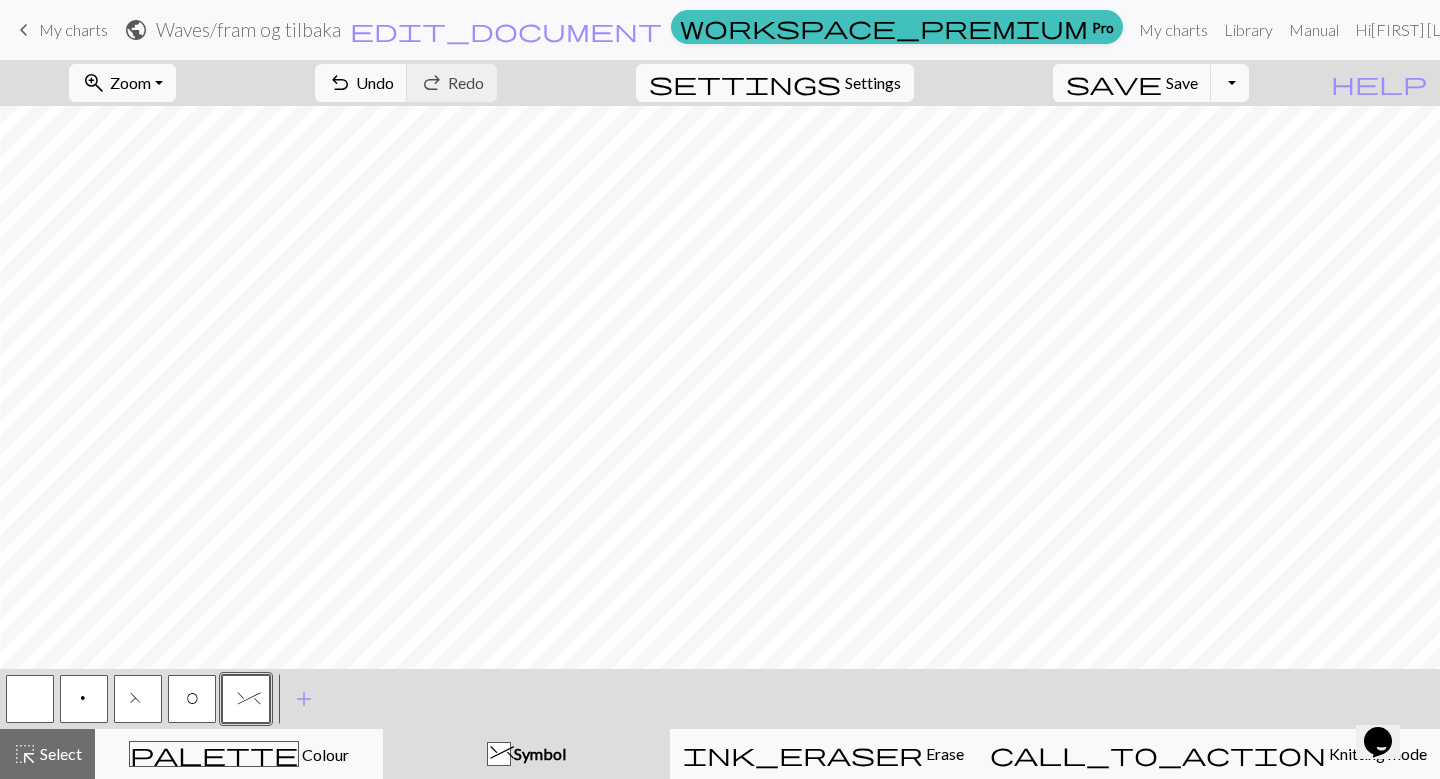 click on "F" at bounding box center [138, 699] 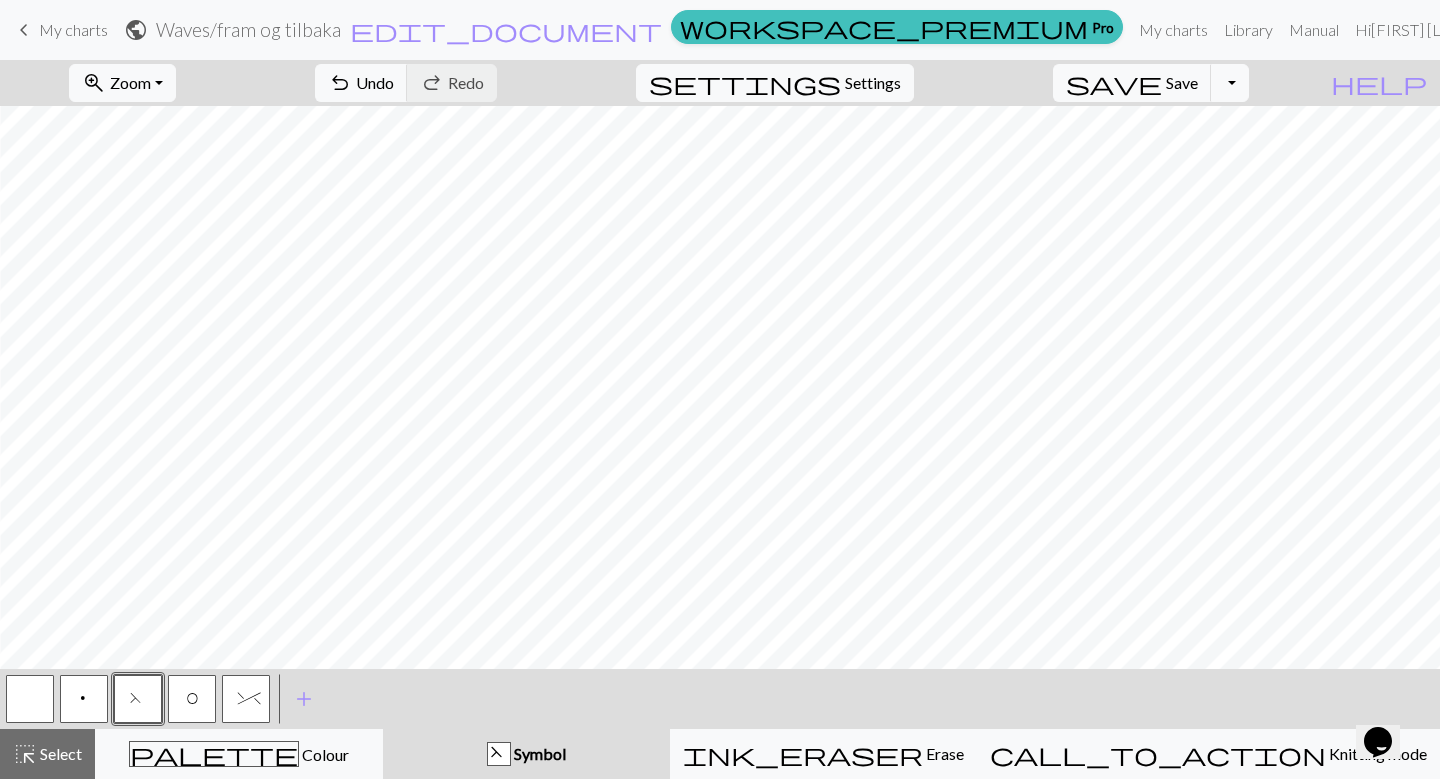 drag, startPoint x: 202, startPoint y: 706, endPoint x: 122, endPoint y: 704, distance: 80.024994 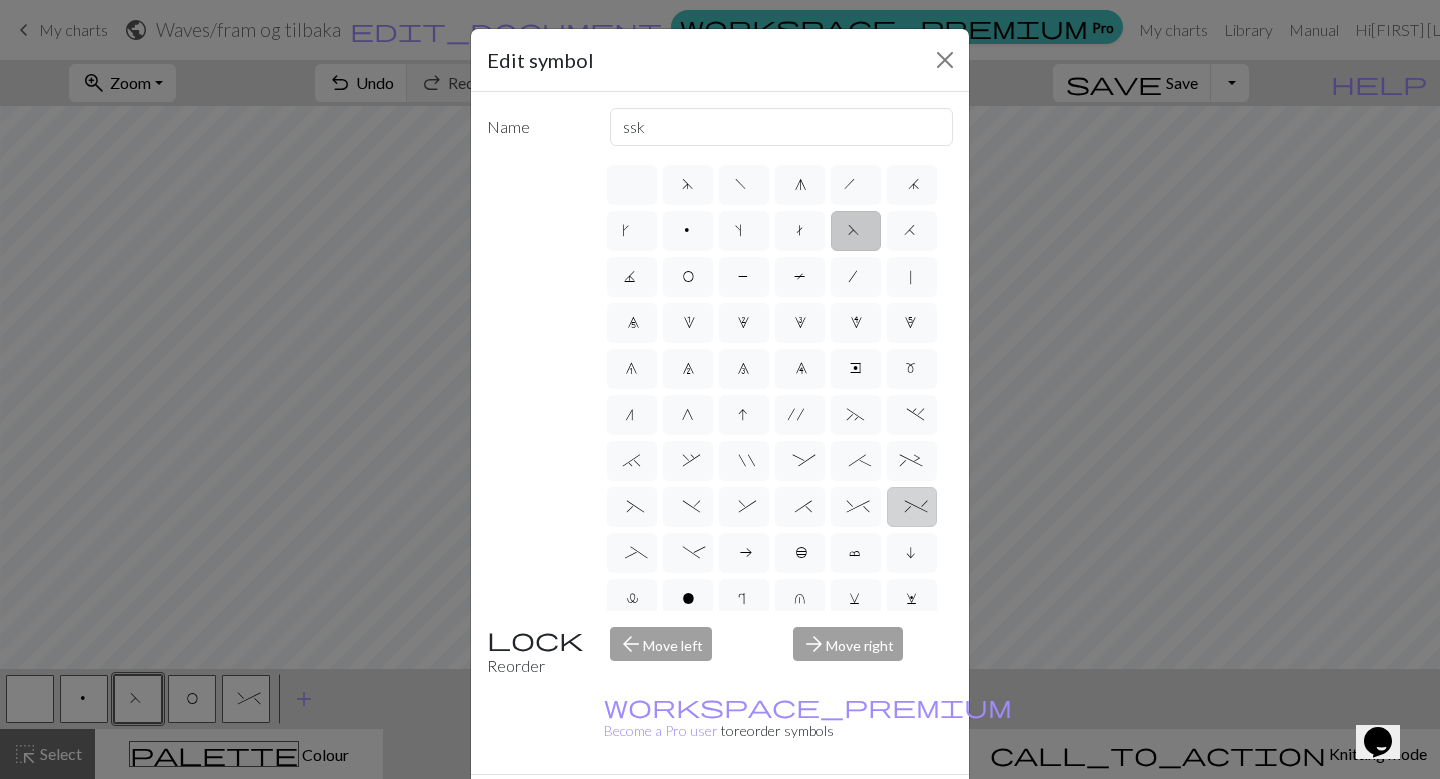 click on "%" at bounding box center (912, 509) 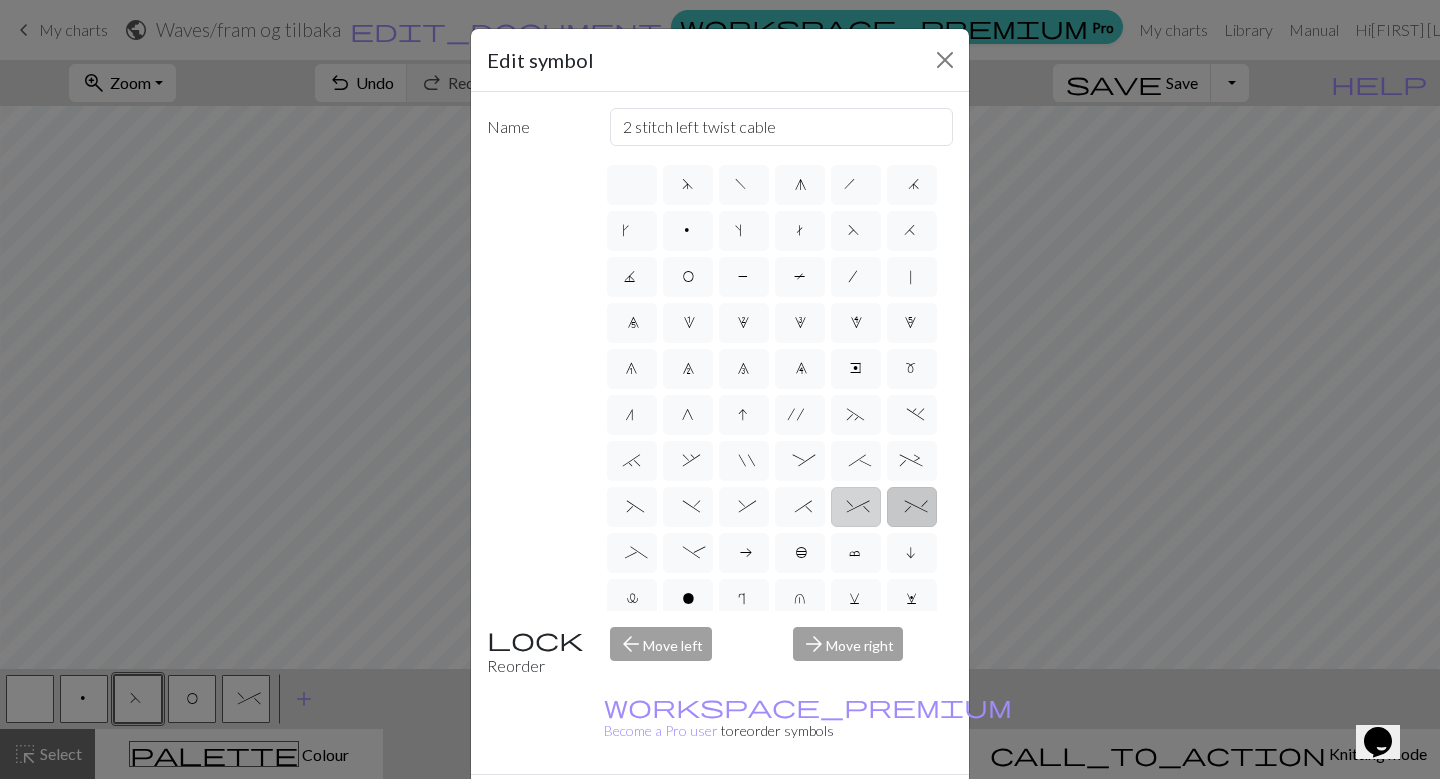 click on "^" at bounding box center [855, 509] 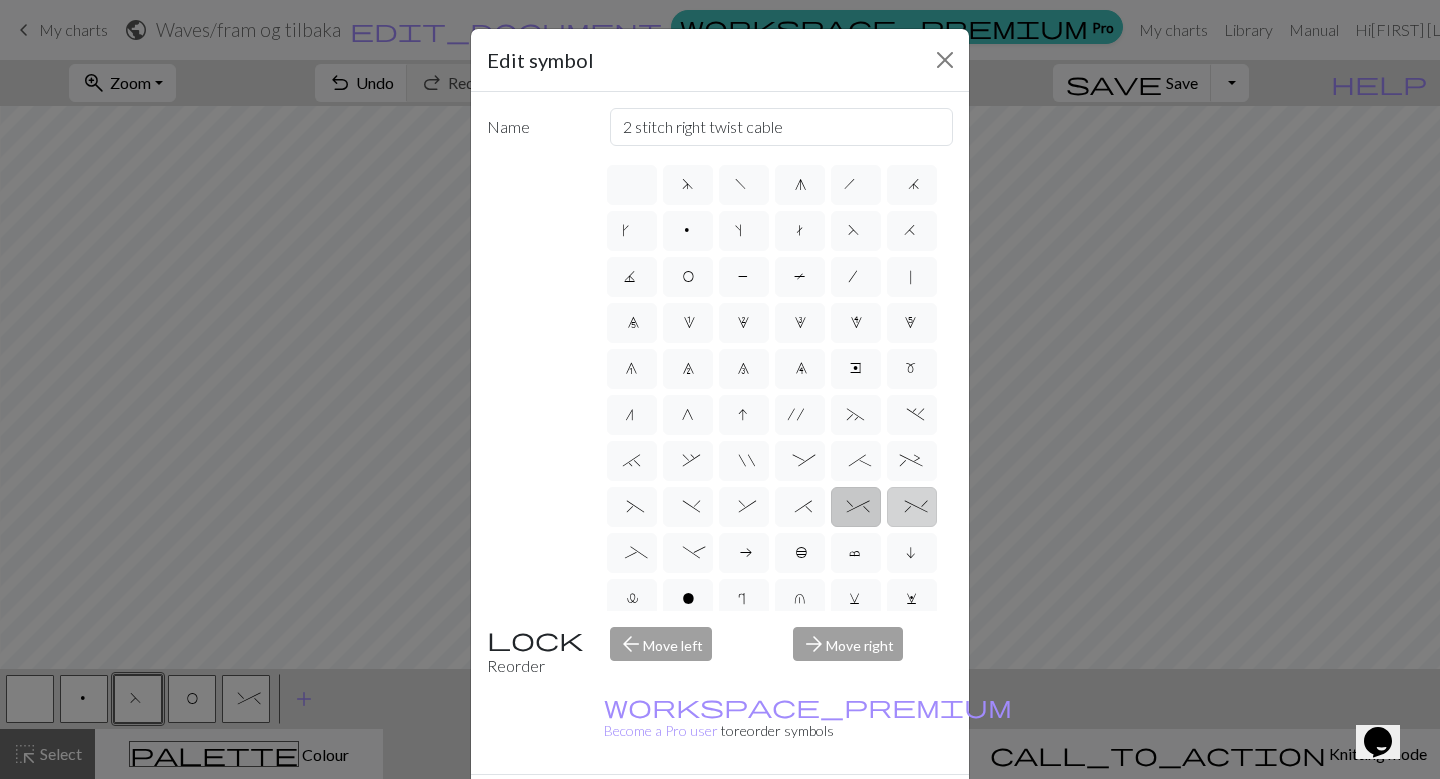 click on "%" at bounding box center (912, 507) 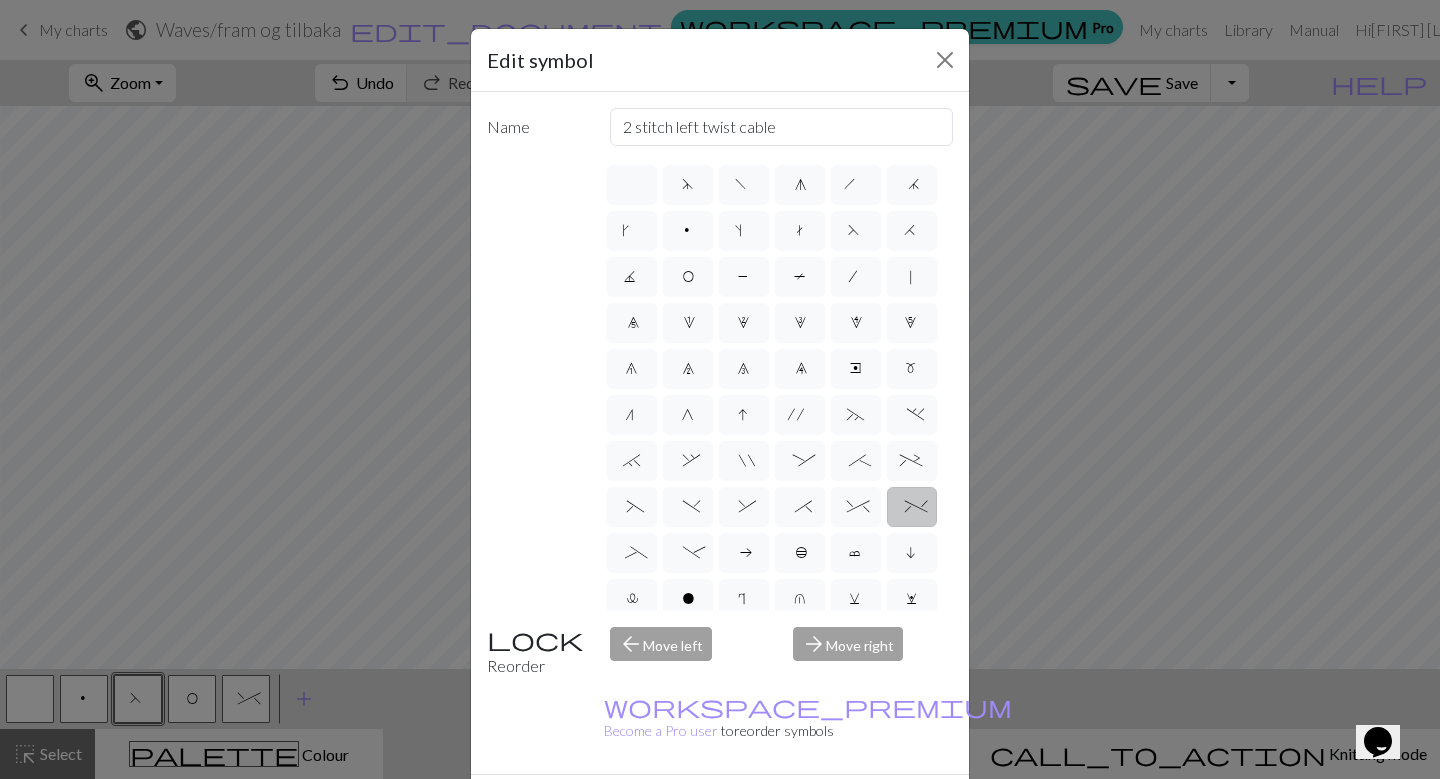 click on "Done" at bounding box center (840, 810) 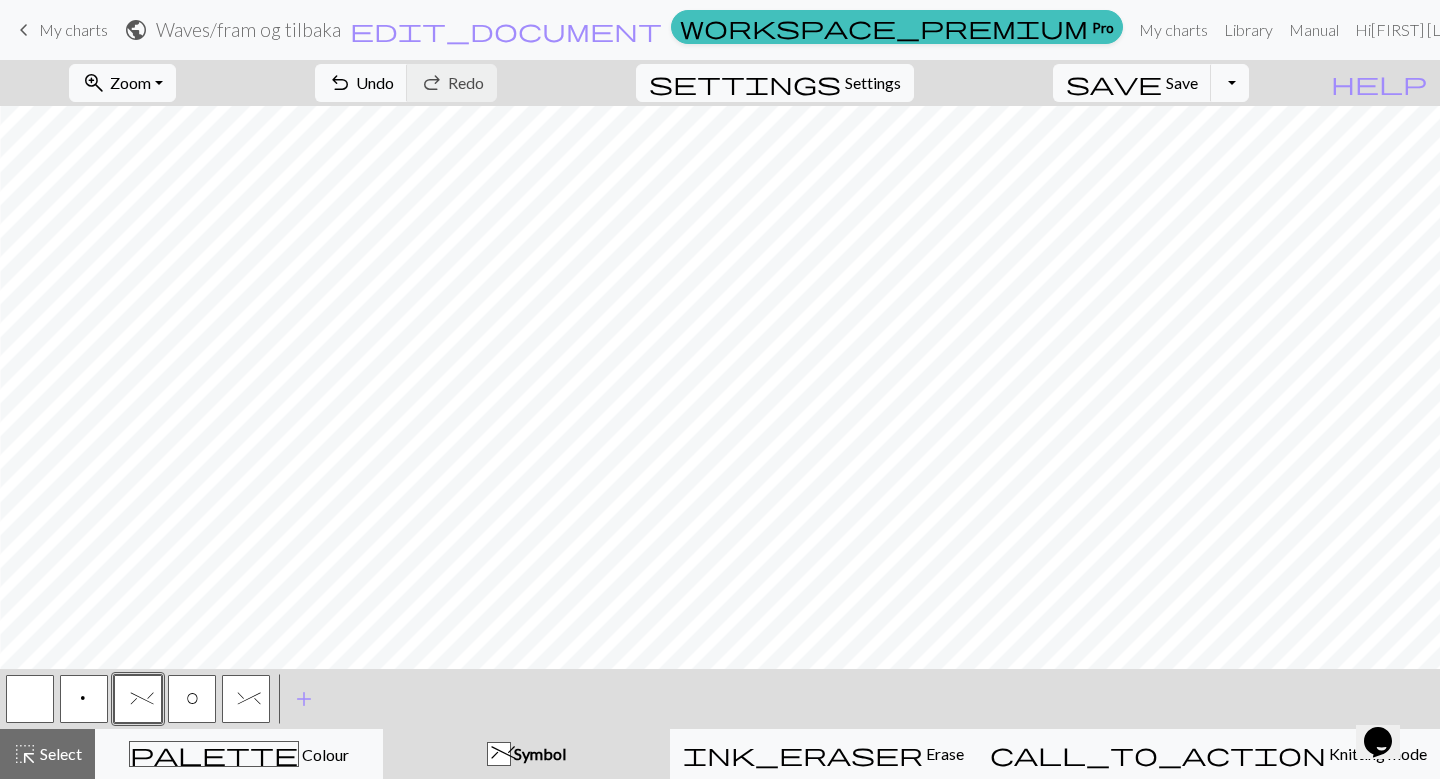 click on "O" at bounding box center (192, 699) 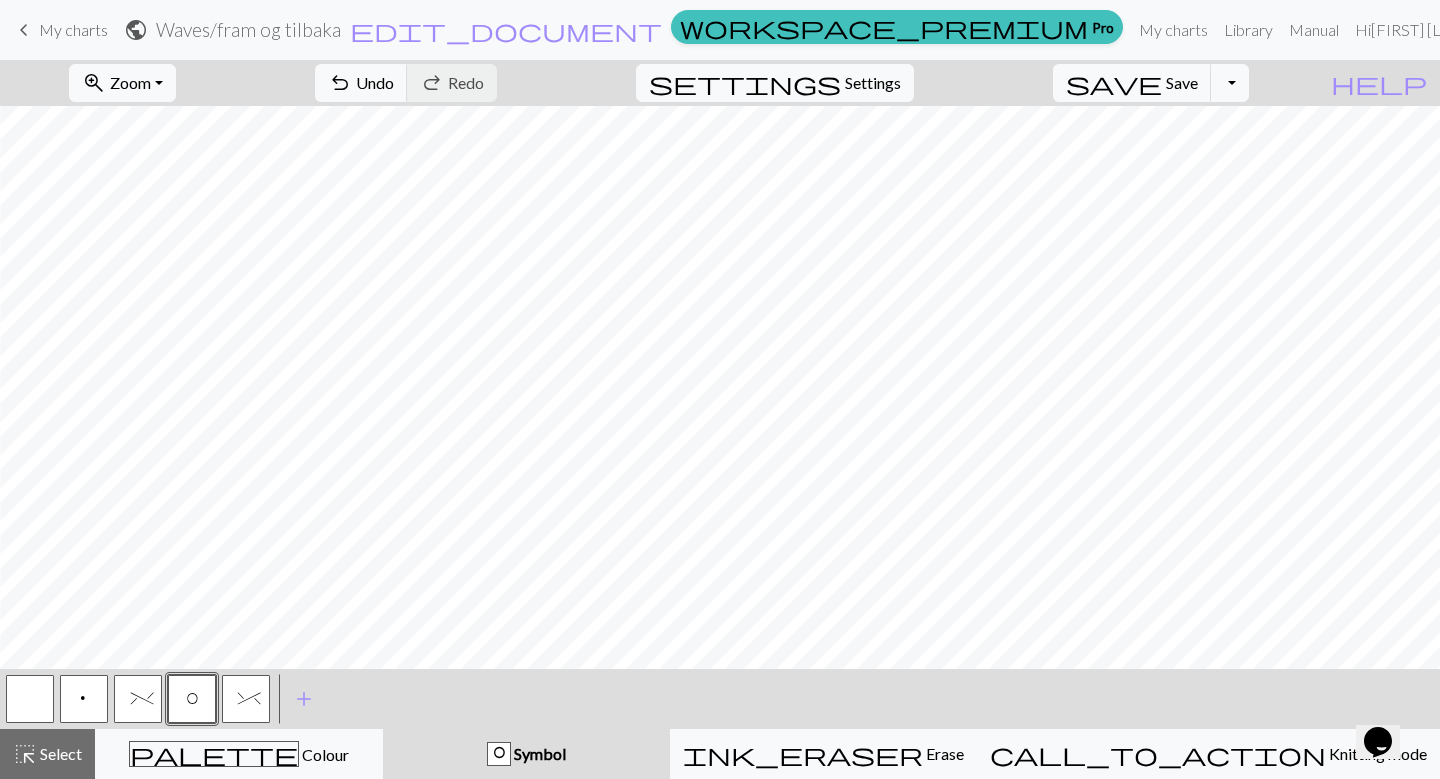 click on "%" at bounding box center (138, 701) 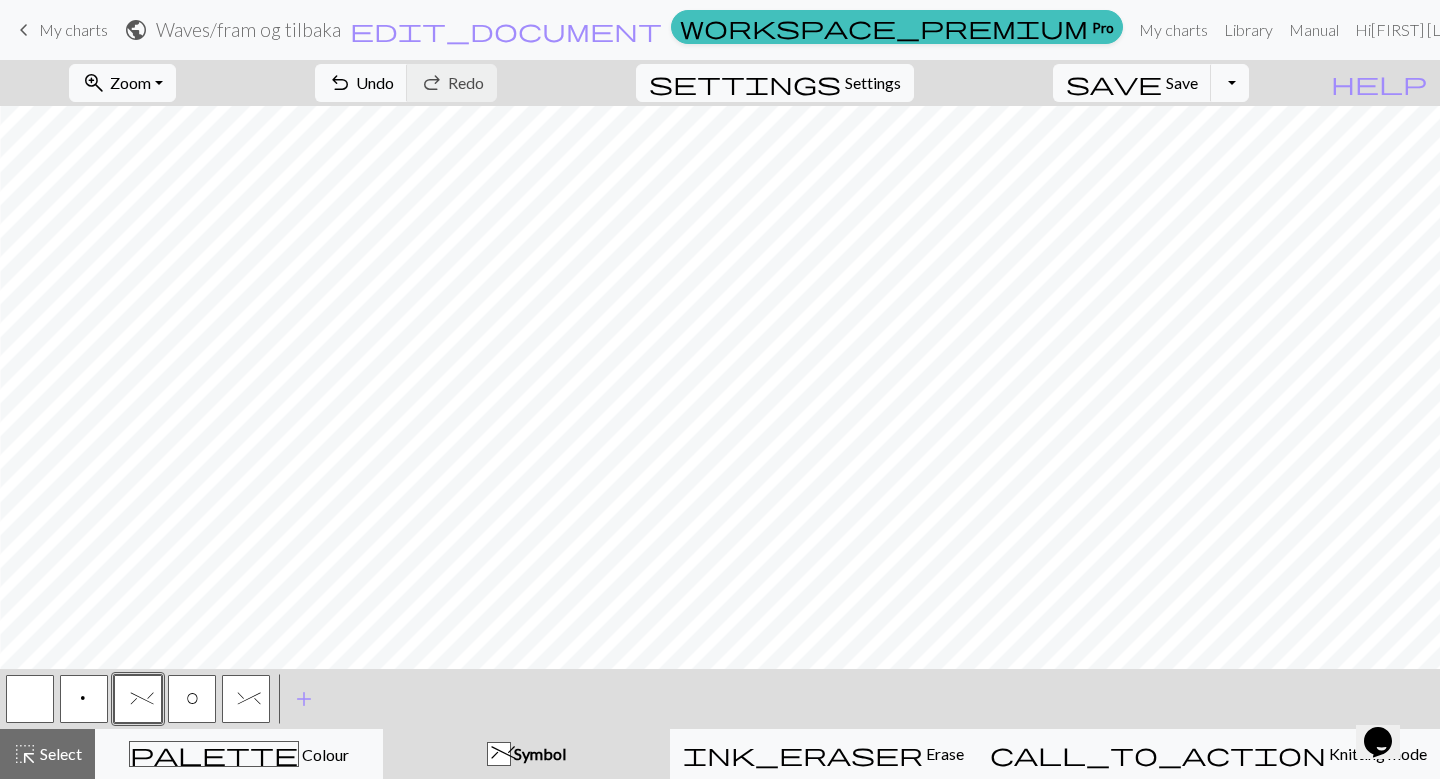 click at bounding box center (30, 699) 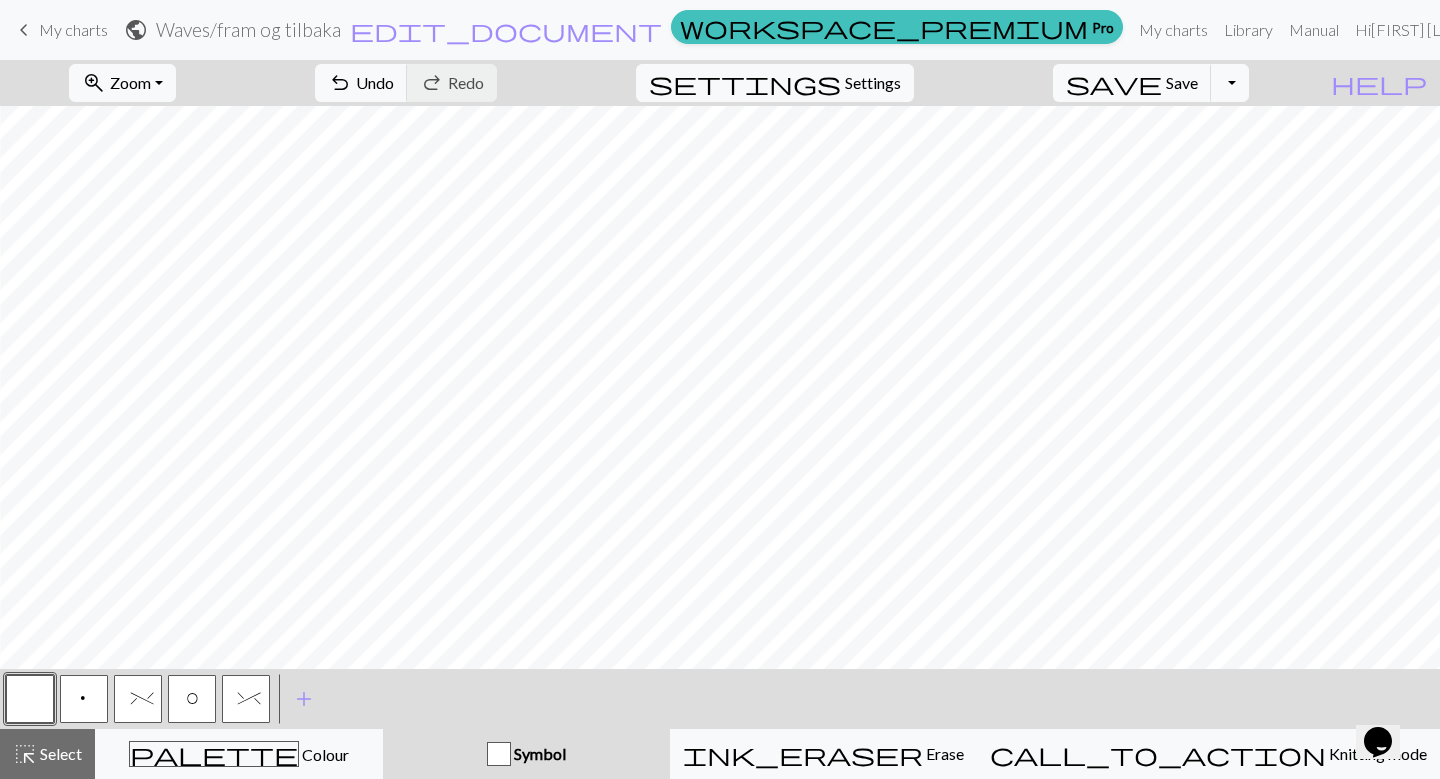 click on "%" at bounding box center (138, 699) 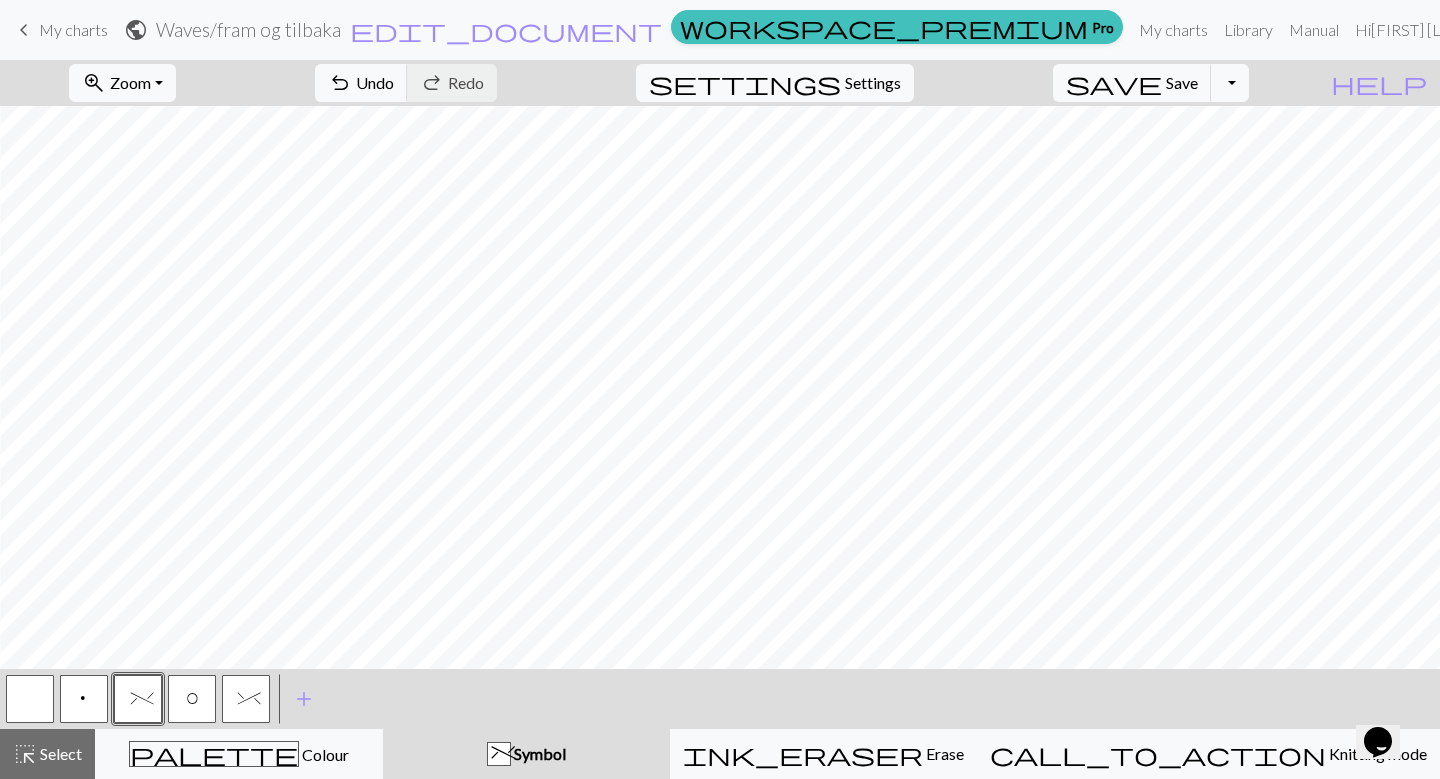 click at bounding box center (30, 699) 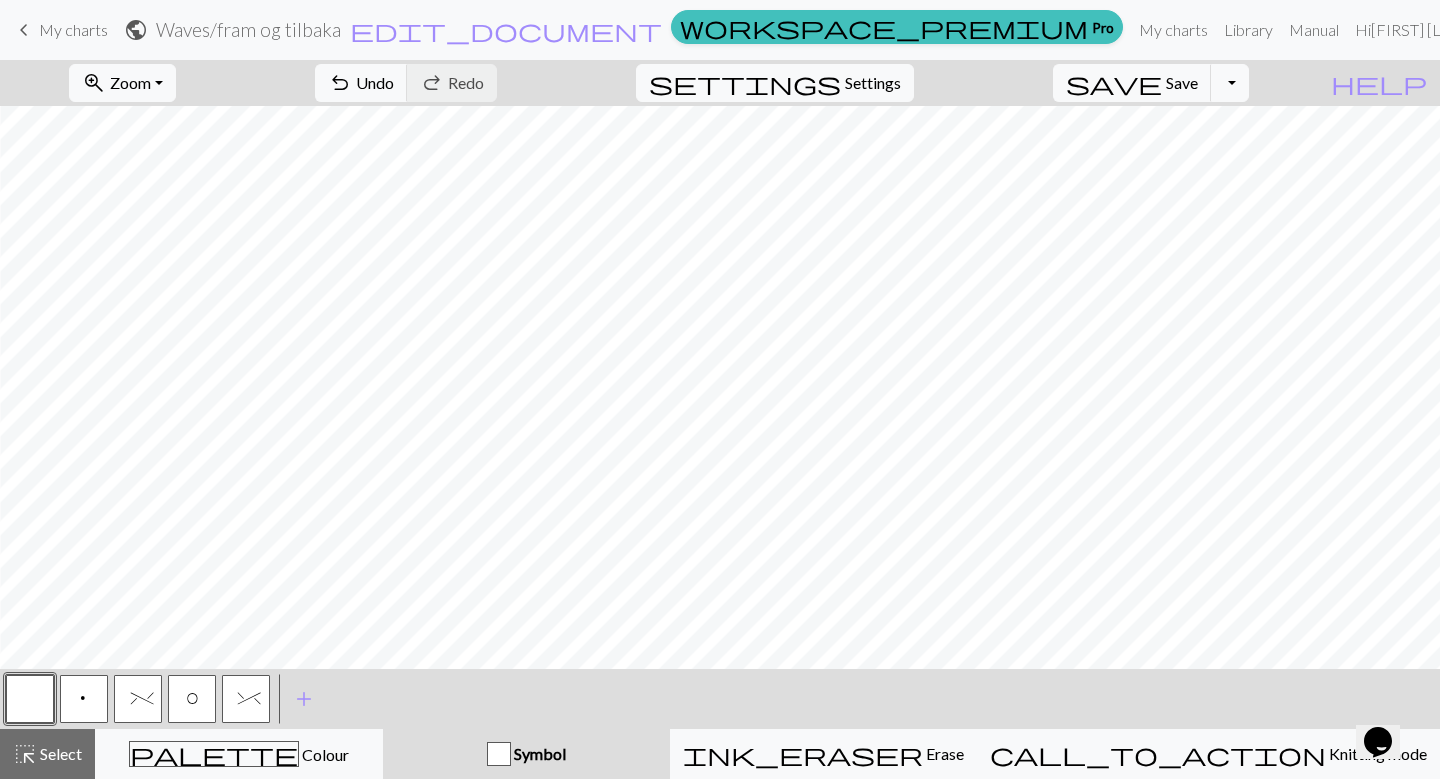 click on "%" at bounding box center (138, 701) 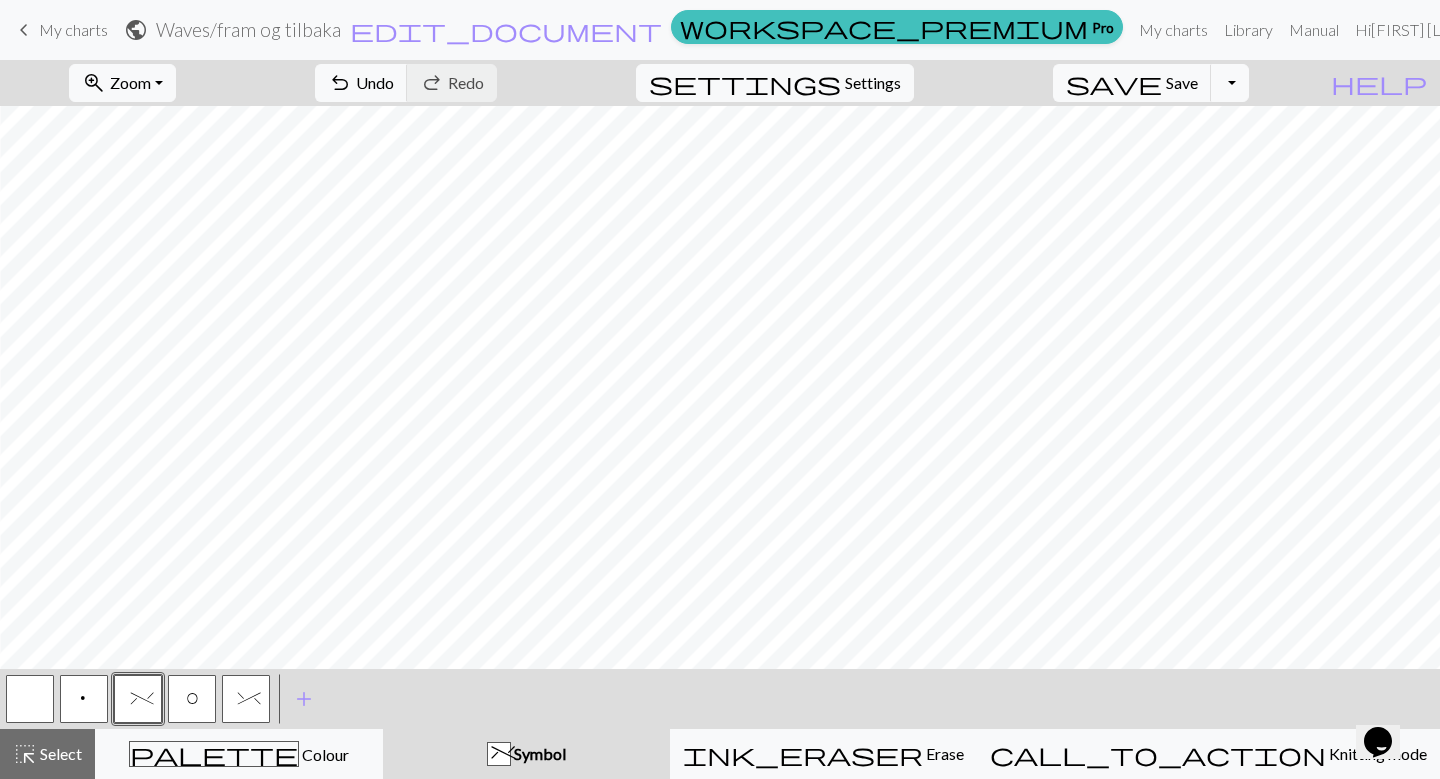 click at bounding box center [30, 699] 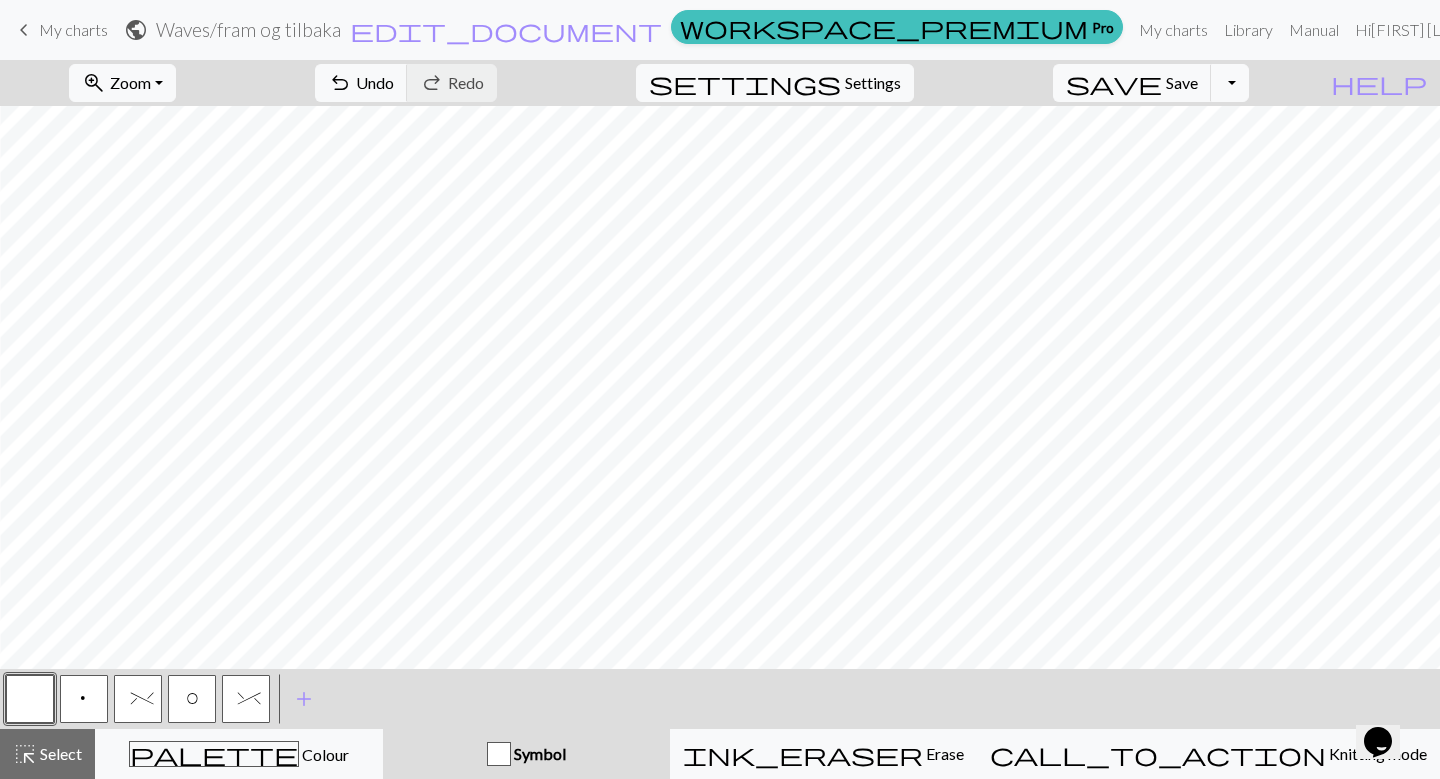 click on "%" at bounding box center [138, 701] 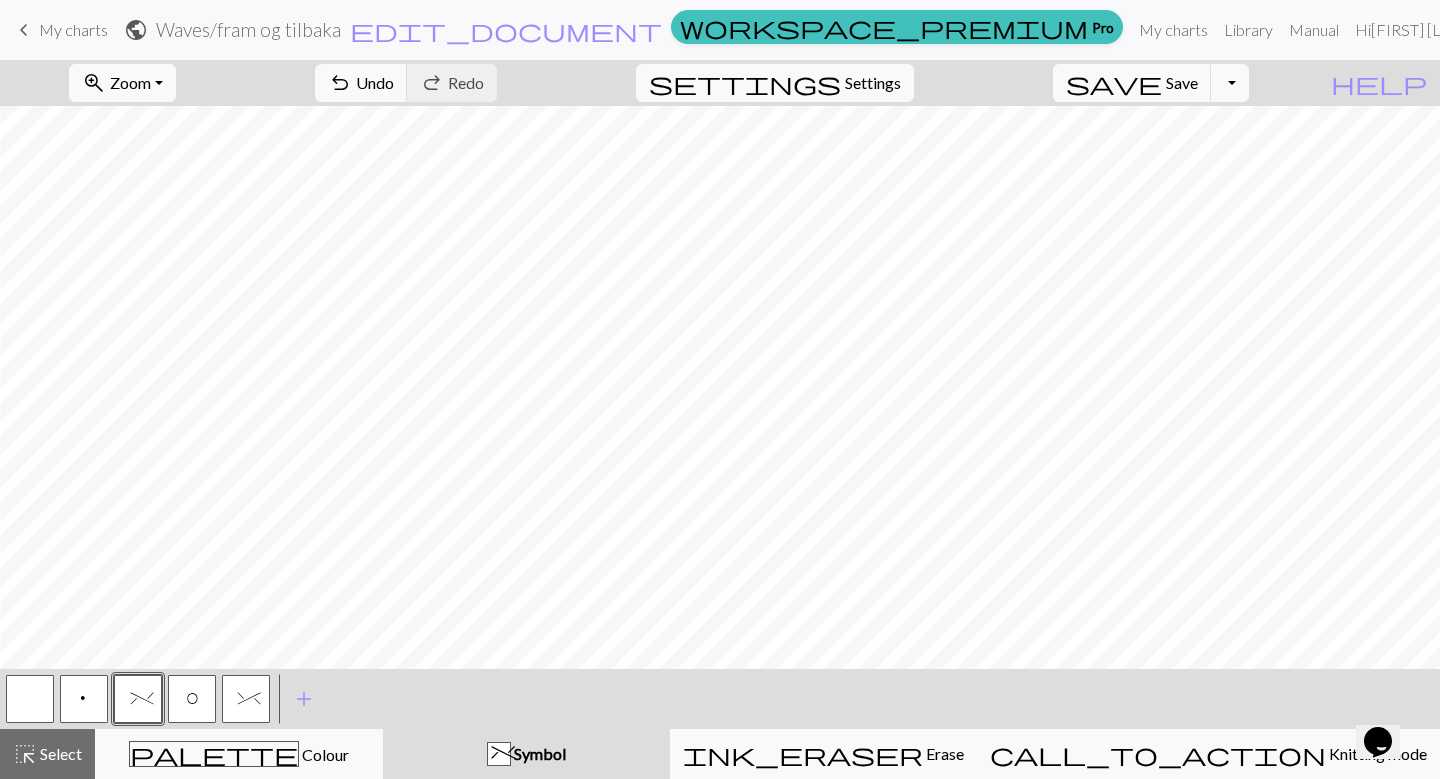 click on "O" at bounding box center (192, 699) 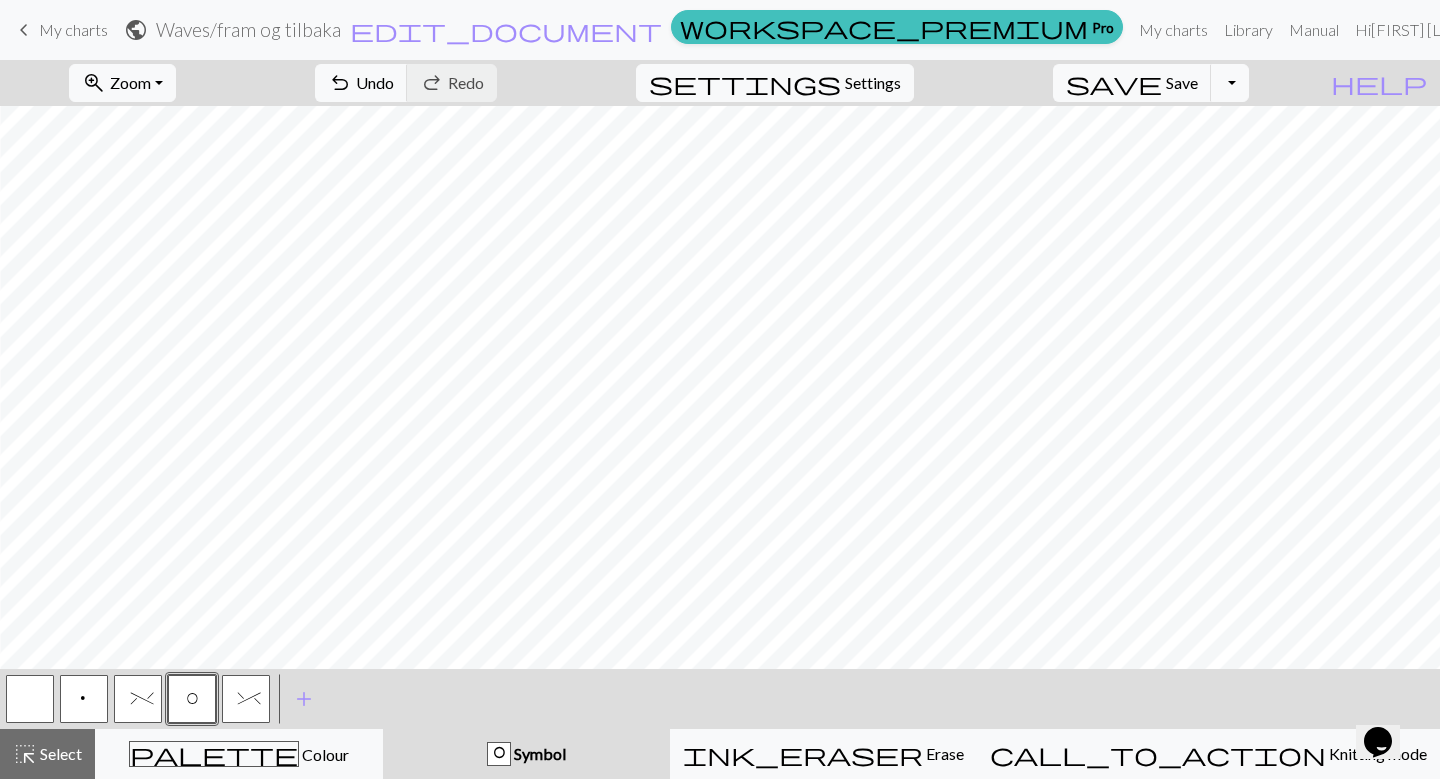 click at bounding box center (30, 699) 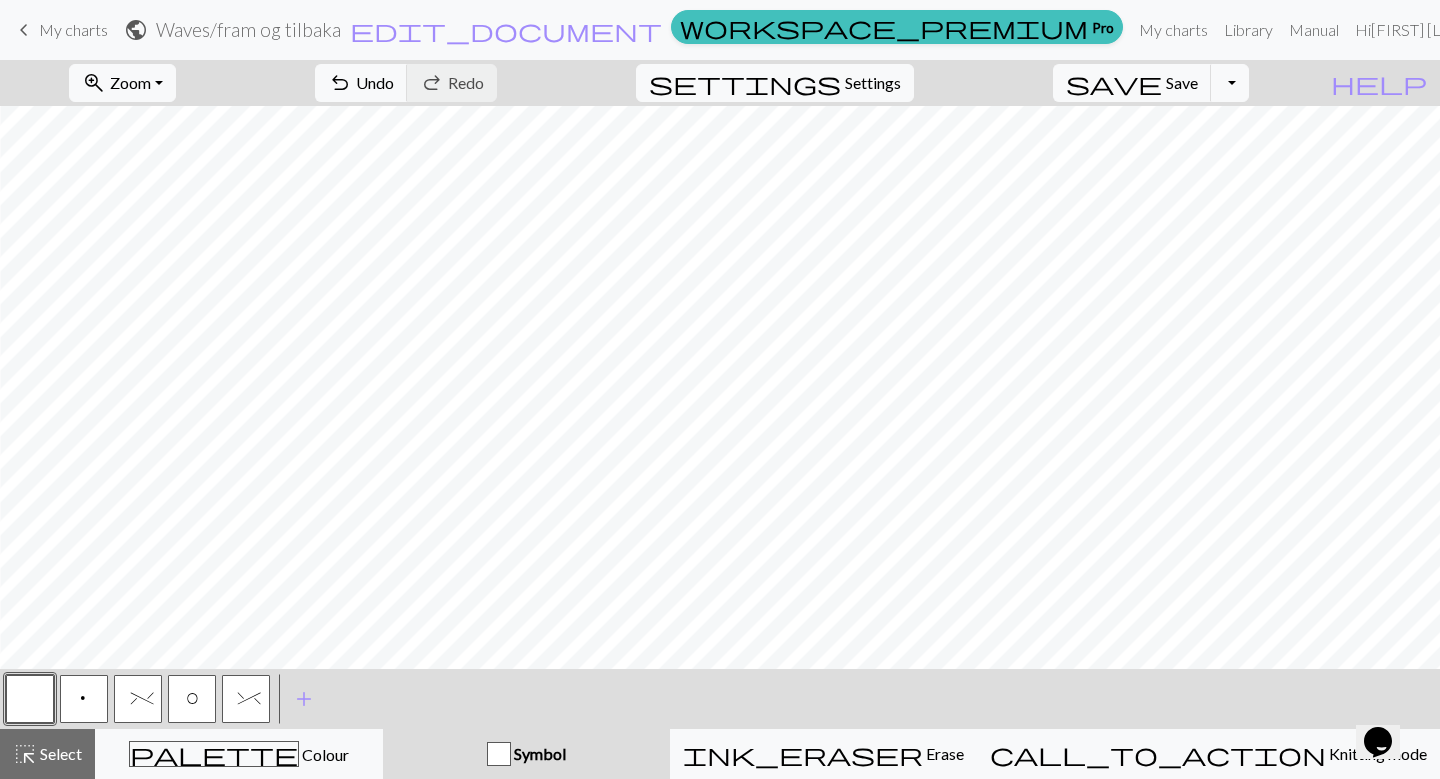 click on "%" at bounding box center (138, 699) 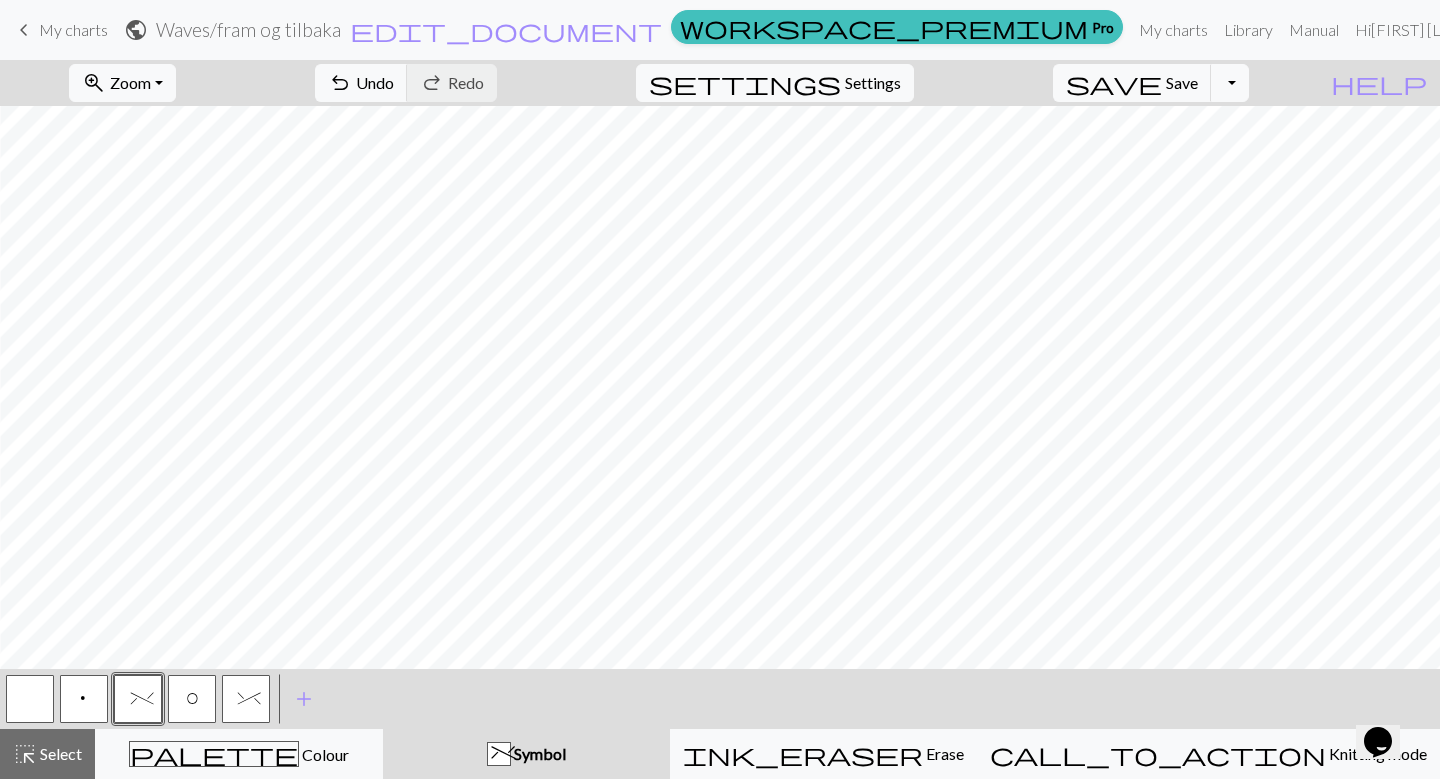 click on "O" at bounding box center [192, 699] 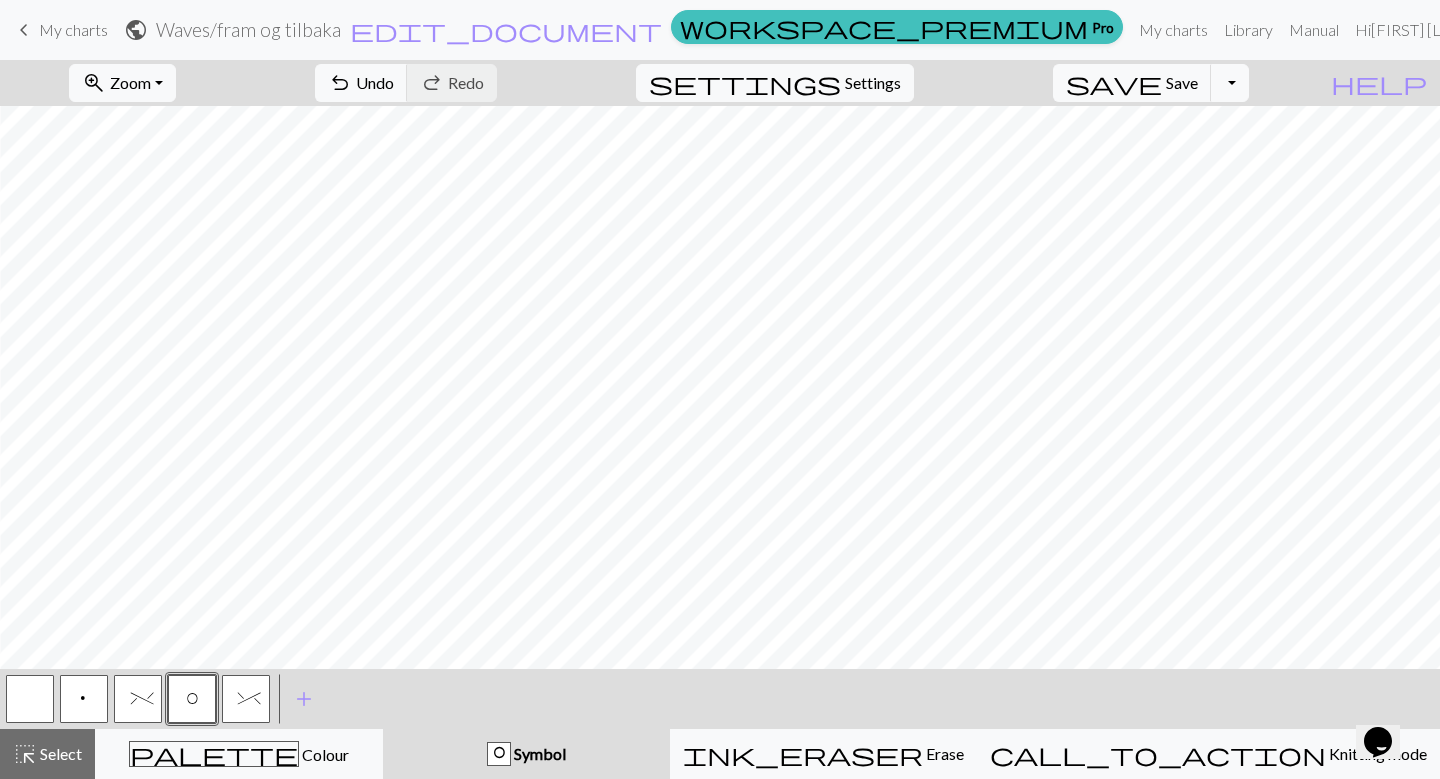 click at bounding box center (30, 699) 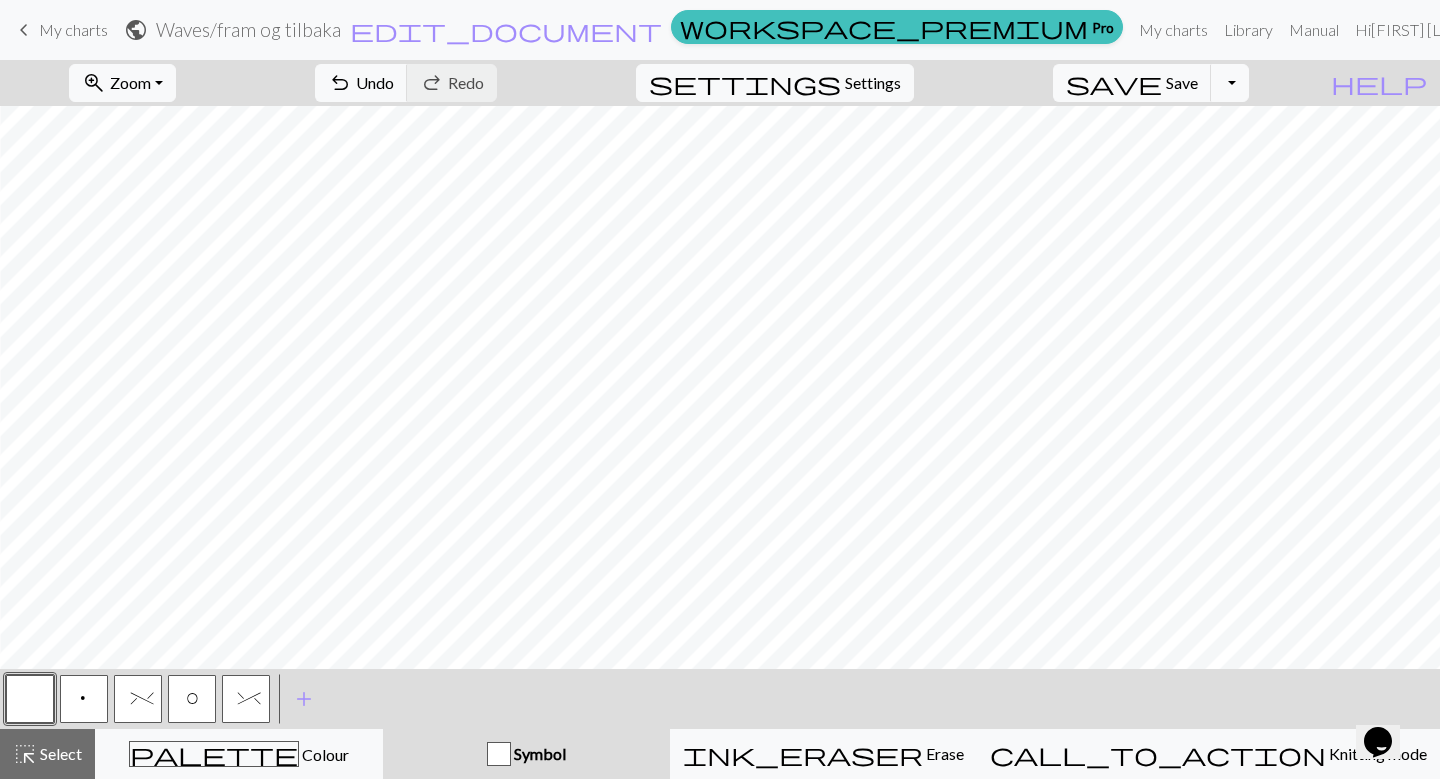 click on "p" at bounding box center (84, 699) 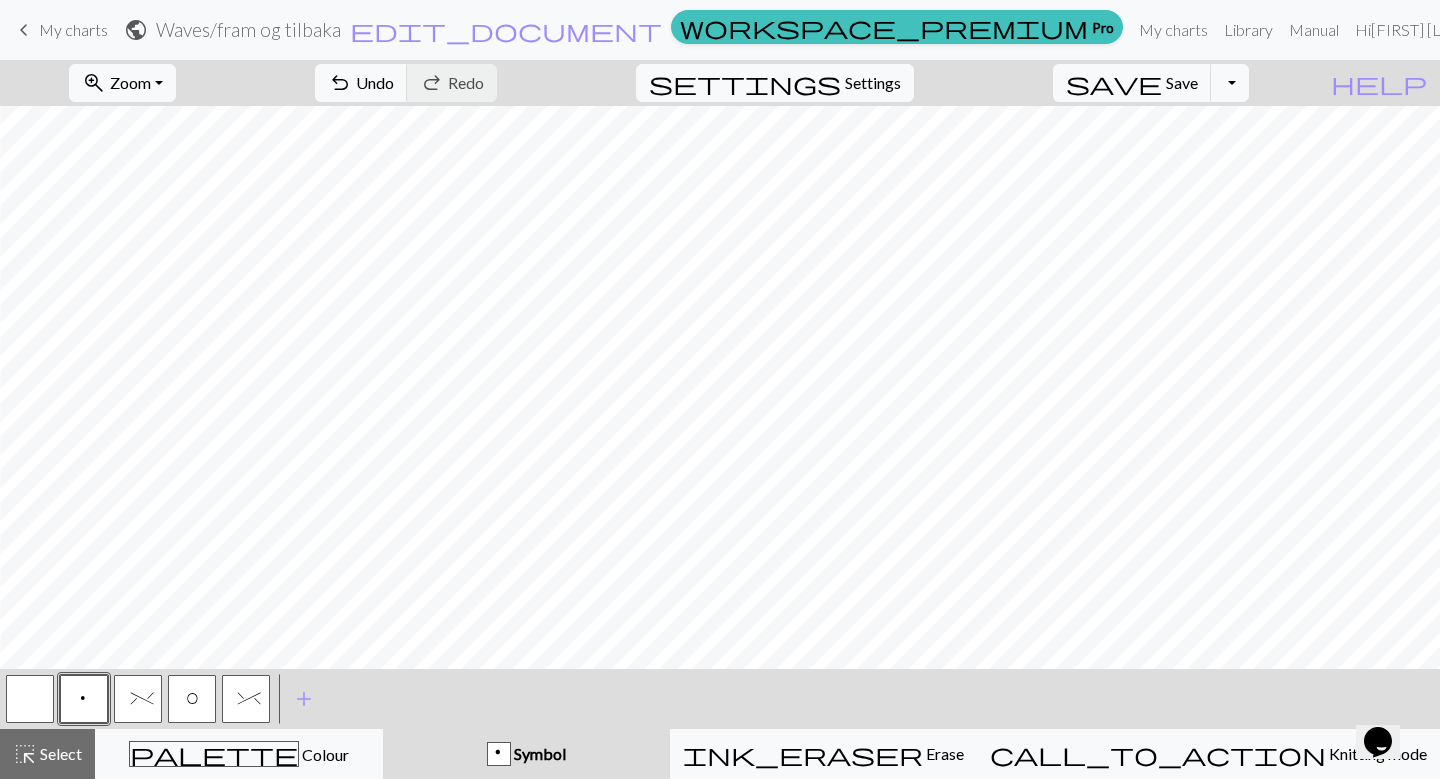 click on "O" at bounding box center [192, 699] 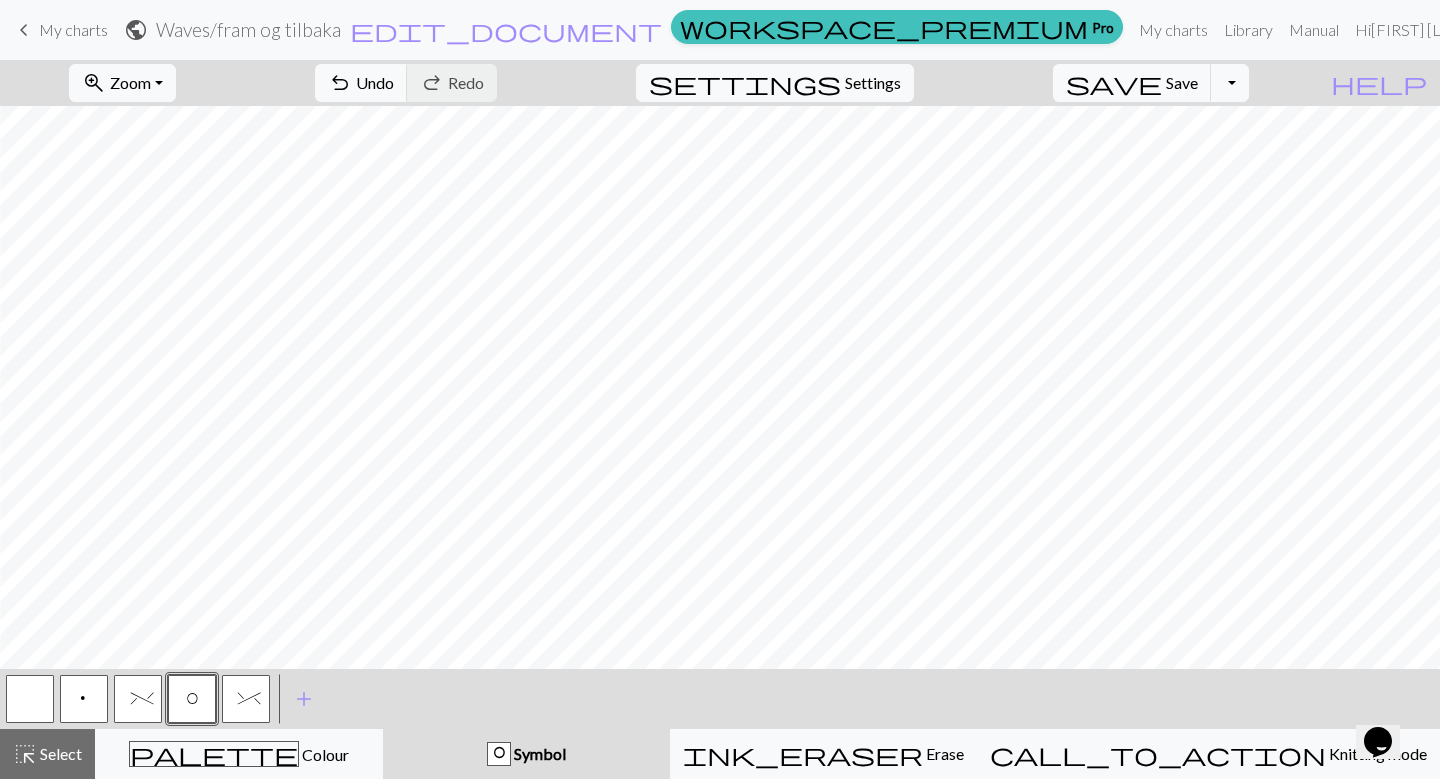 click on "%" at bounding box center (138, 699) 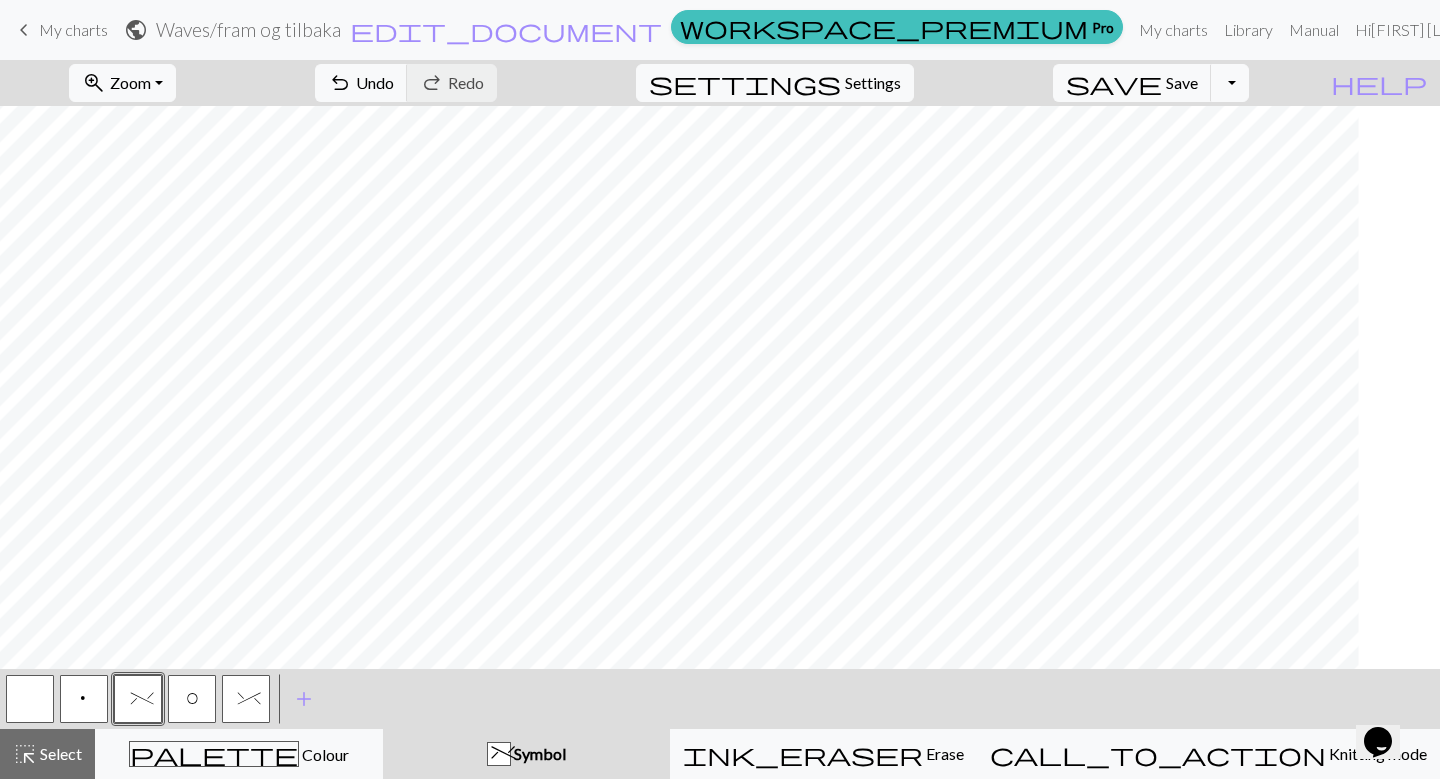 scroll, scrollTop: 767, scrollLeft: 212, axis: both 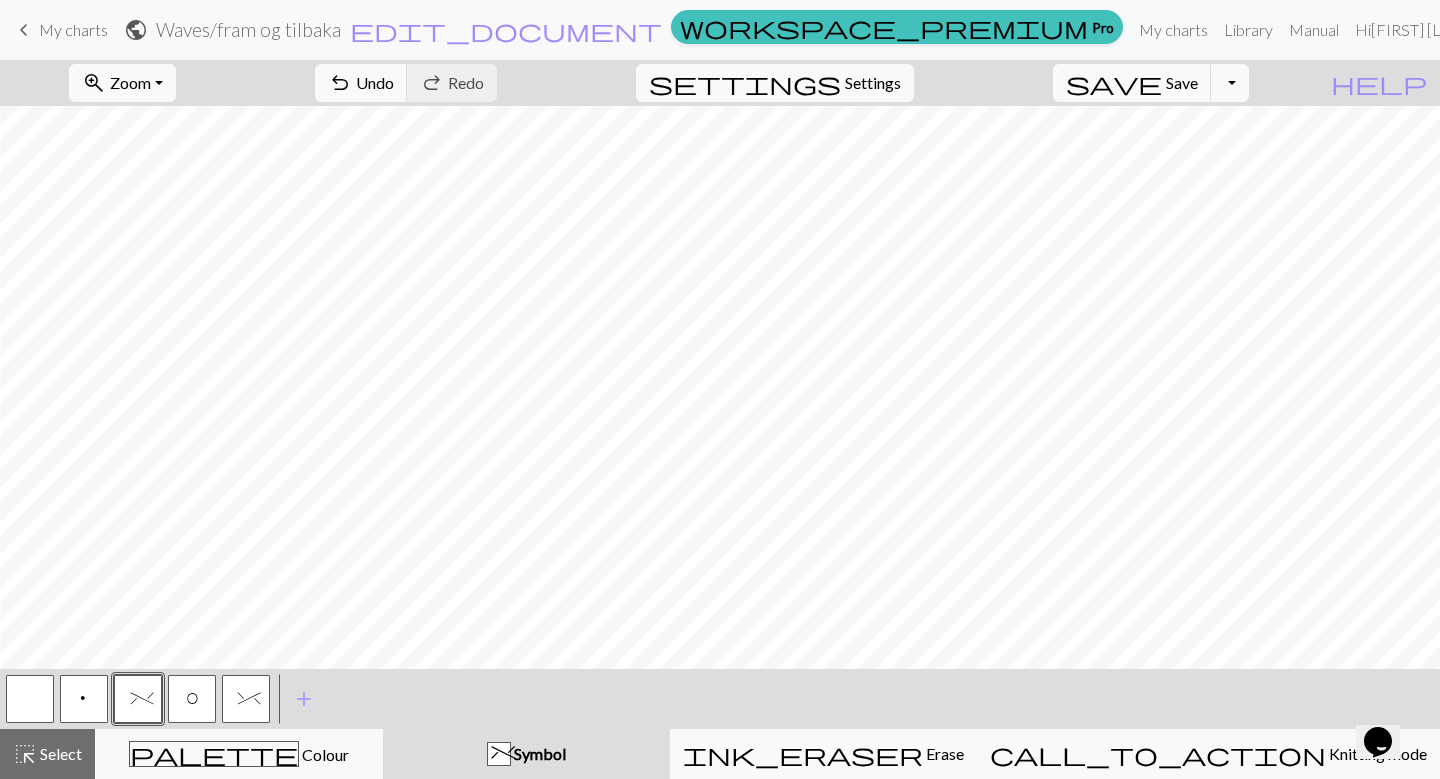 click on "O" at bounding box center (192, 699) 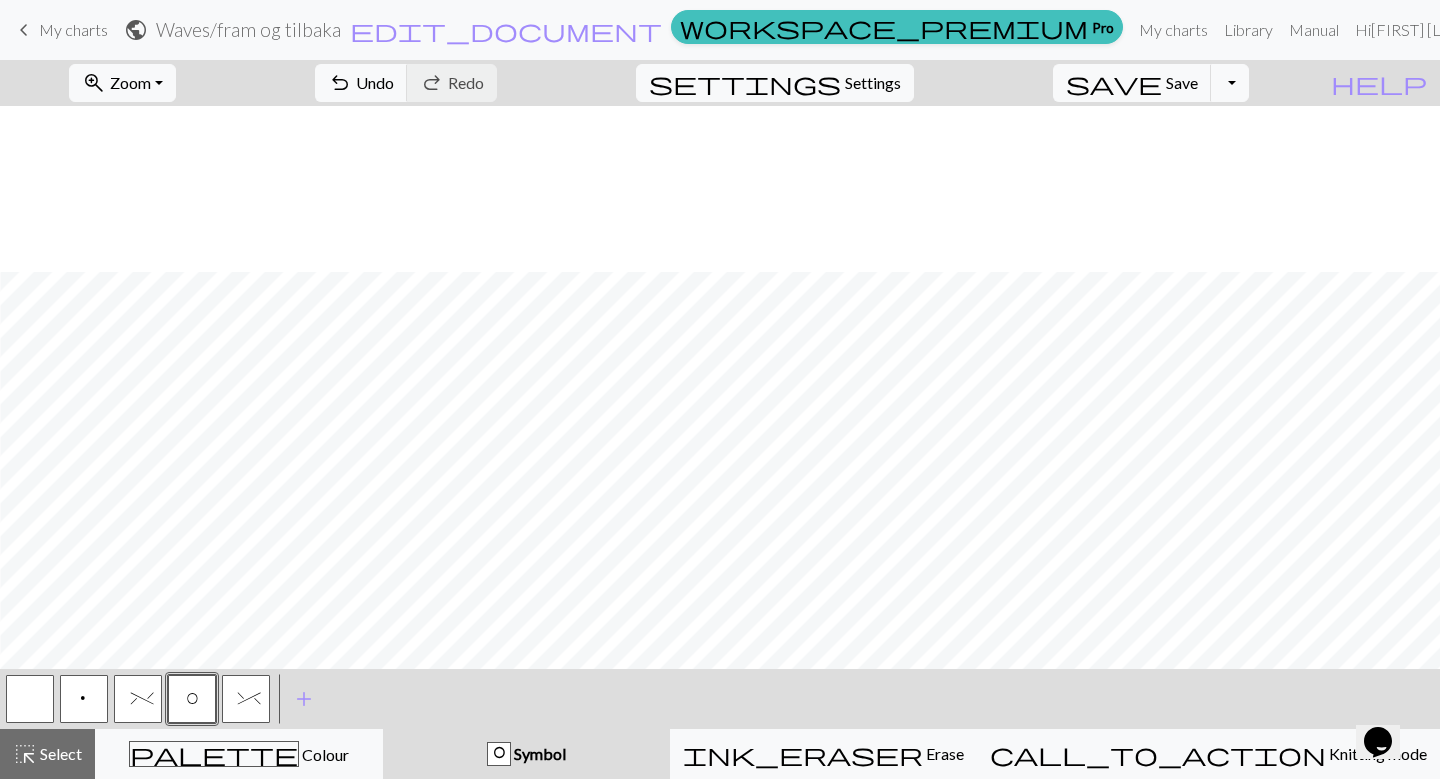 scroll, scrollTop: 767, scrollLeft: 212, axis: both 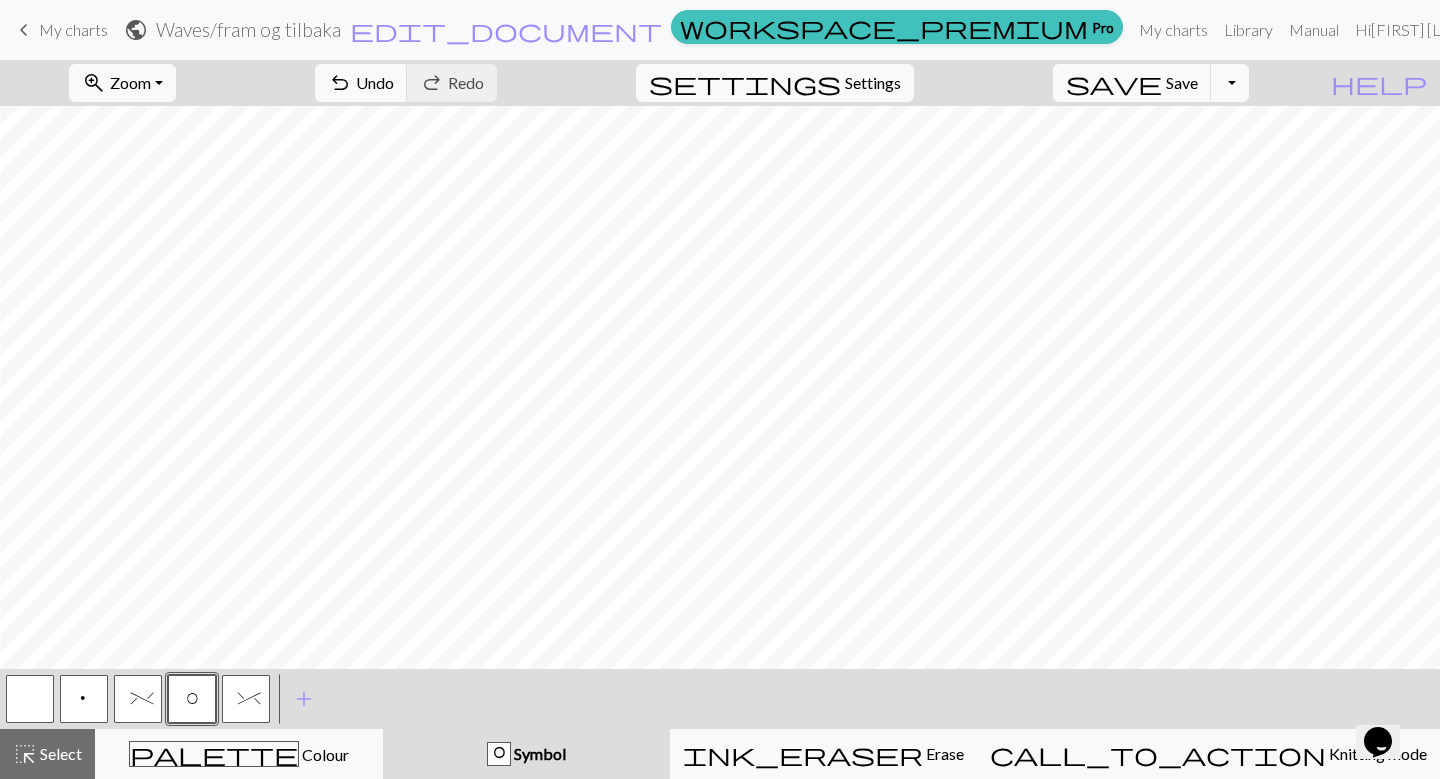 click on "^" at bounding box center (246, 701) 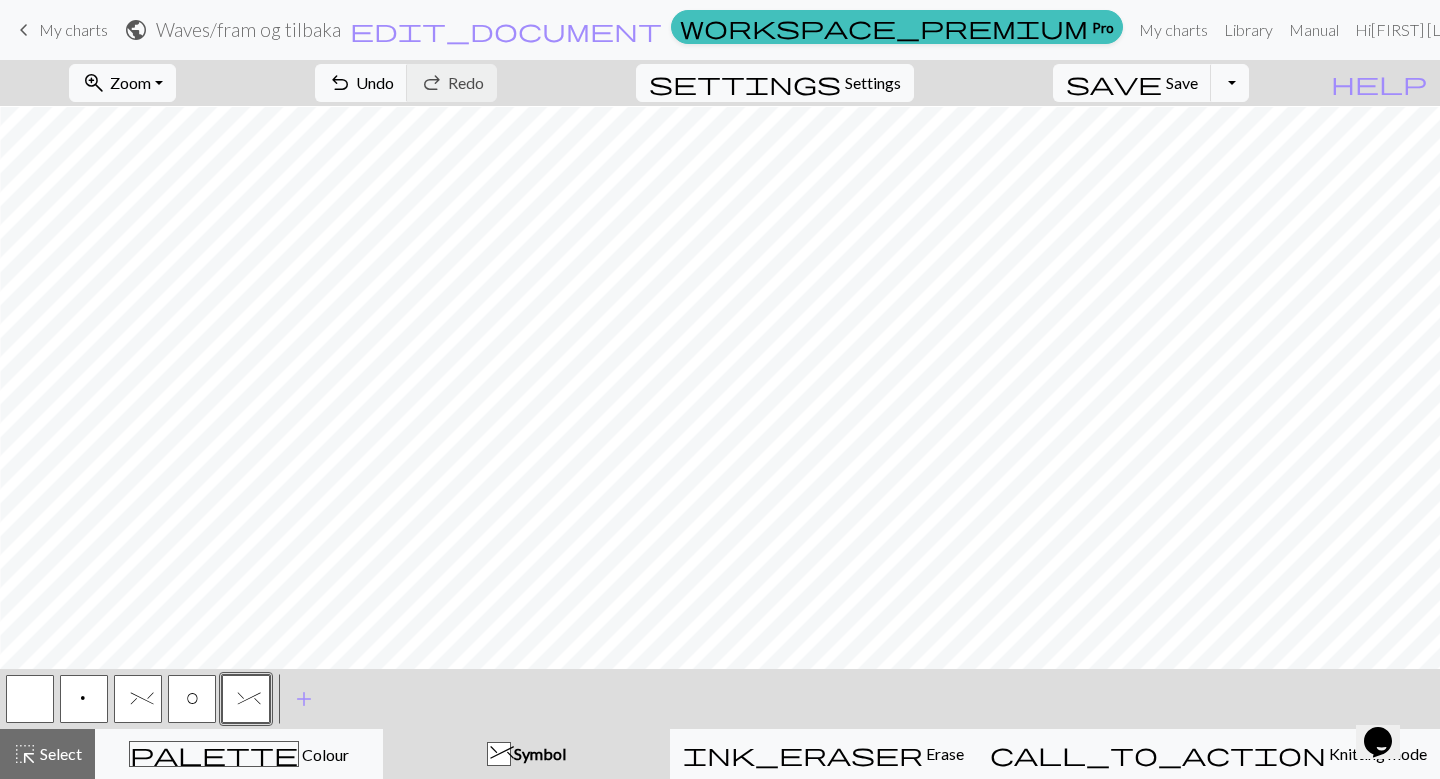 scroll, scrollTop: 704, scrollLeft: 212, axis: both 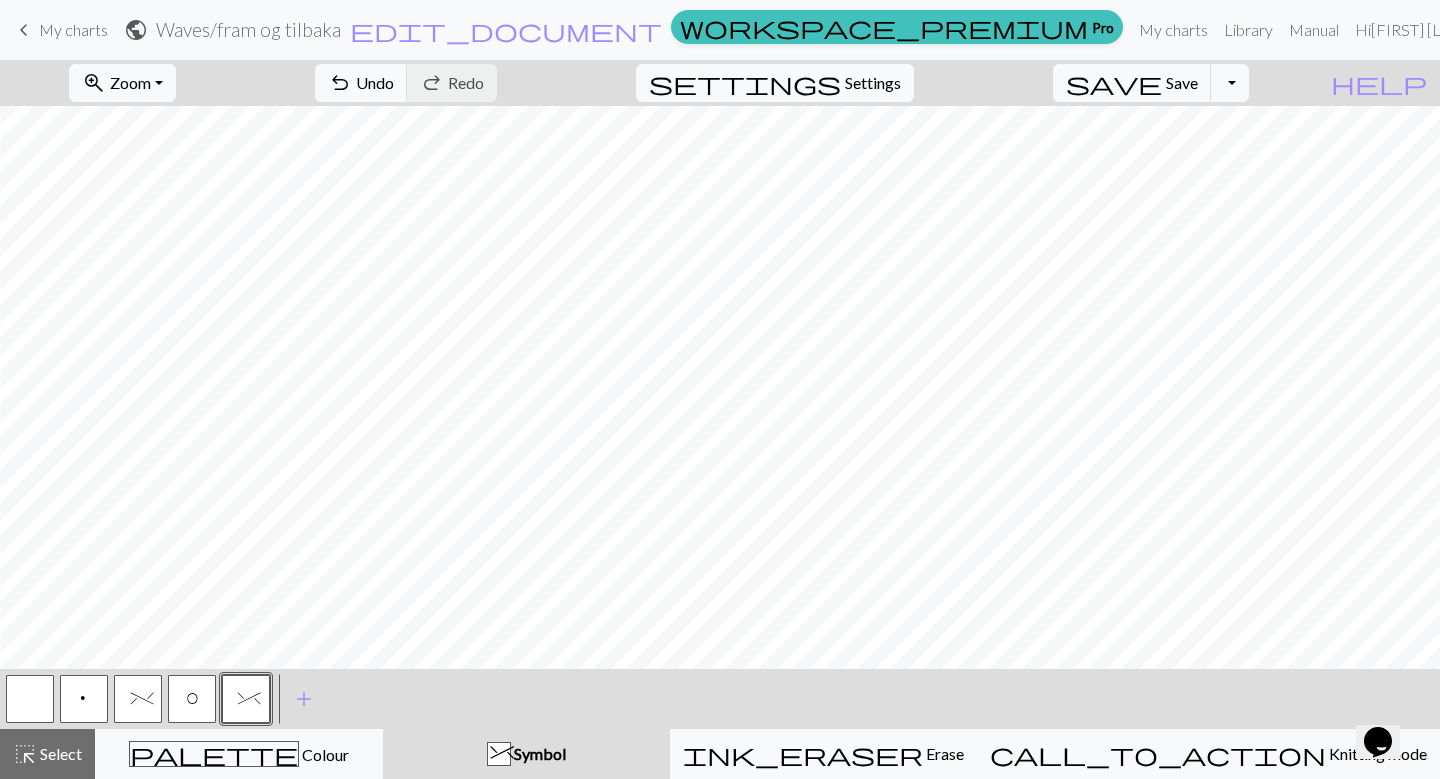 click on "p" at bounding box center (84, 701) 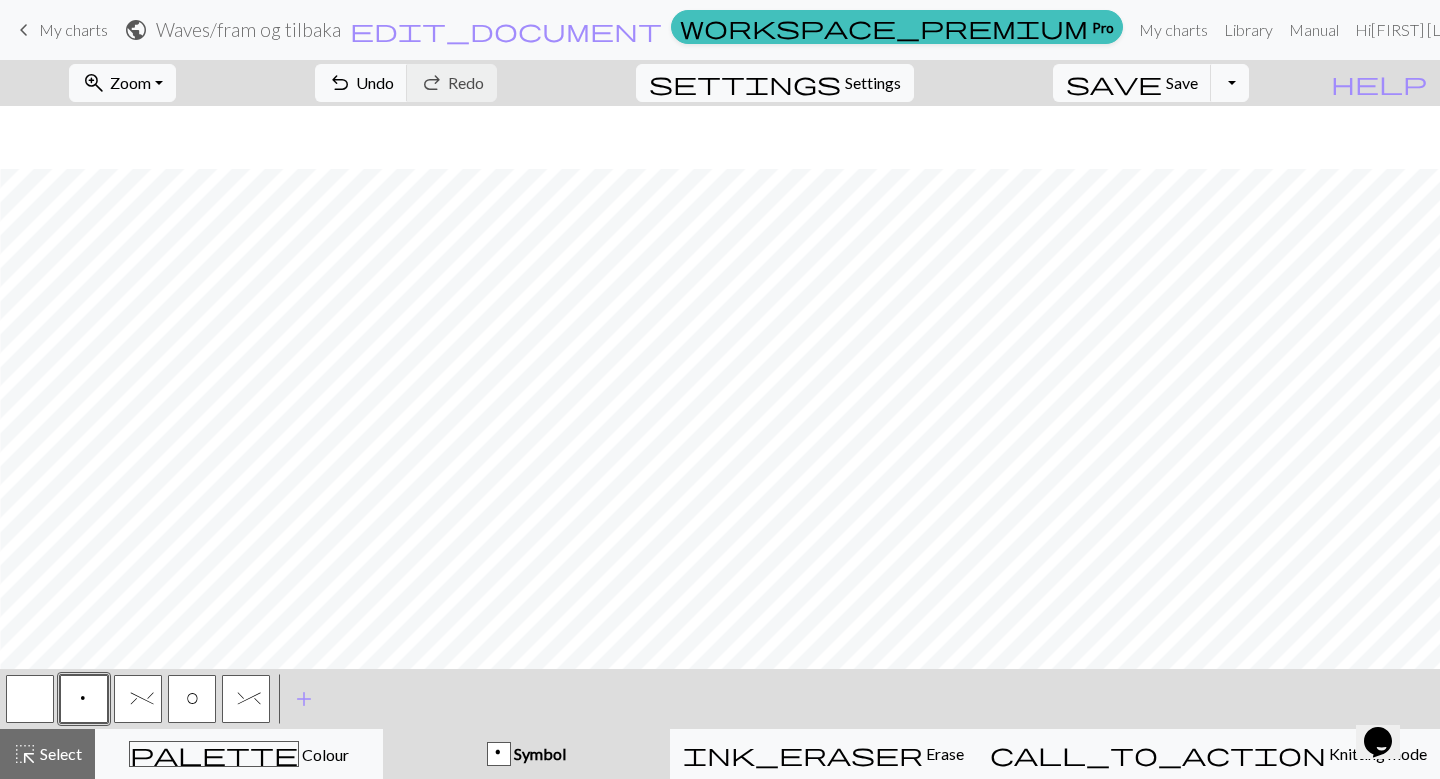 scroll, scrollTop: 767, scrollLeft: 212, axis: both 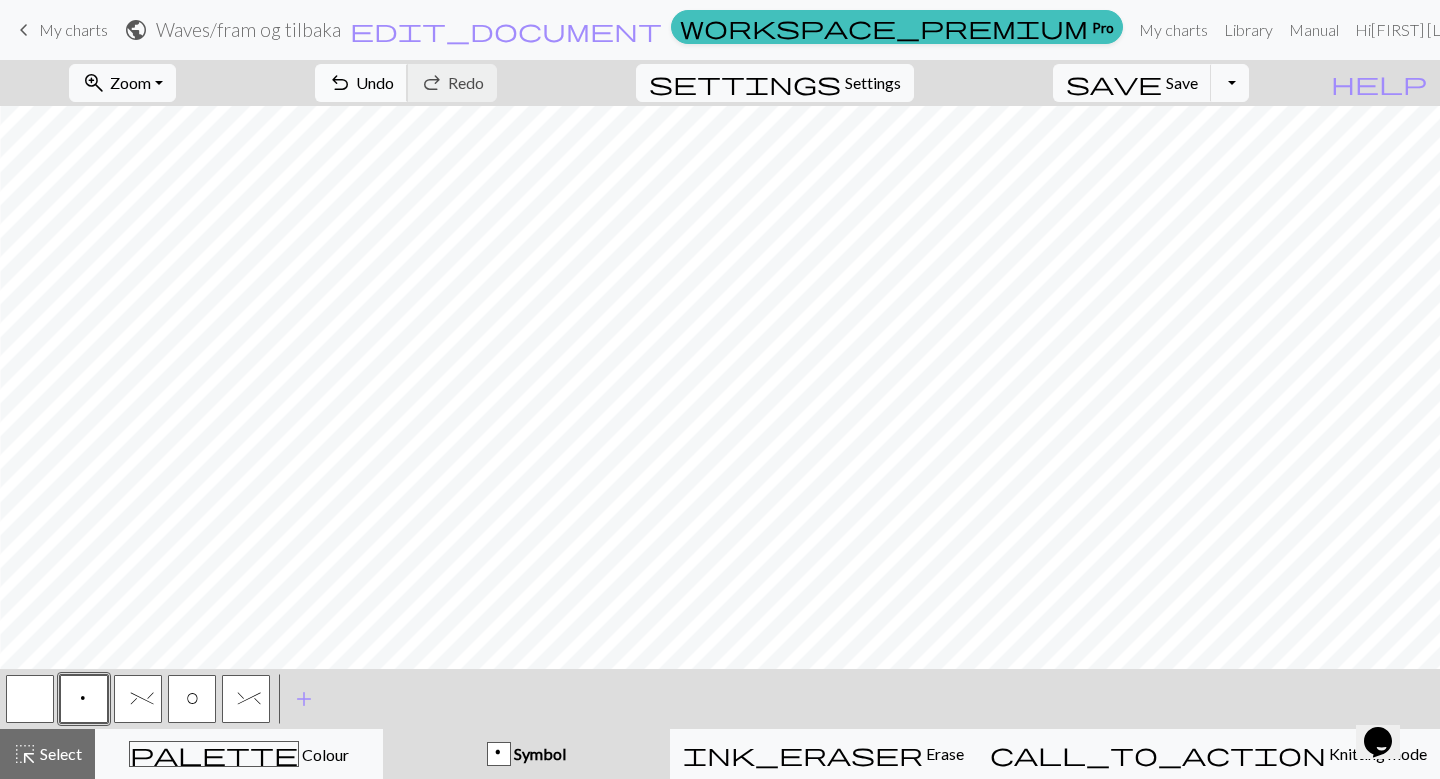 click on "undo Undo Undo" at bounding box center (361, 83) 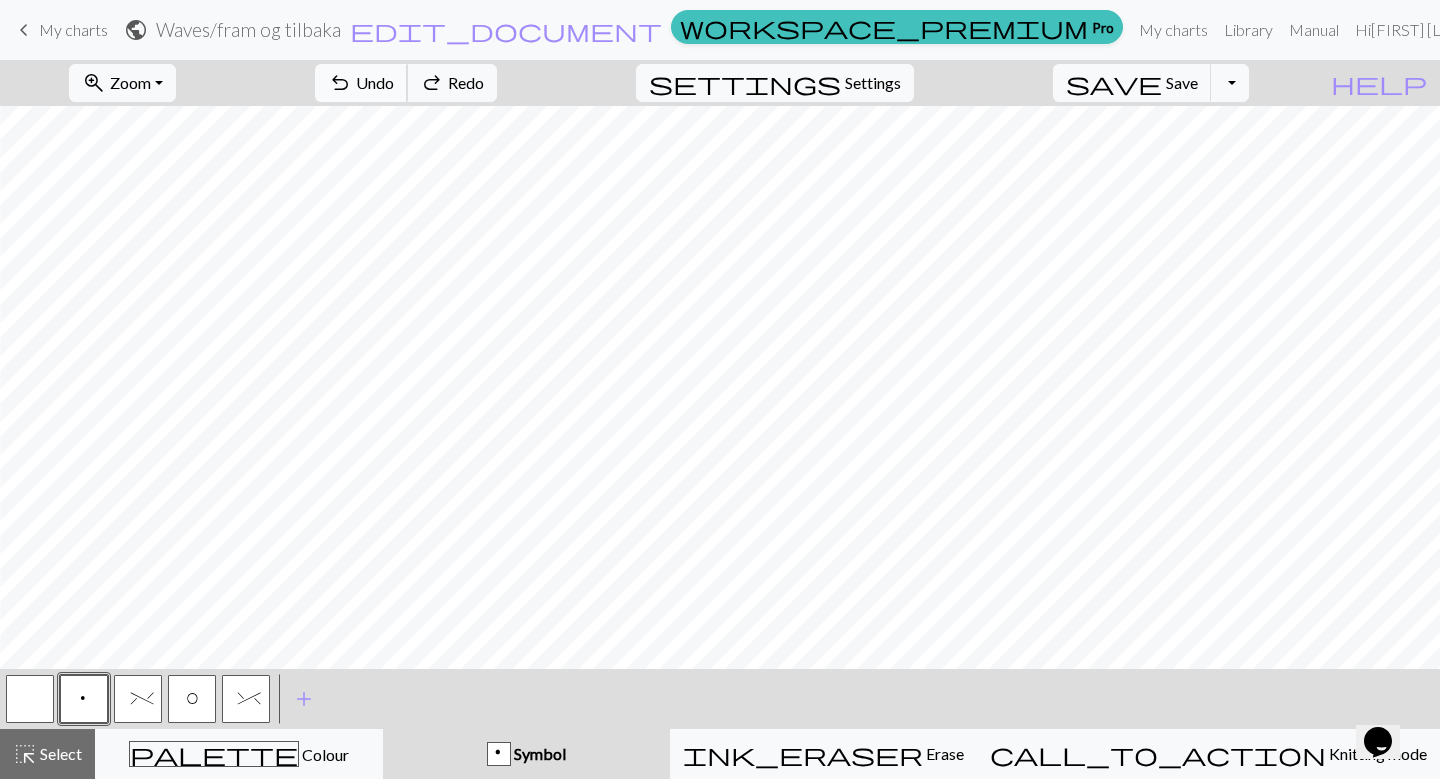 click on "Undo" at bounding box center (375, 82) 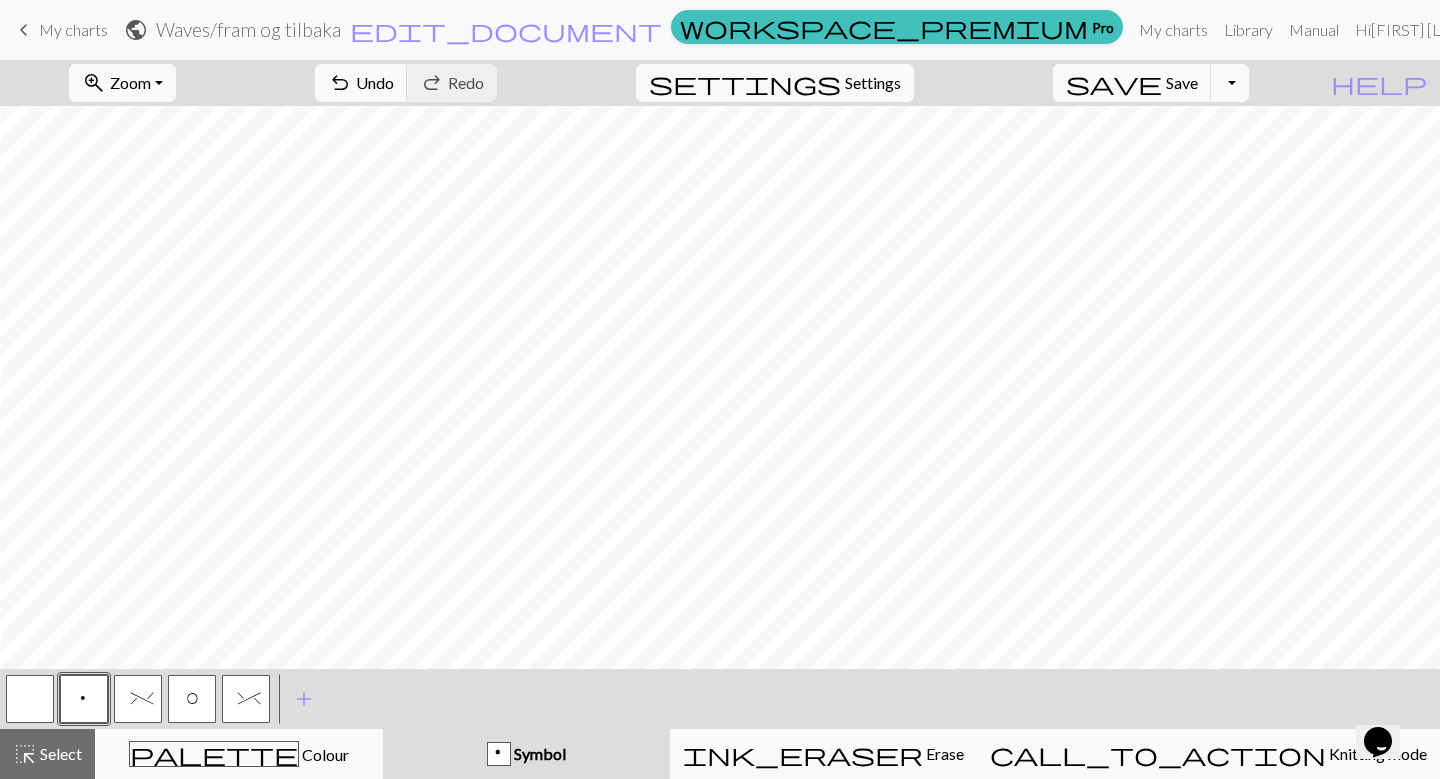 click on "%" at bounding box center (138, 701) 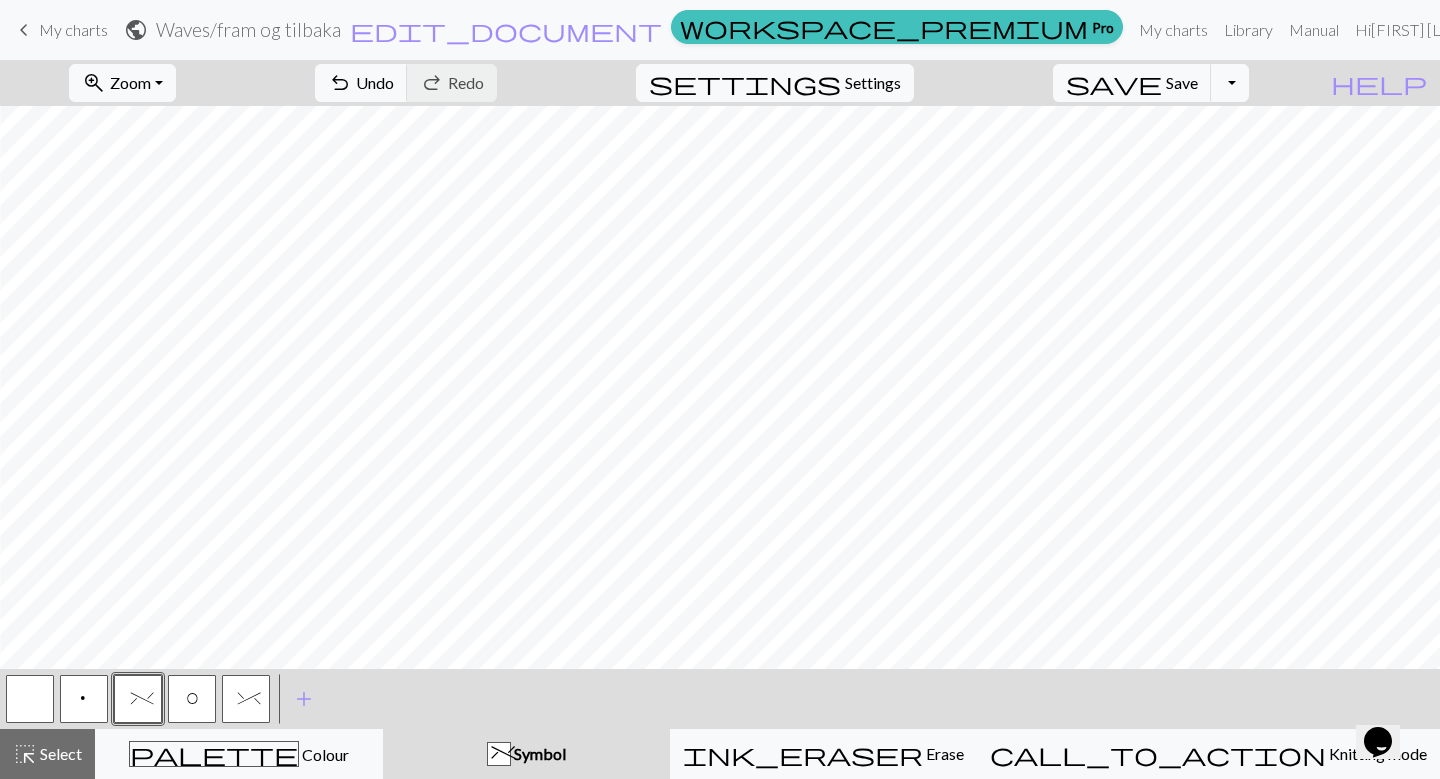click on "^" at bounding box center (246, 699) 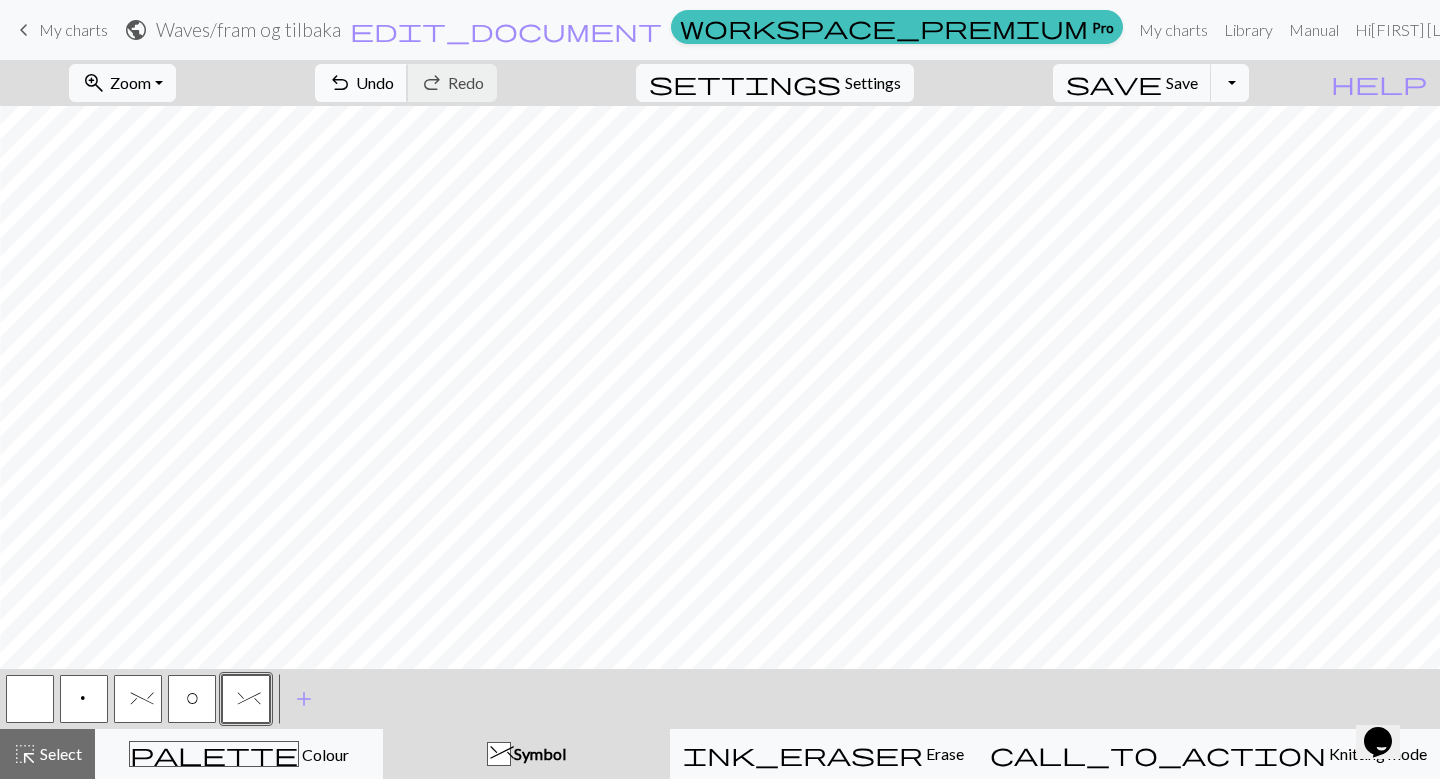 click on "Undo" at bounding box center (375, 82) 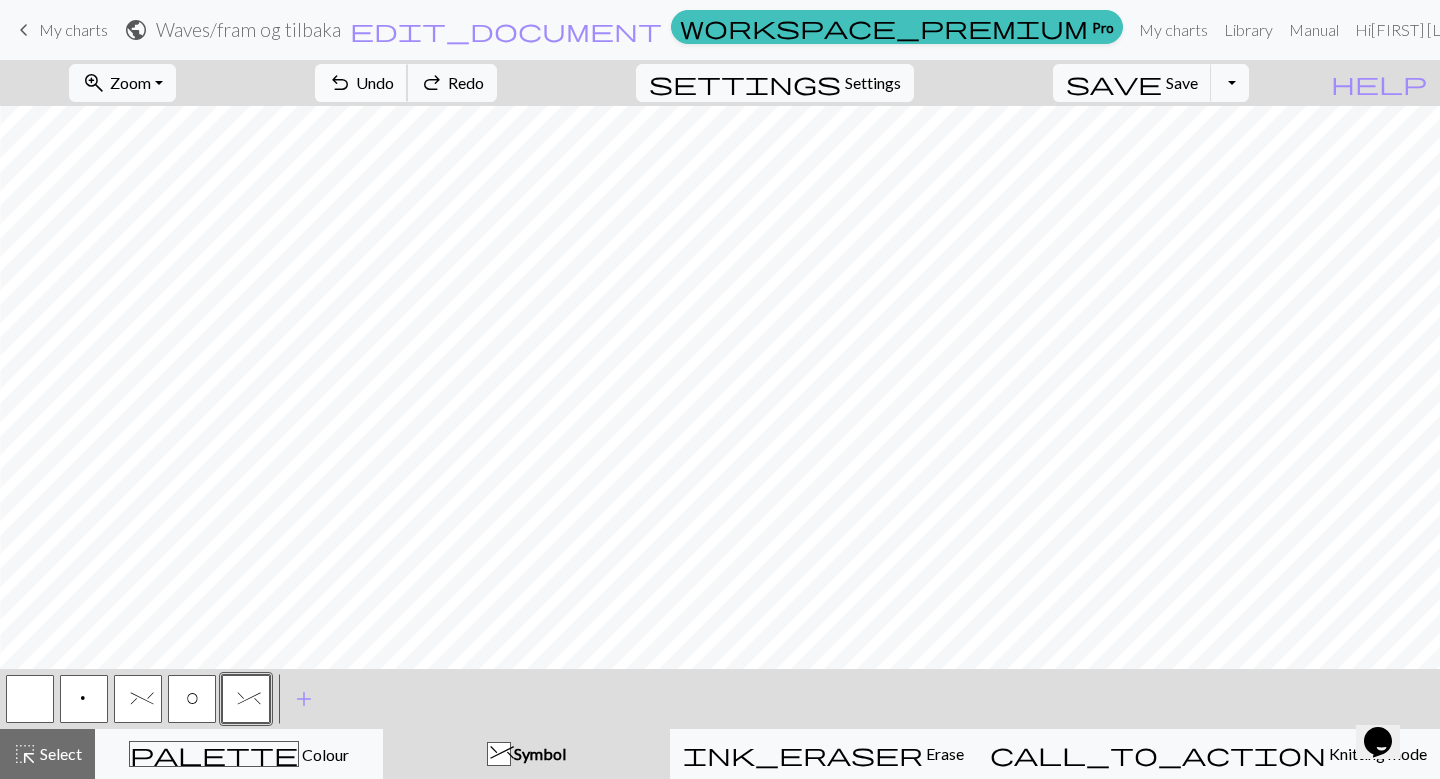 click on "Undo" at bounding box center [375, 82] 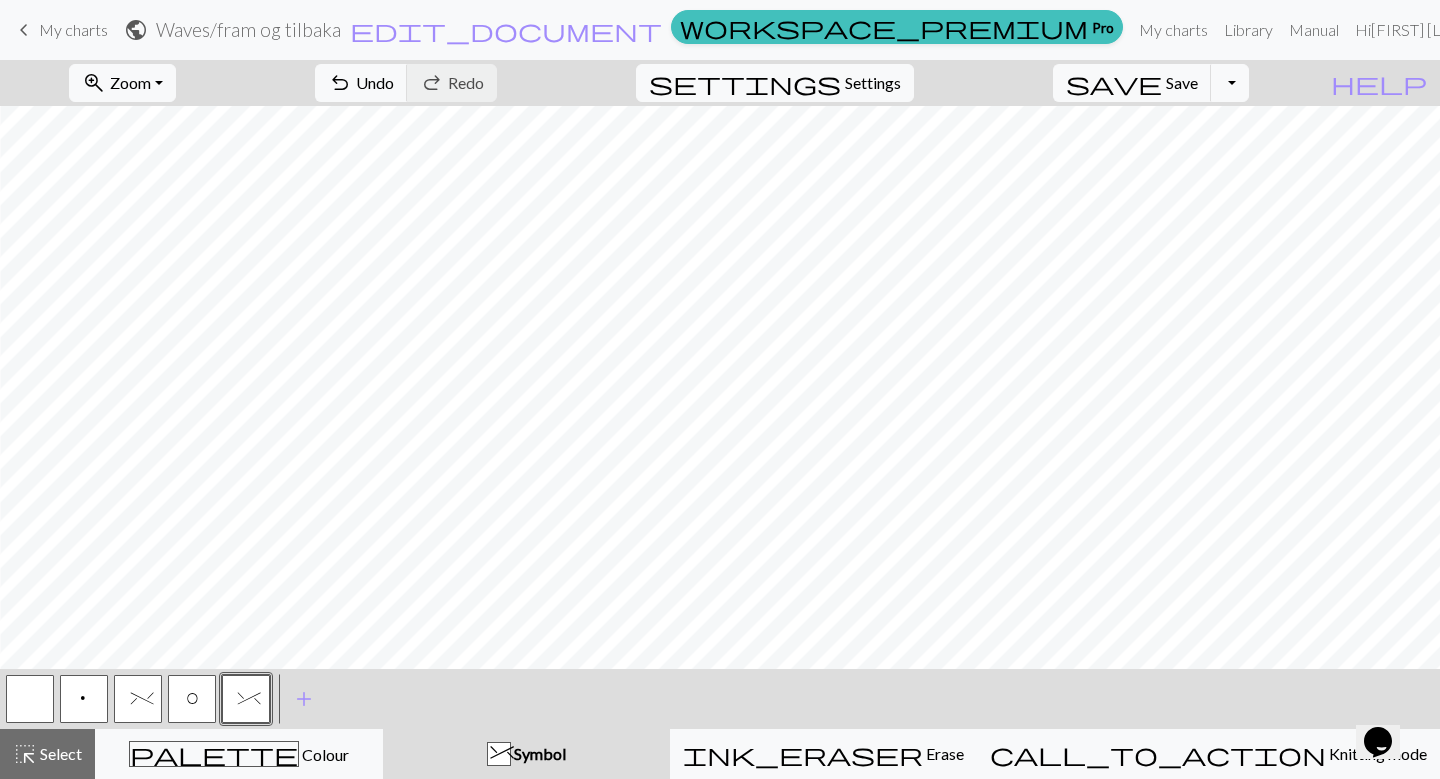 click on "p" at bounding box center [84, 701] 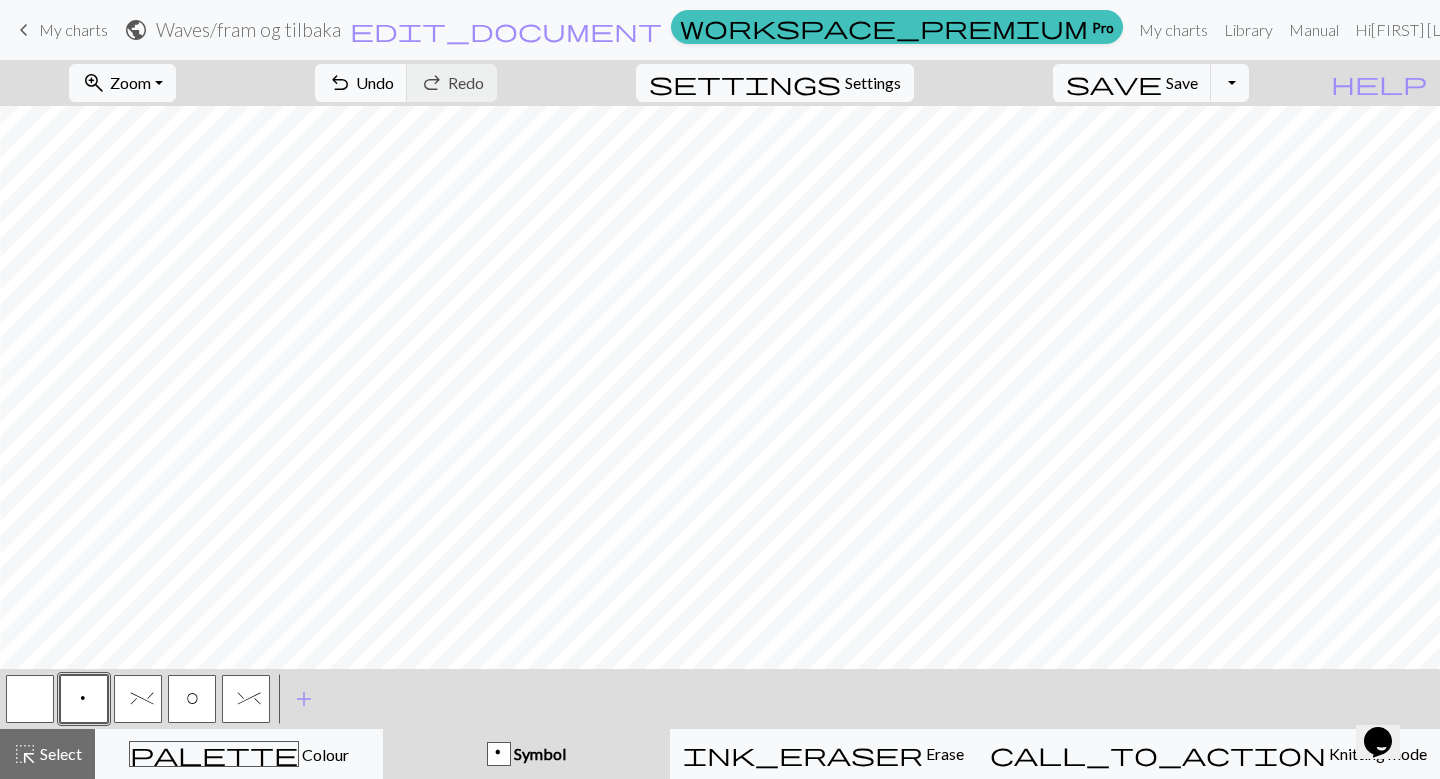 click on "O" at bounding box center (192, 699) 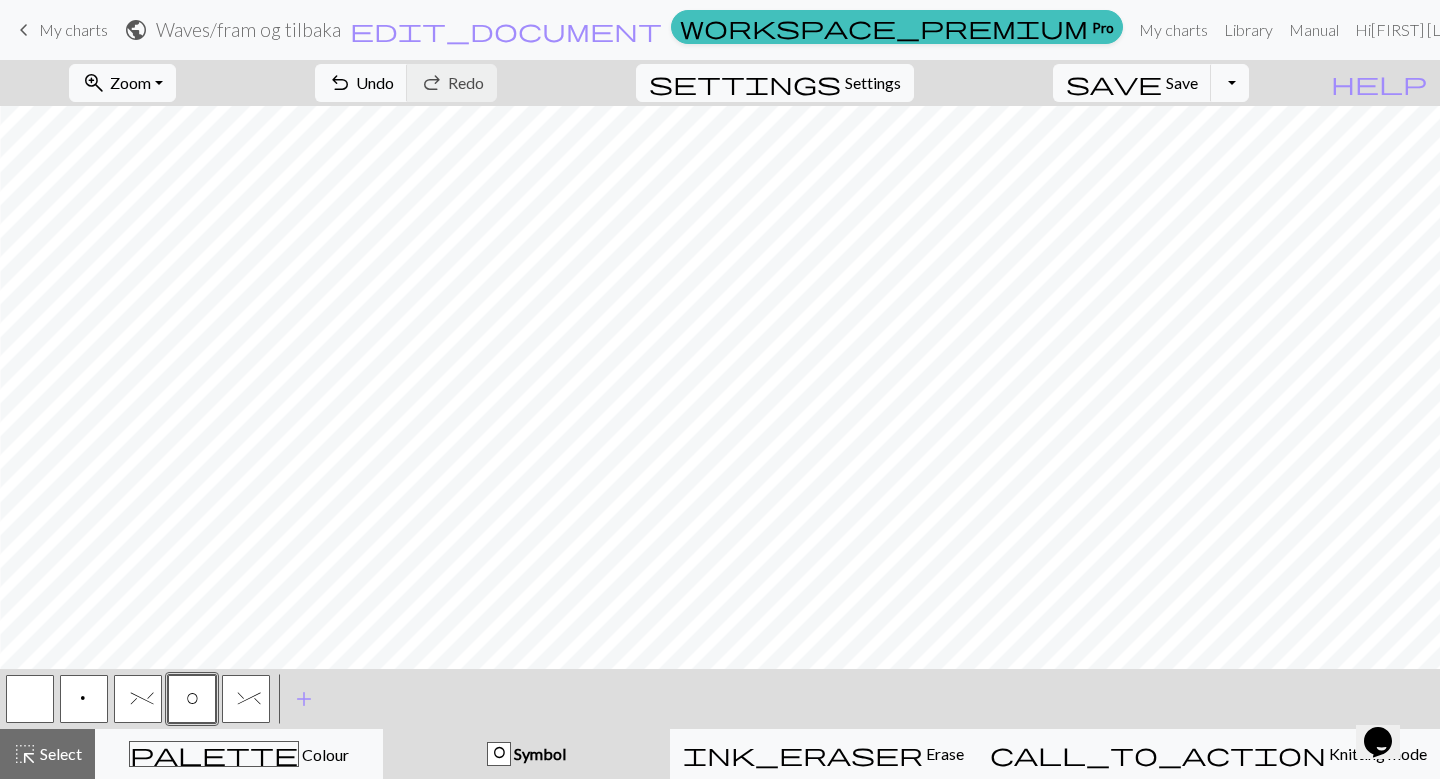 click at bounding box center [30, 699] 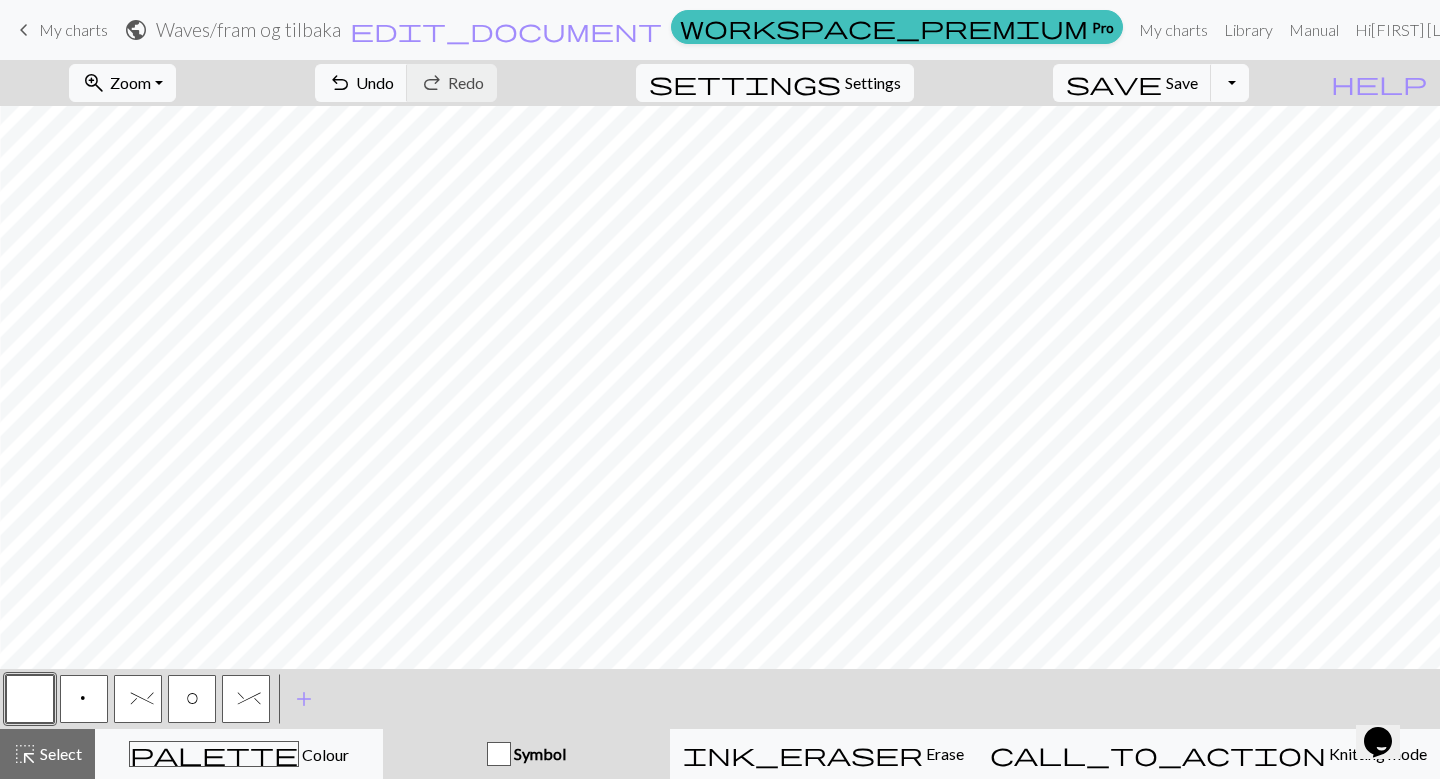 click on "p" at bounding box center (84, 699) 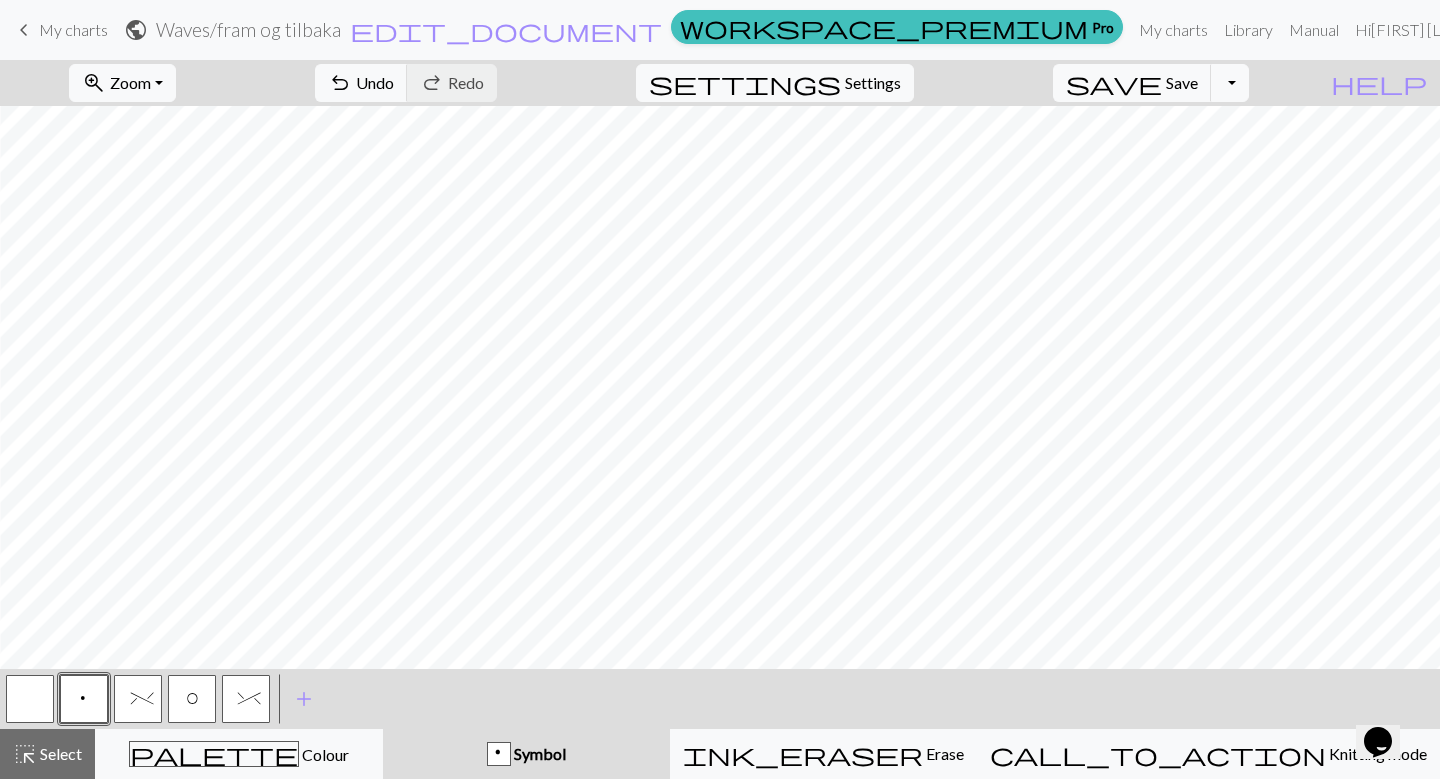 click at bounding box center [30, 699] 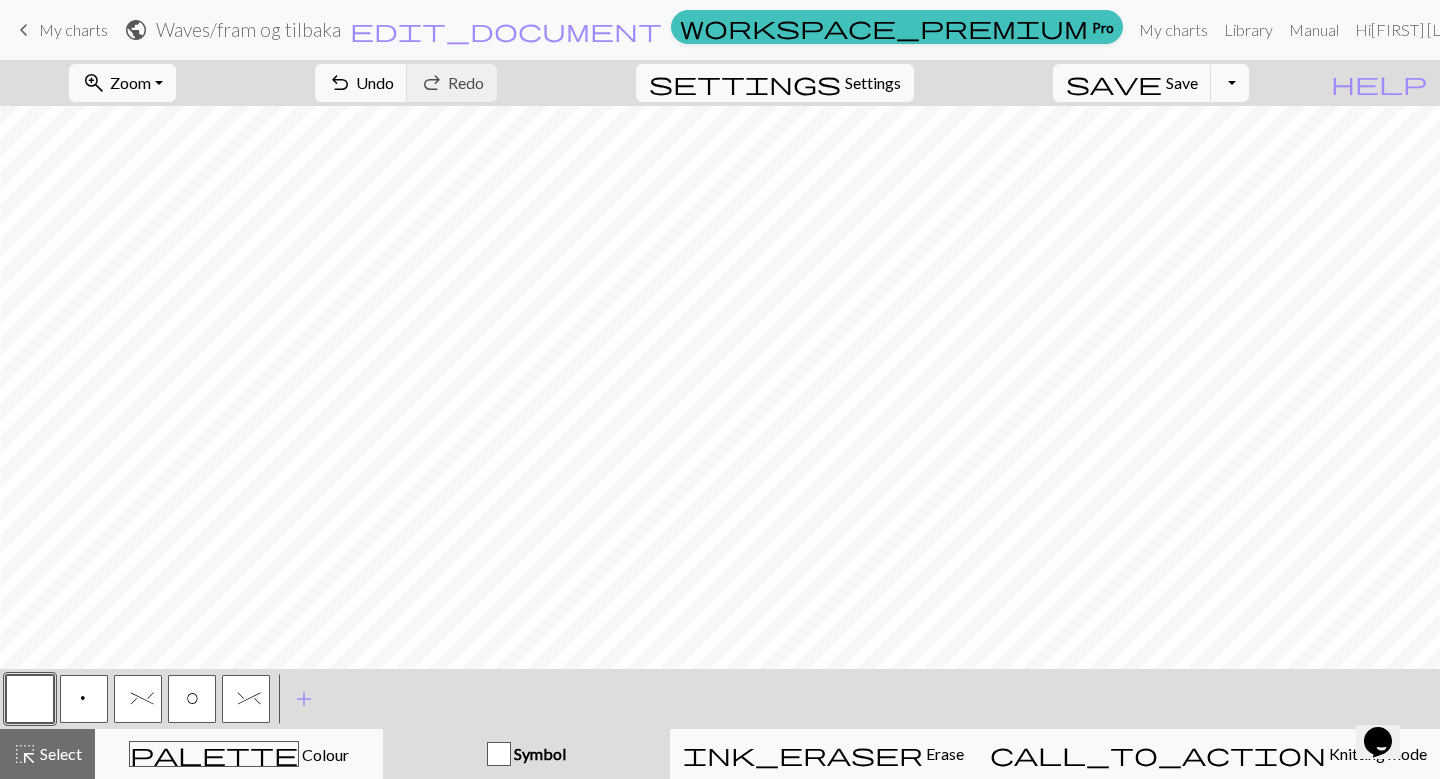 click on "^" at bounding box center [246, 701] 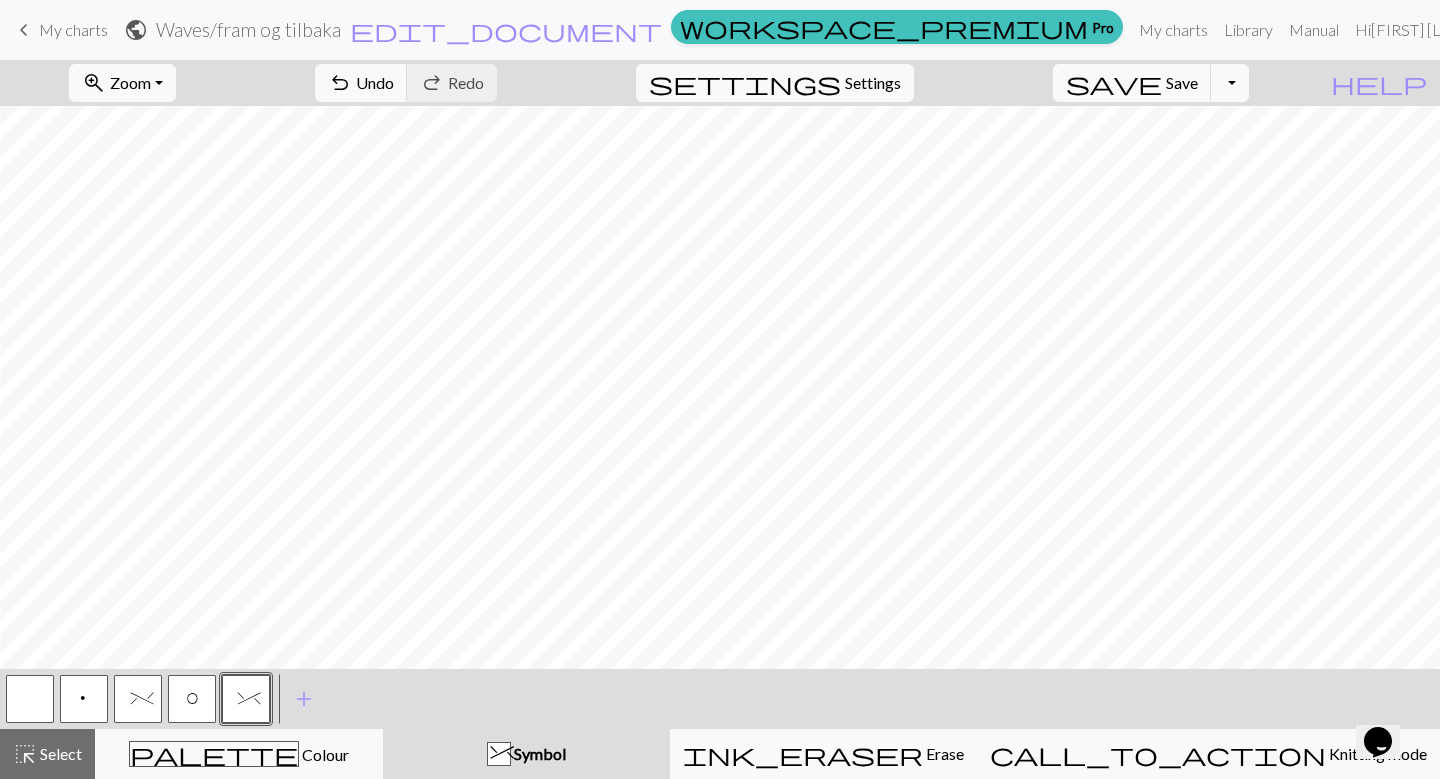 click at bounding box center [30, 699] 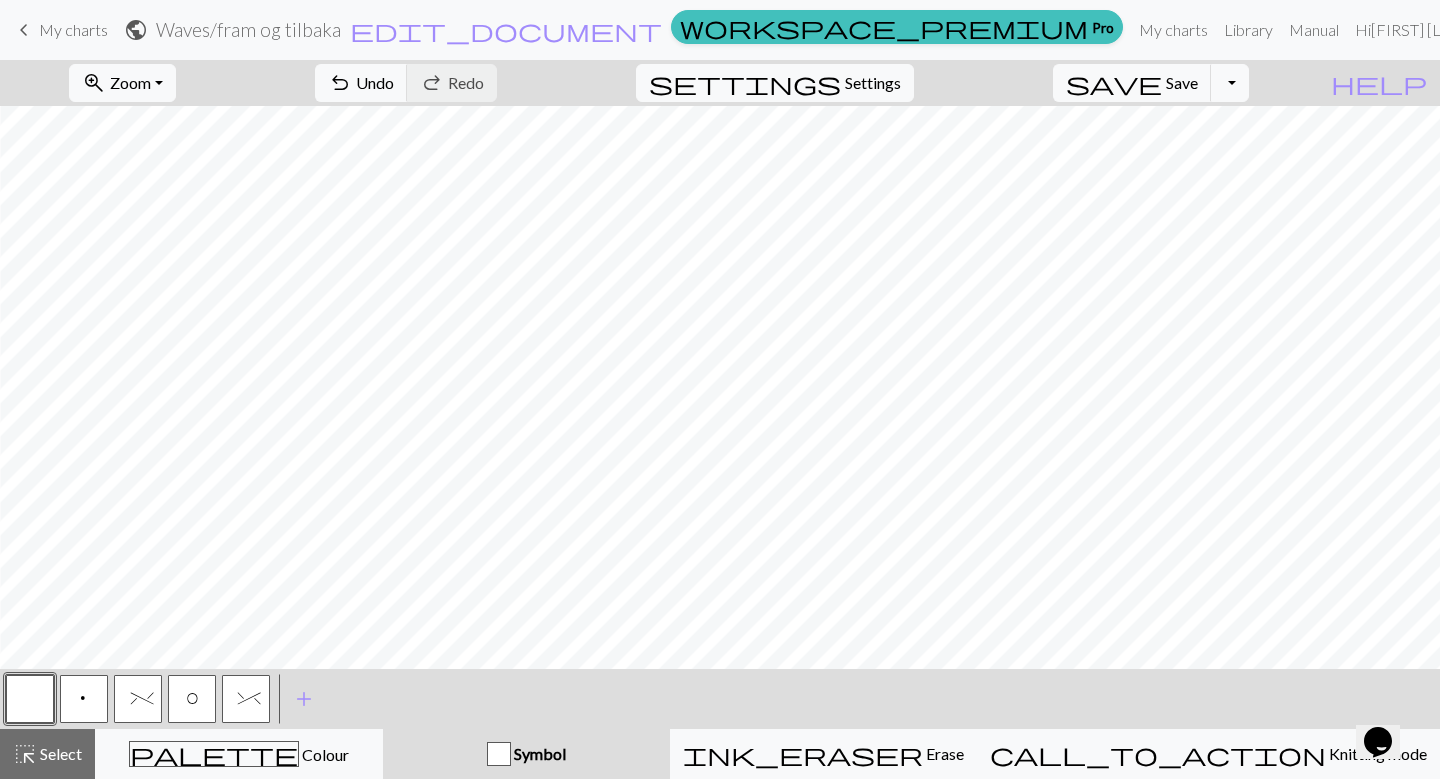 click on "^" at bounding box center (246, 699) 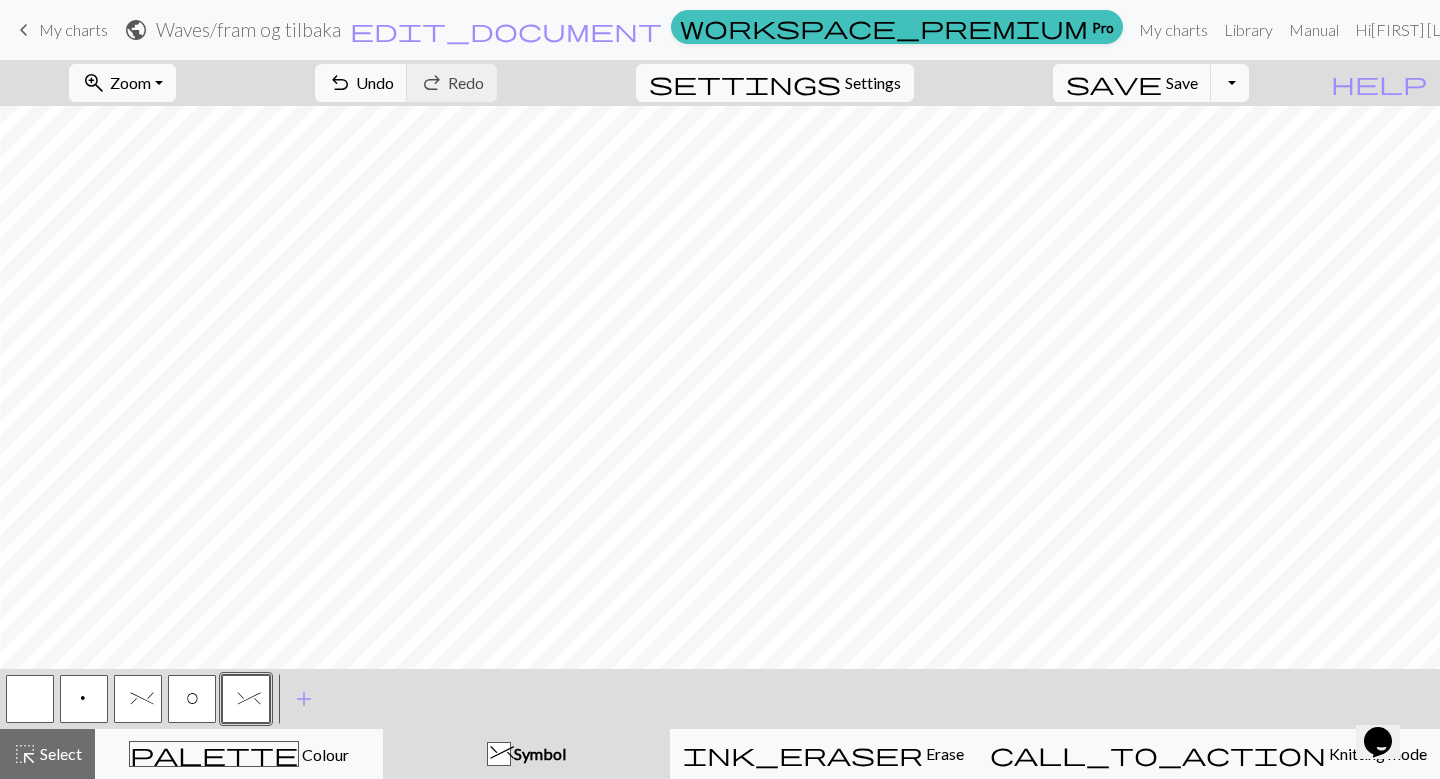 click on "p" at bounding box center [84, 699] 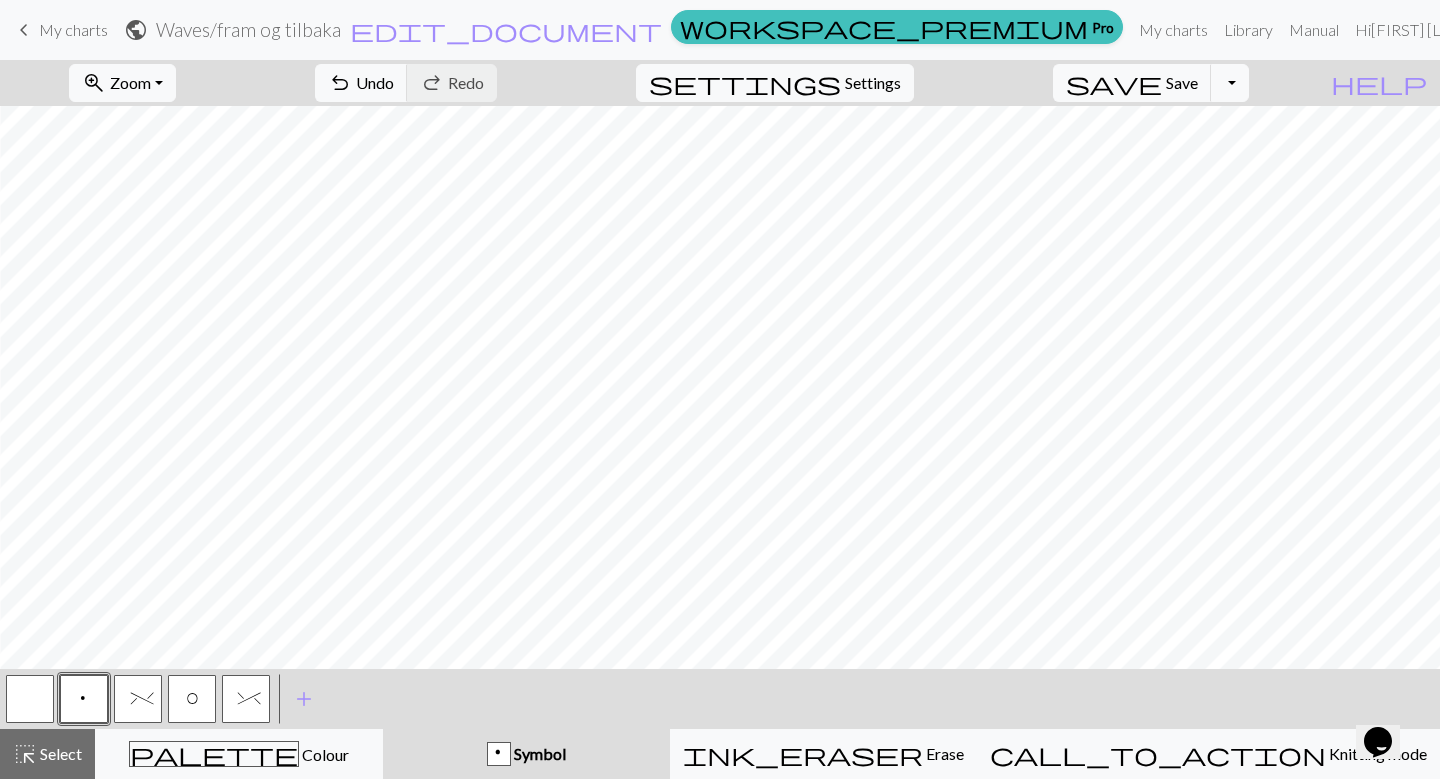 click at bounding box center [30, 699] 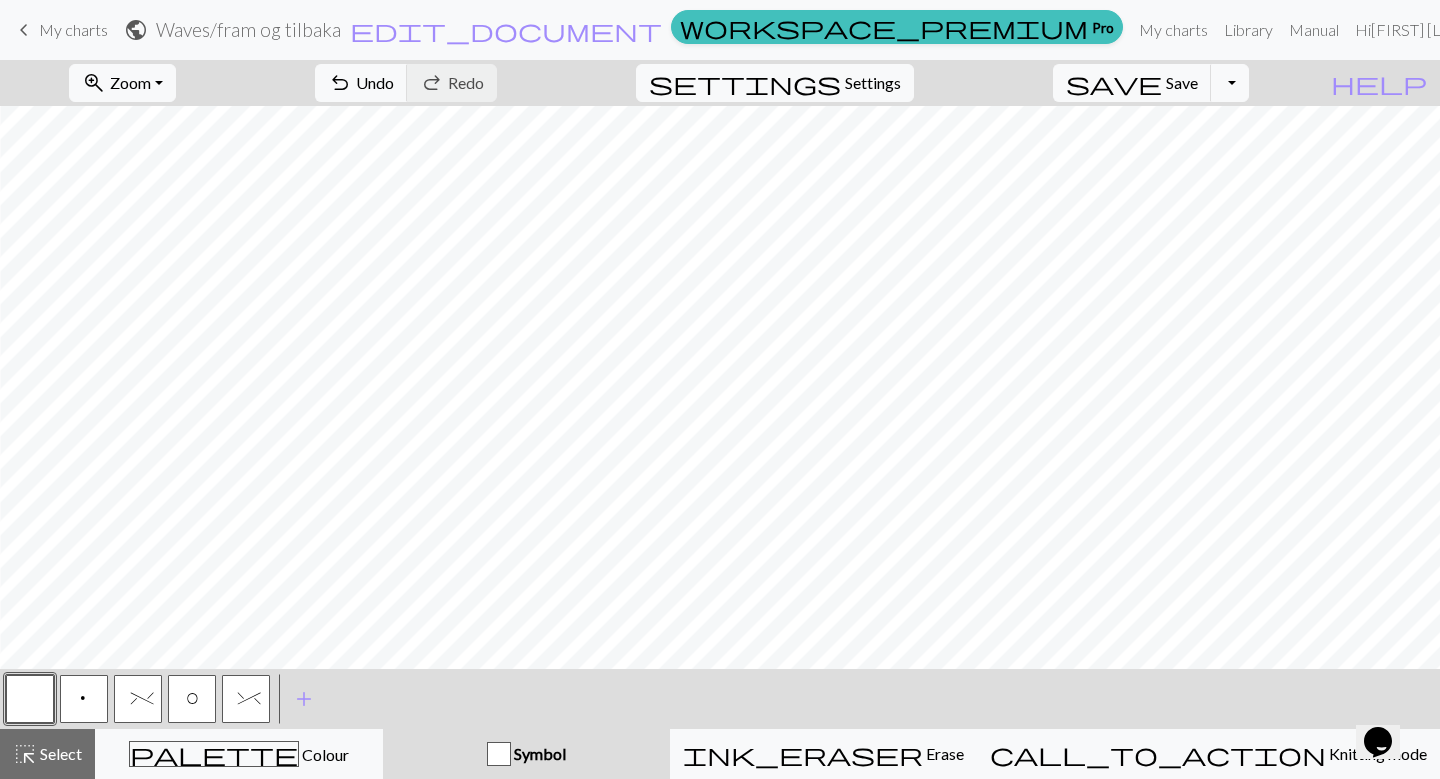 click on "^" at bounding box center [246, 701] 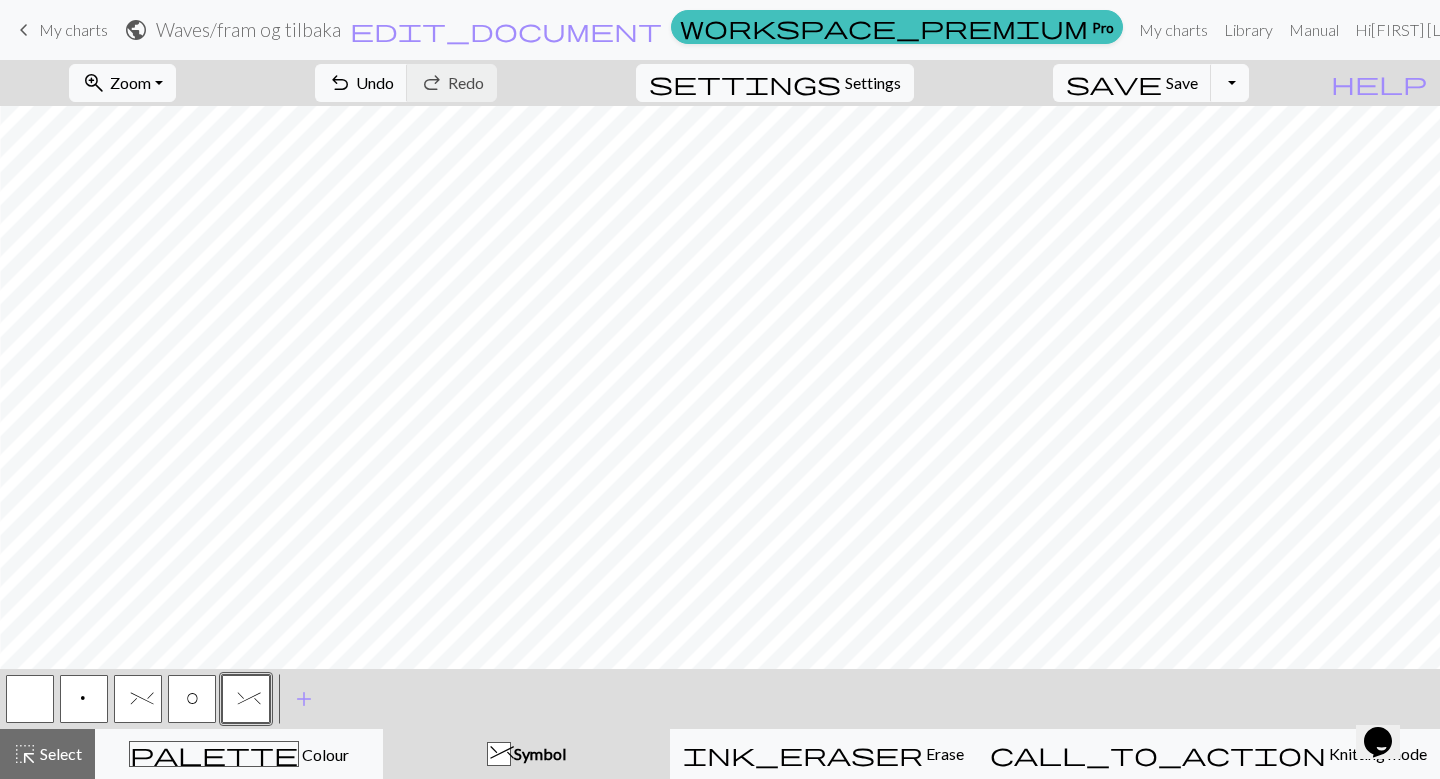 click at bounding box center [30, 699] 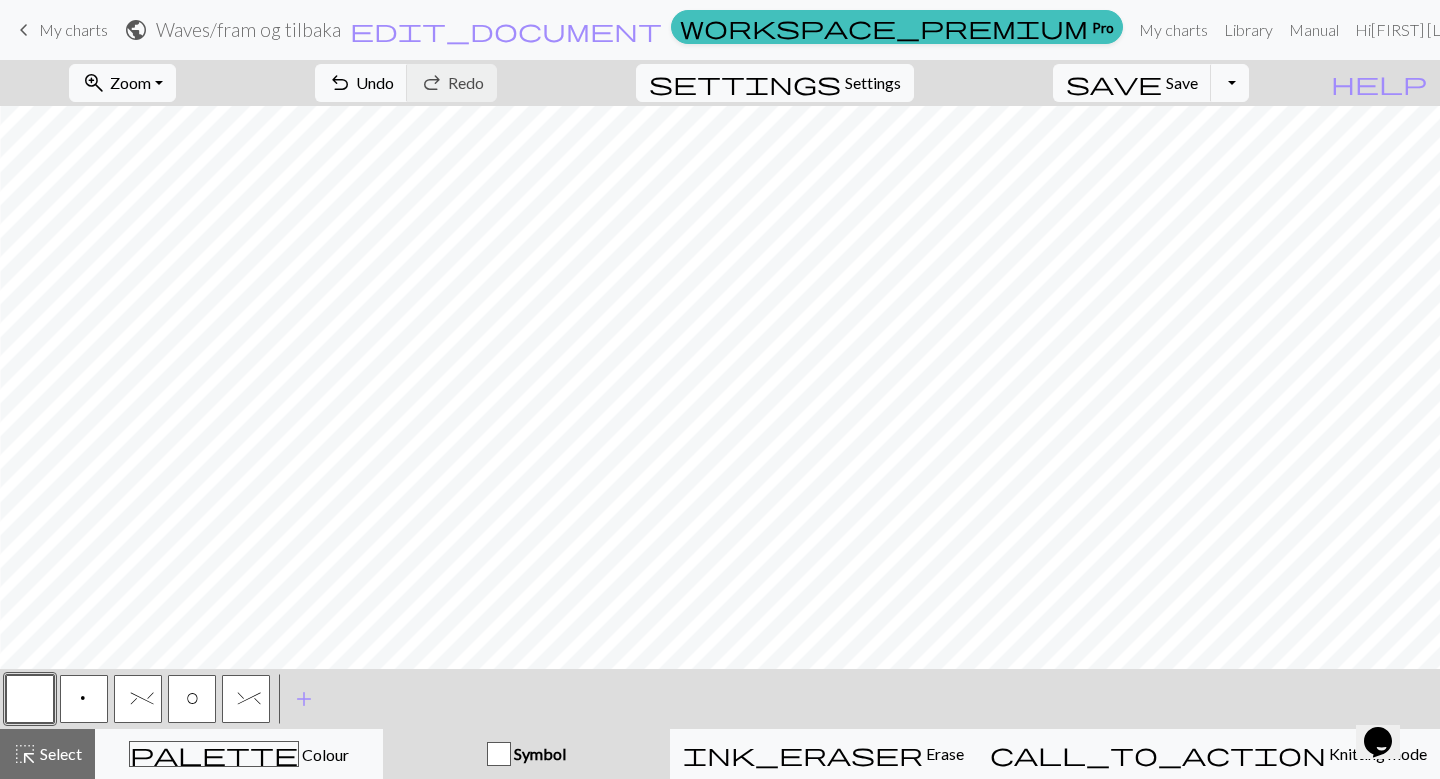 click on "^" at bounding box center (246, 701) 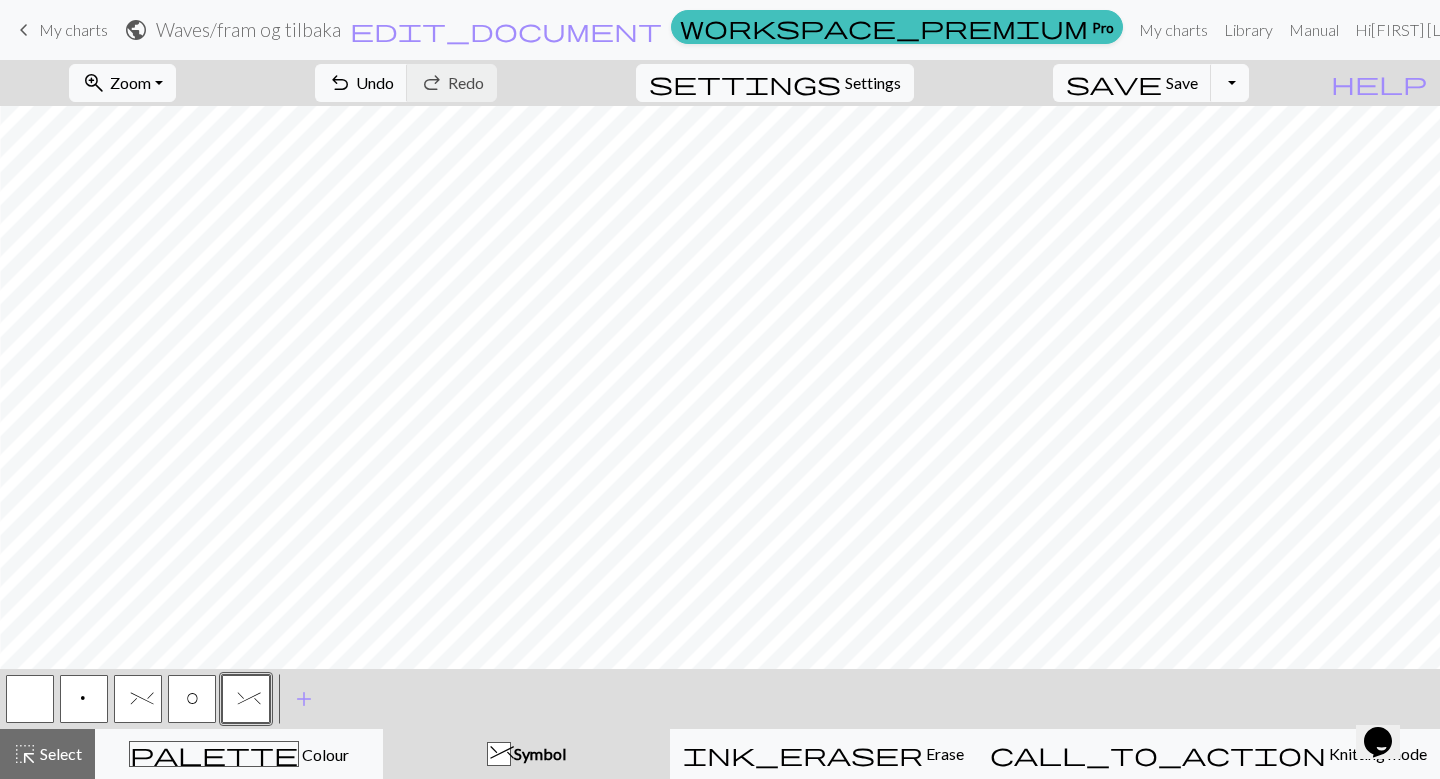 click on "p" at bounding box center [84, 701] 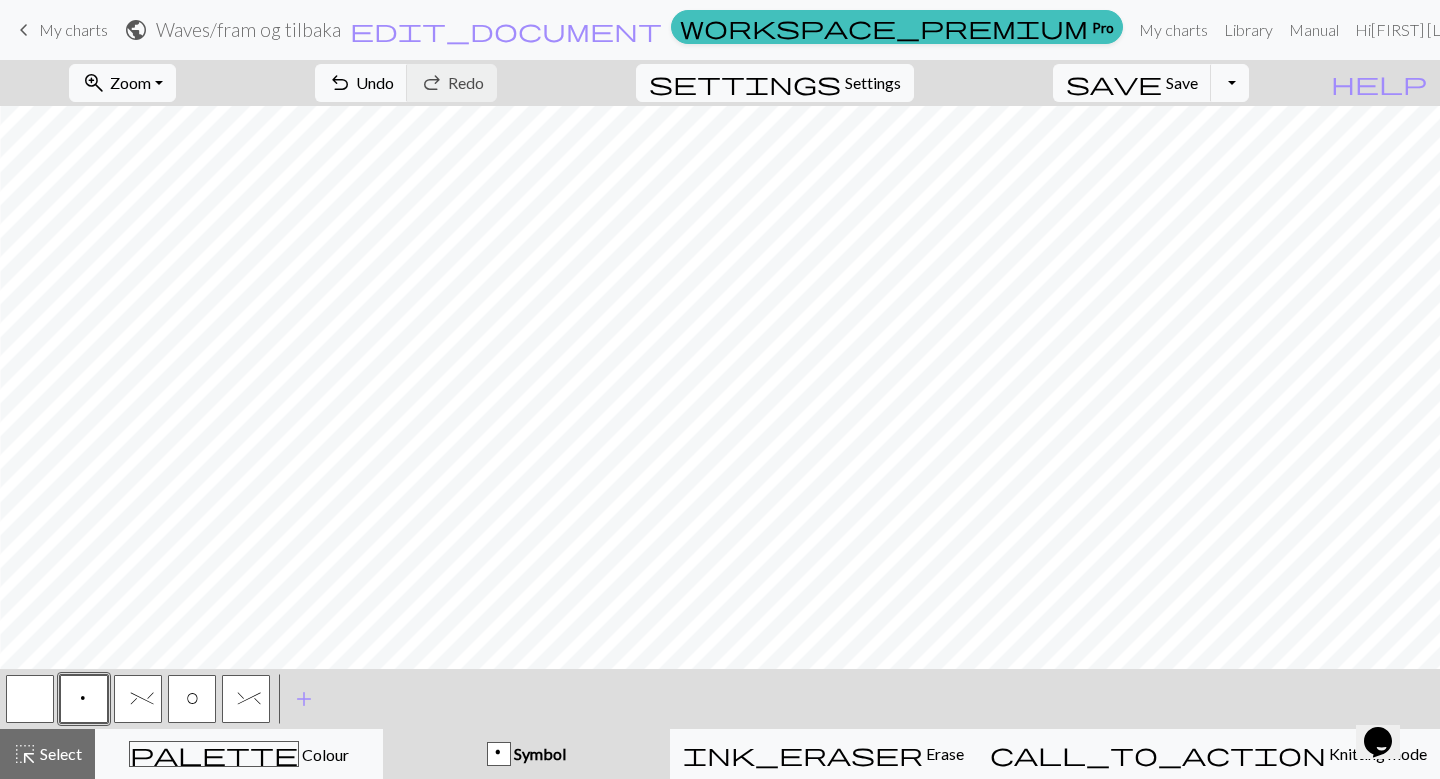click at bounding box center [30, 699] 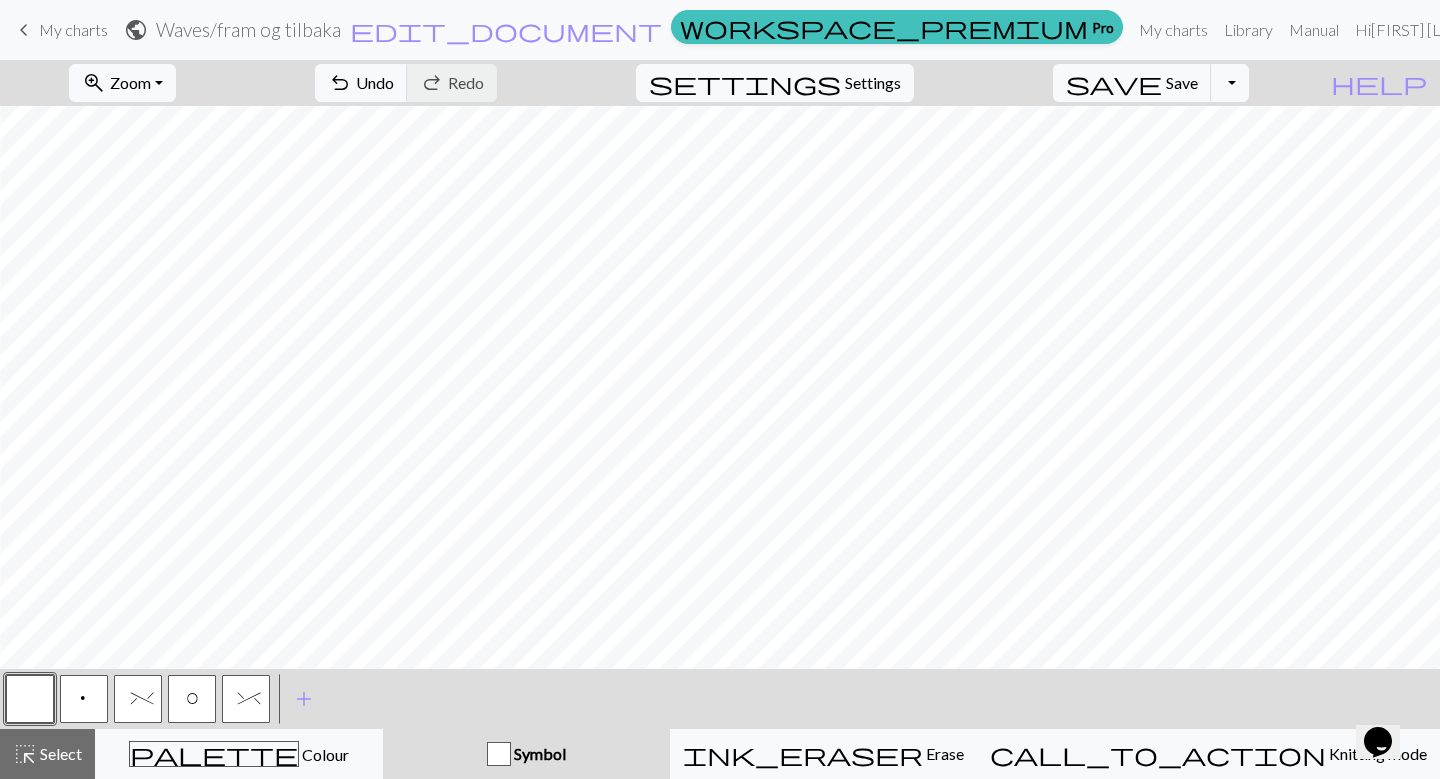 click on "p" at bounding box center [84, 701] 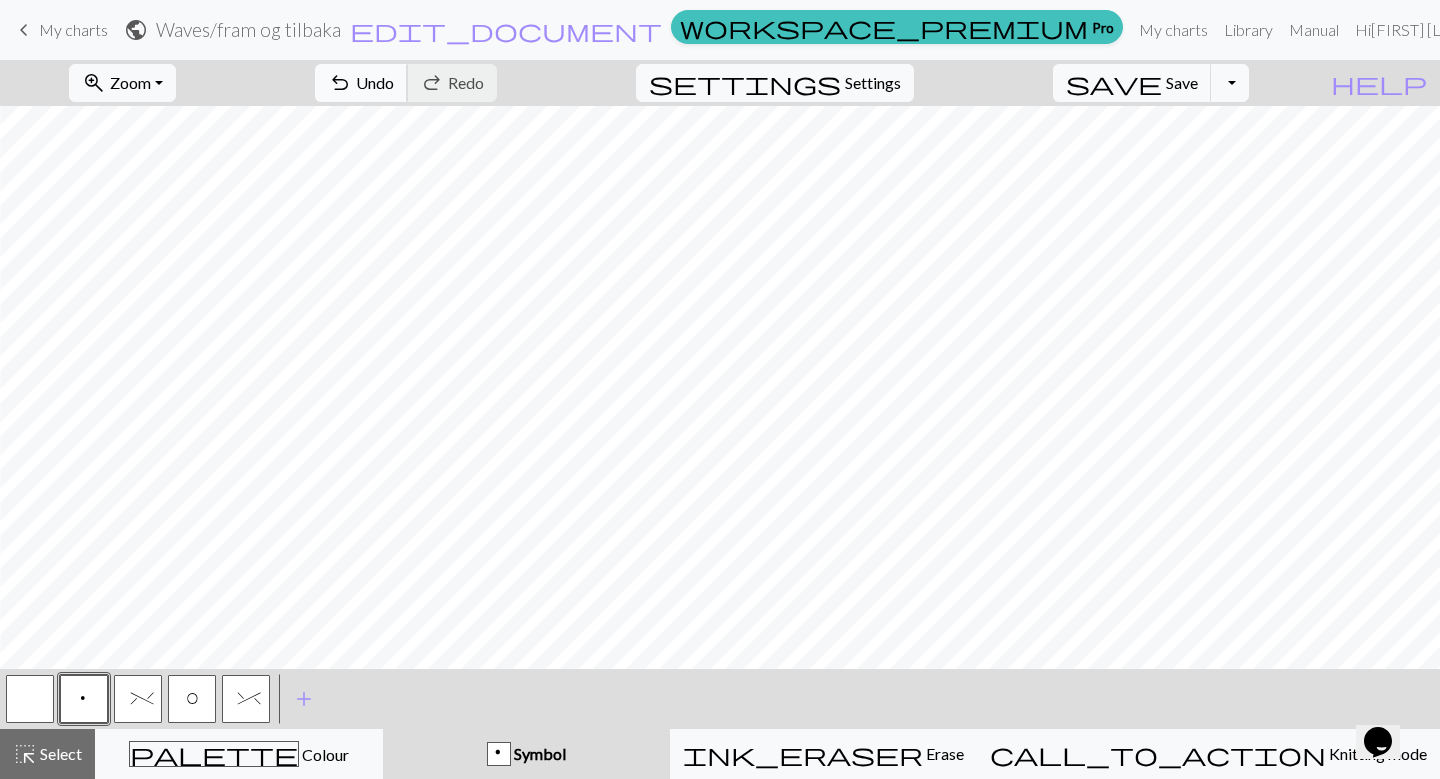 click on "undo" at bounding box center [340, 83] 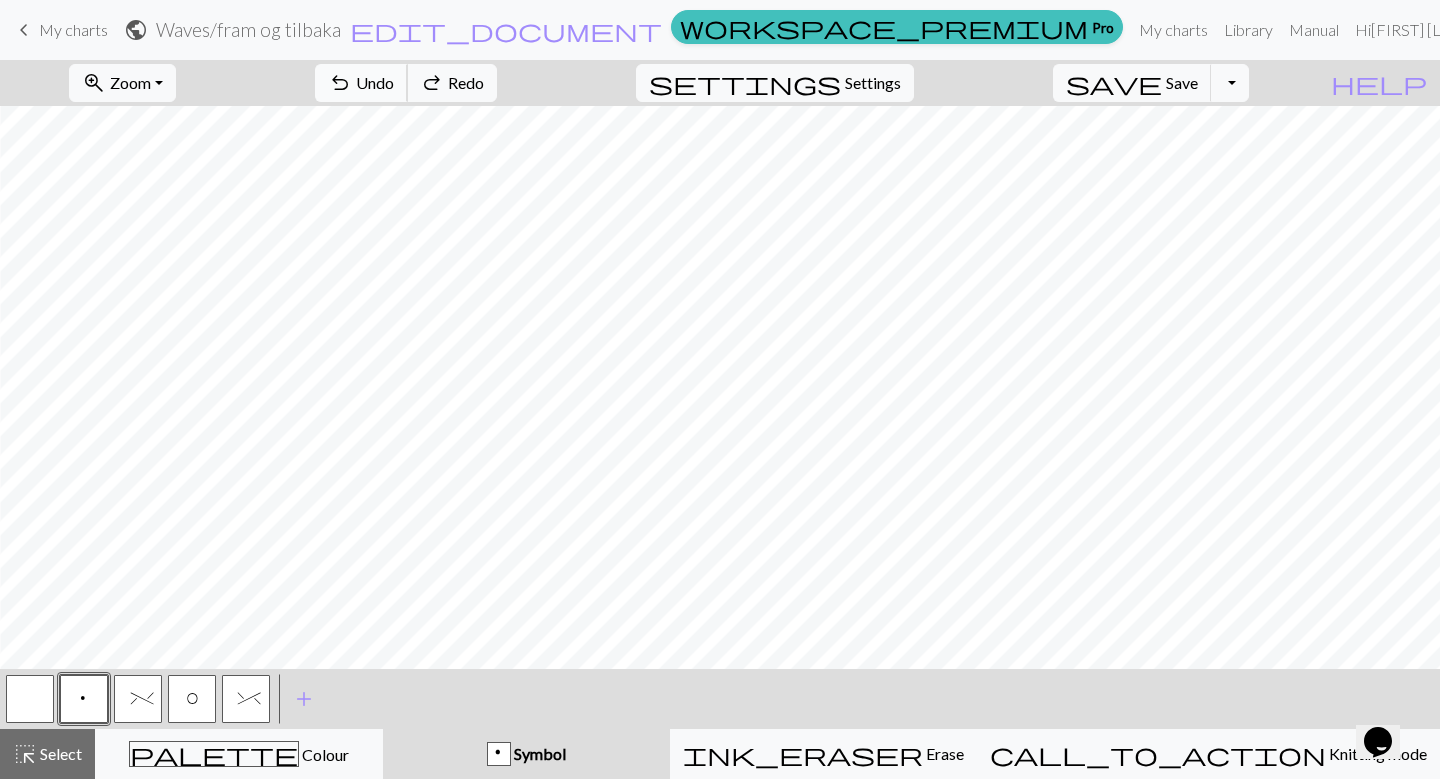 click on "undo" at bounding box center [340, 83] 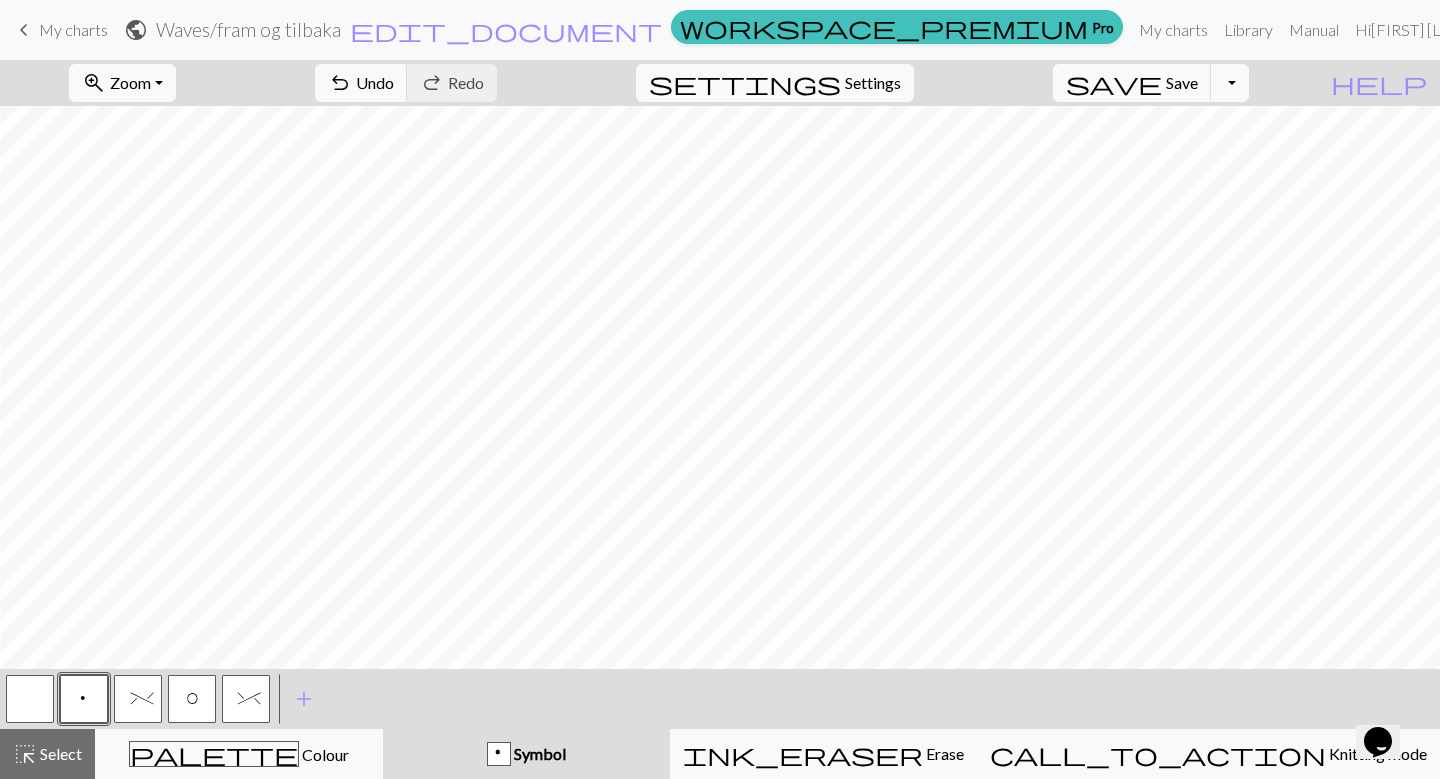 click on "^" at bounding box center [246, 699] 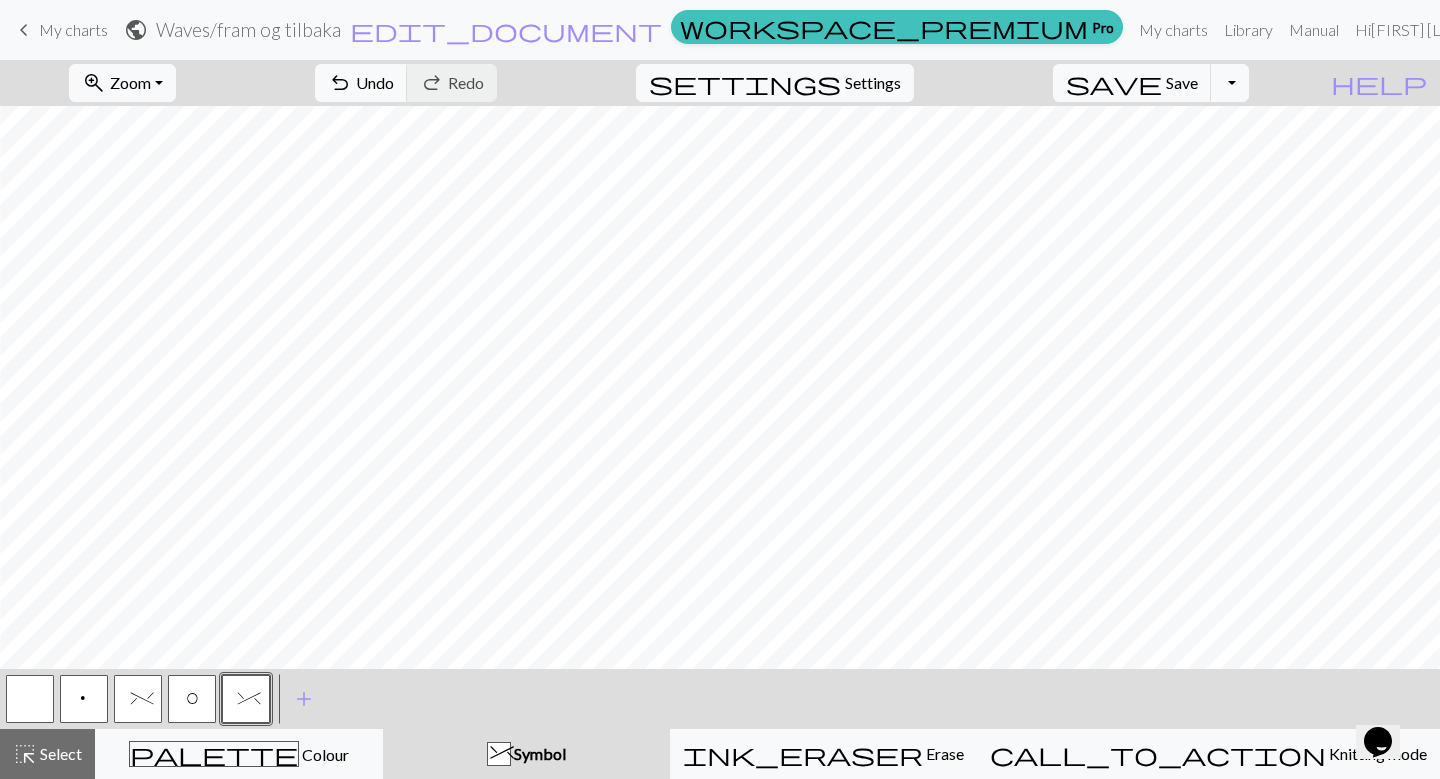 click on "p" at bounding box center [84, 699] 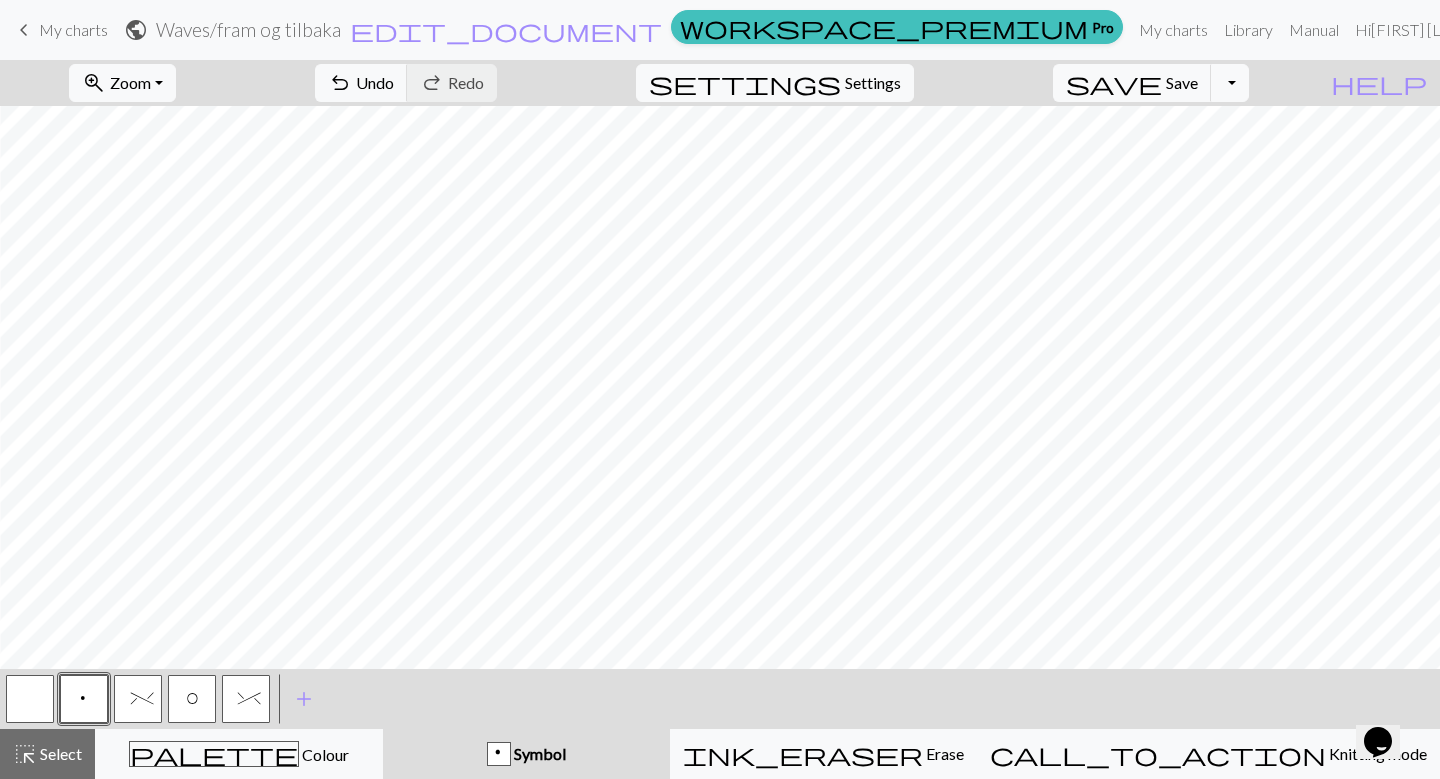click at bounding box center (30, 699) 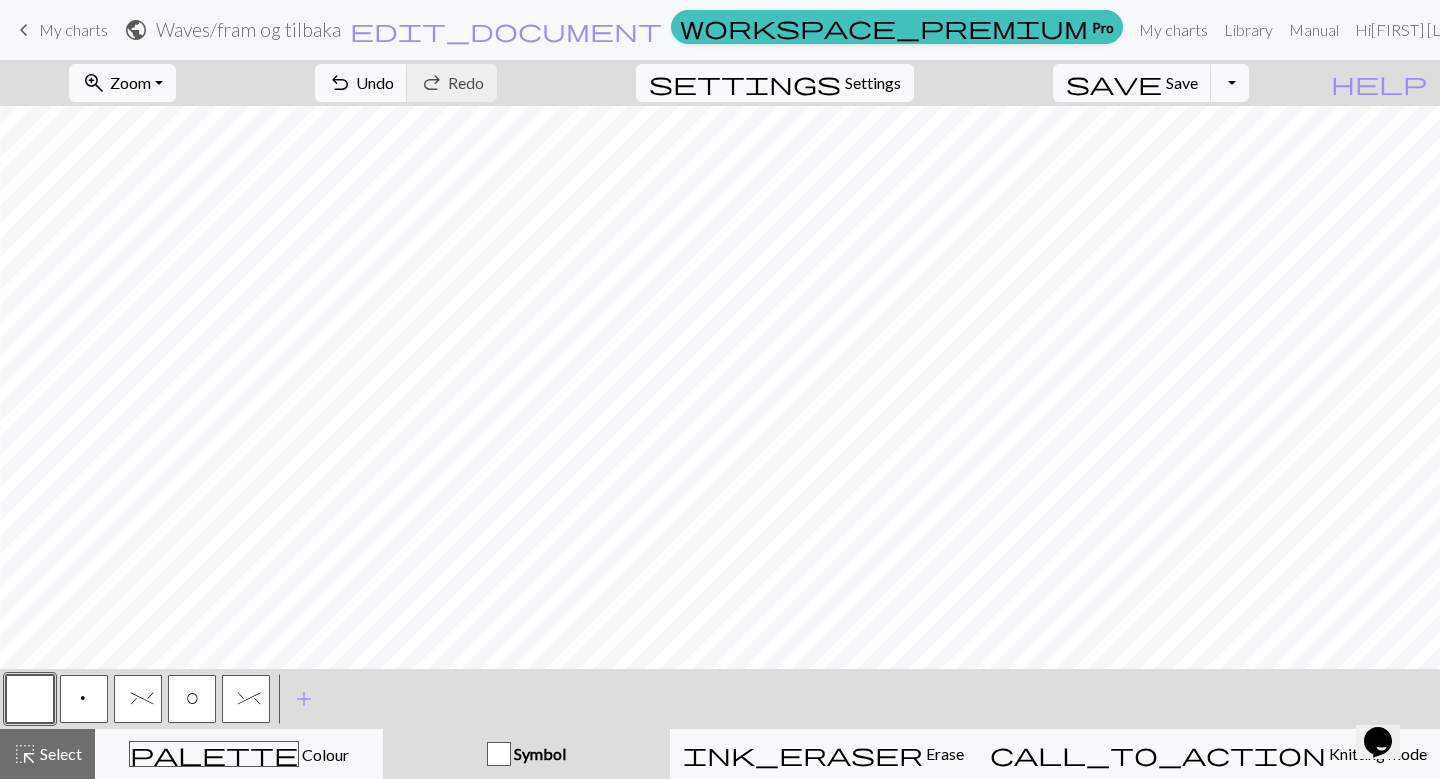 click on "p" at bounding box center (84, 699) 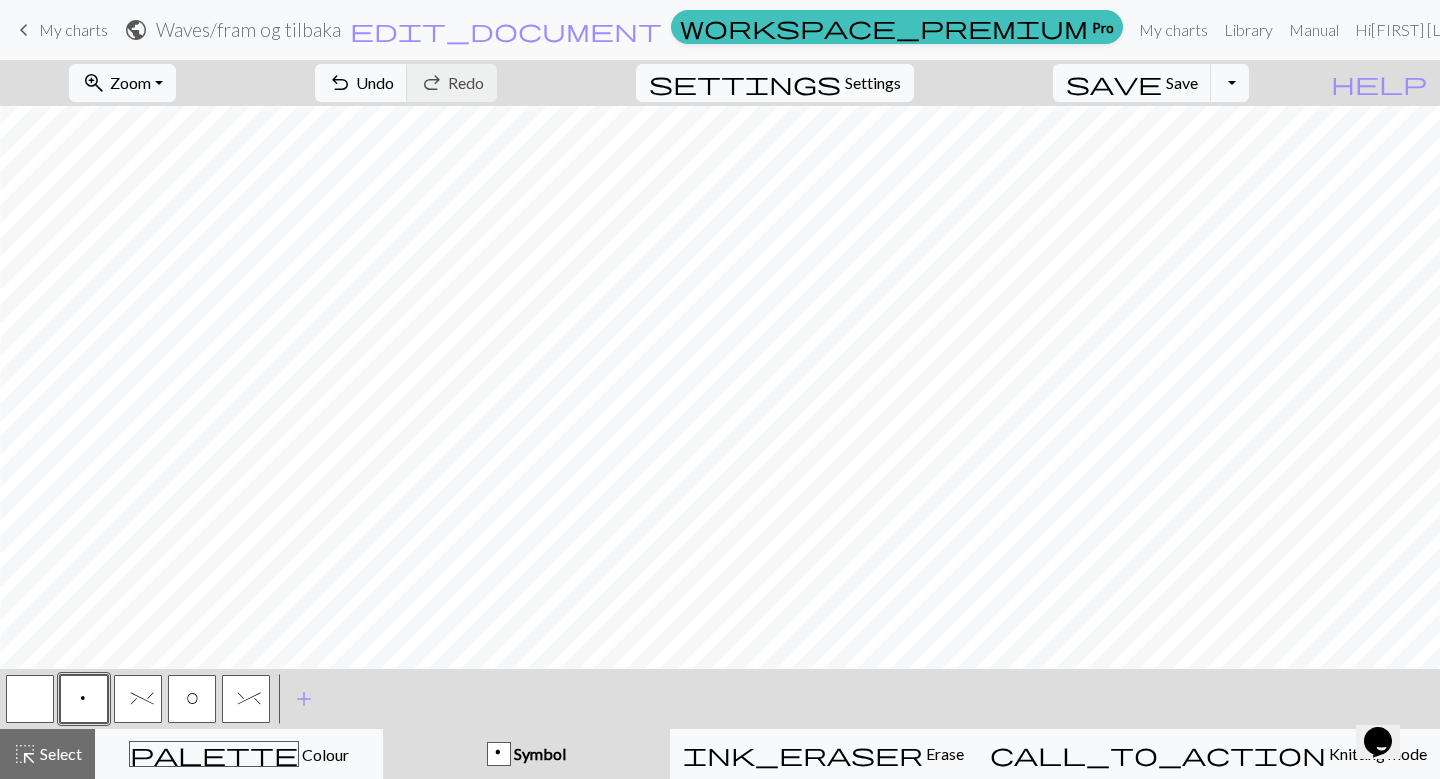 click at bounding box center (30, 699) 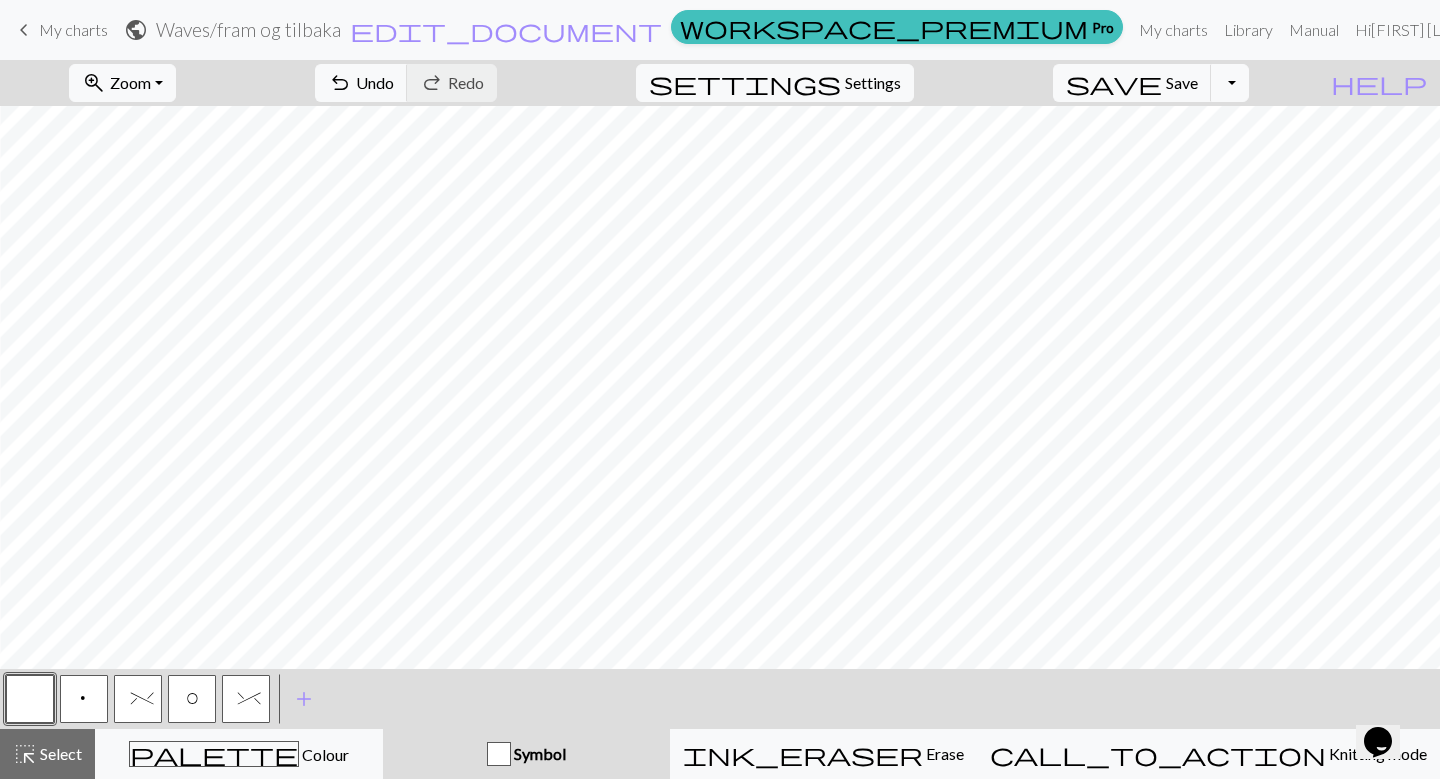 click on "^" at bounding box center (246, 701) 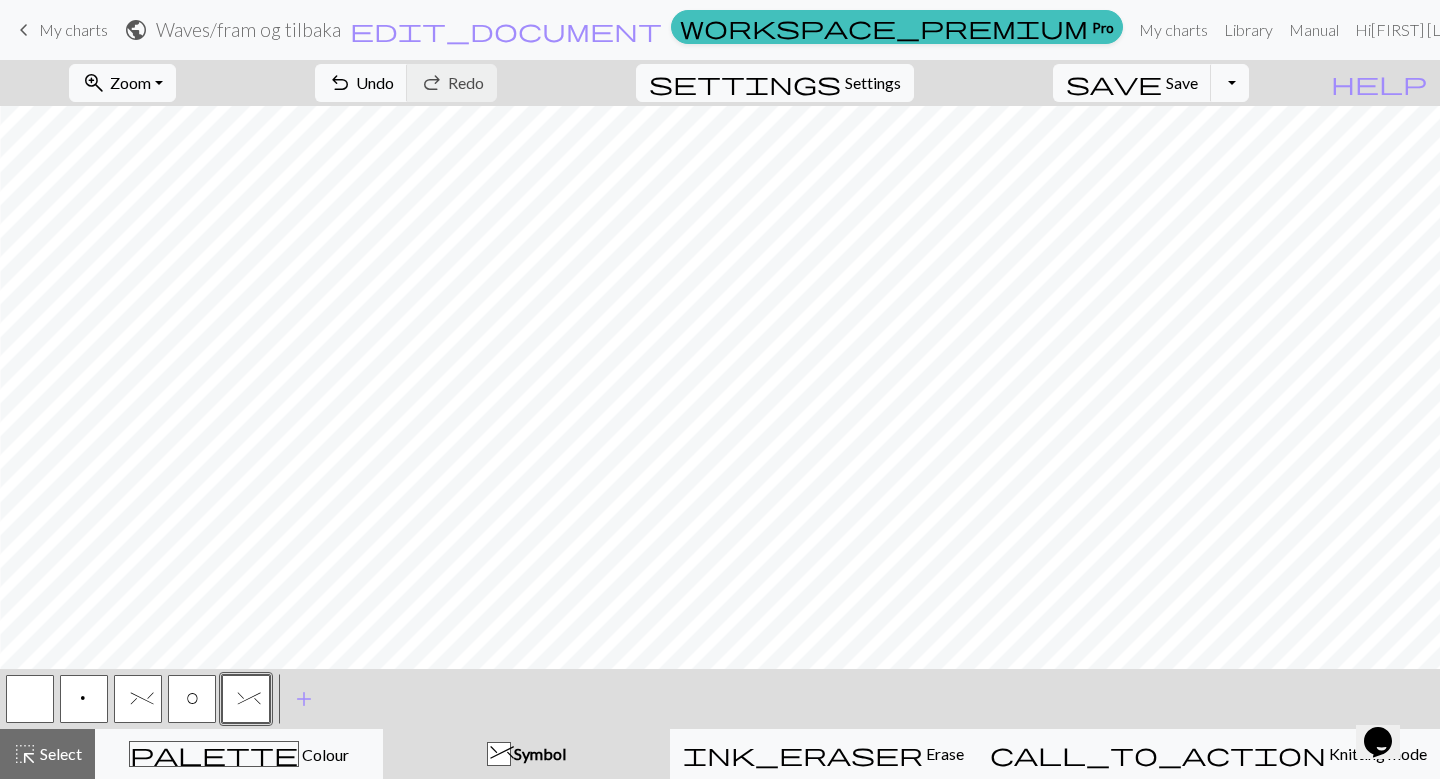click at bounding box center [30, 699] 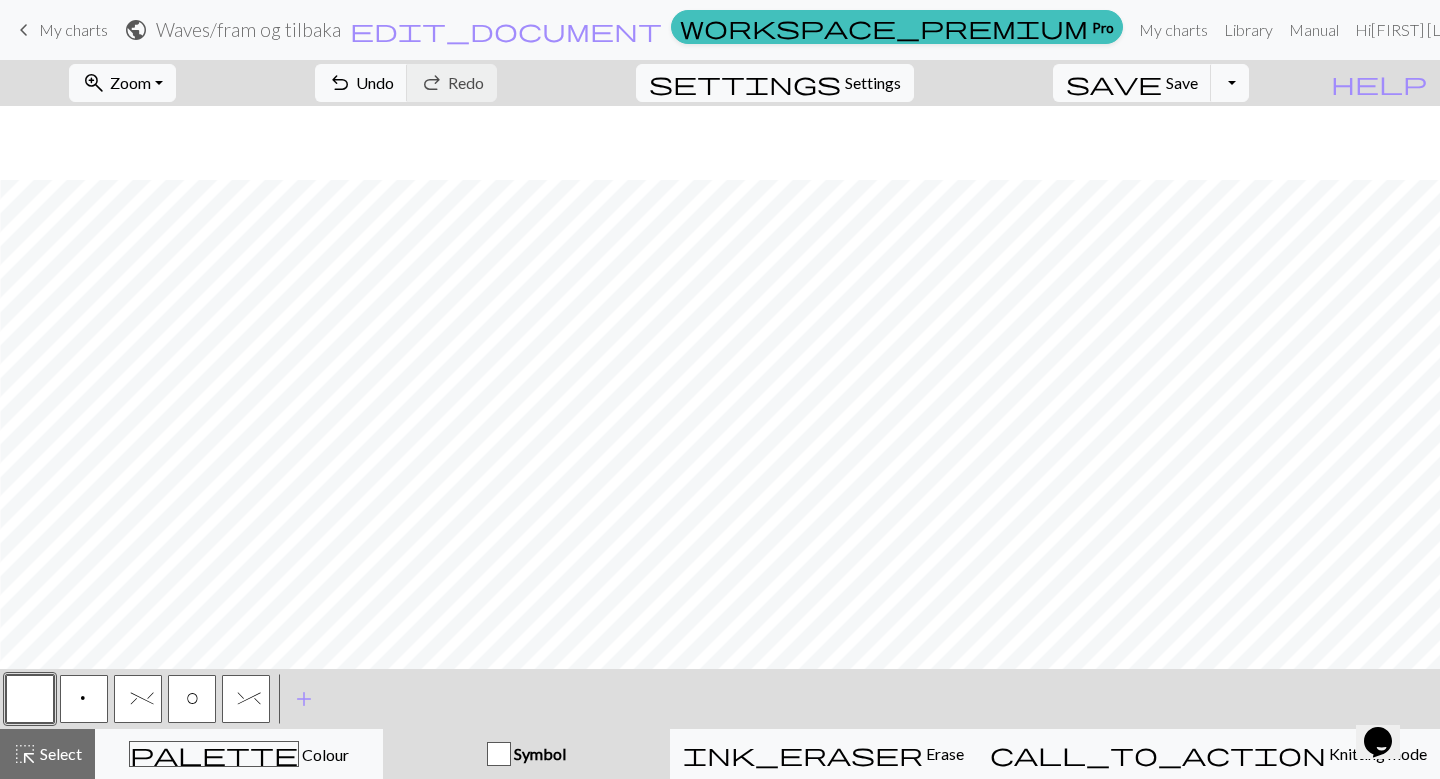 scroll, scrollTop: 767, scrollLeft: 212, axis: both 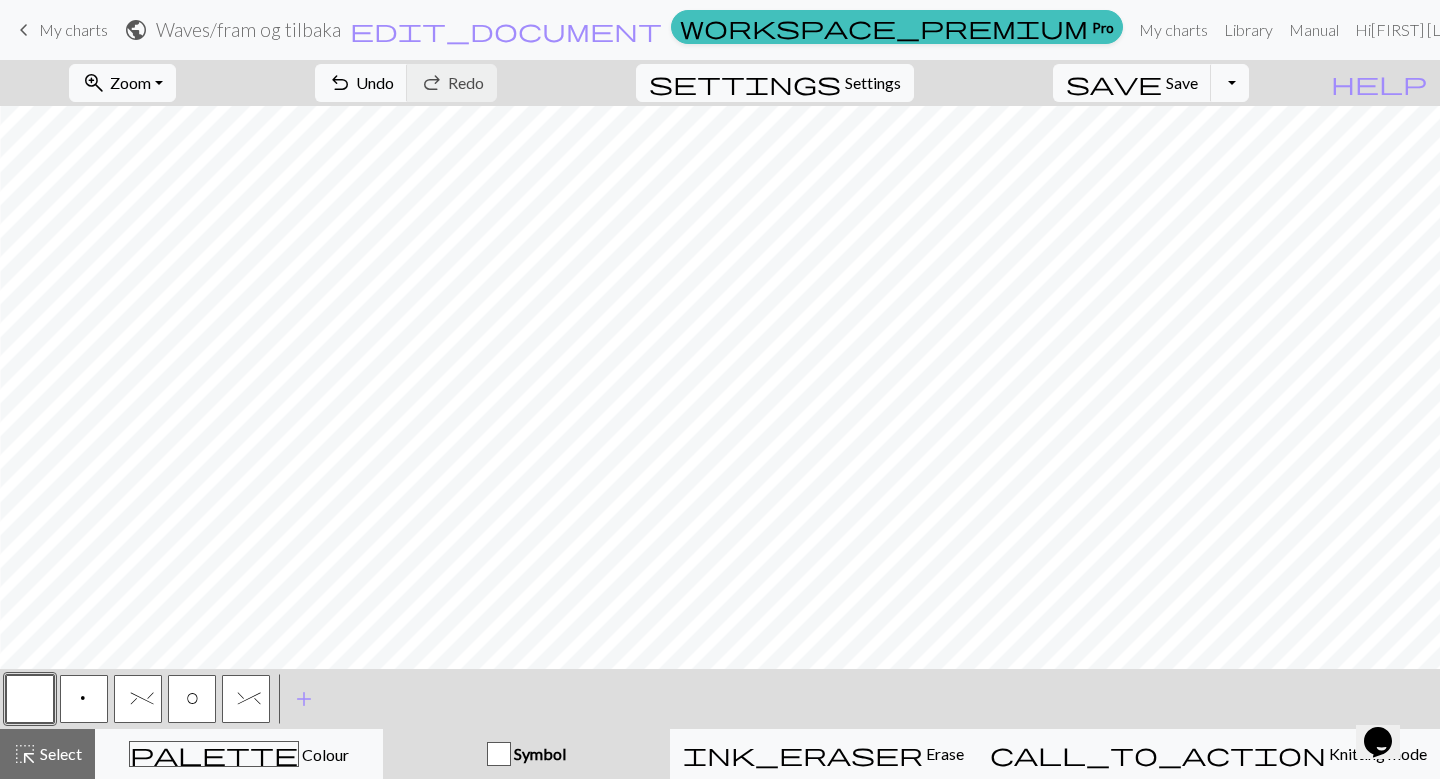 click on "^" at bounding box center [246, 699] 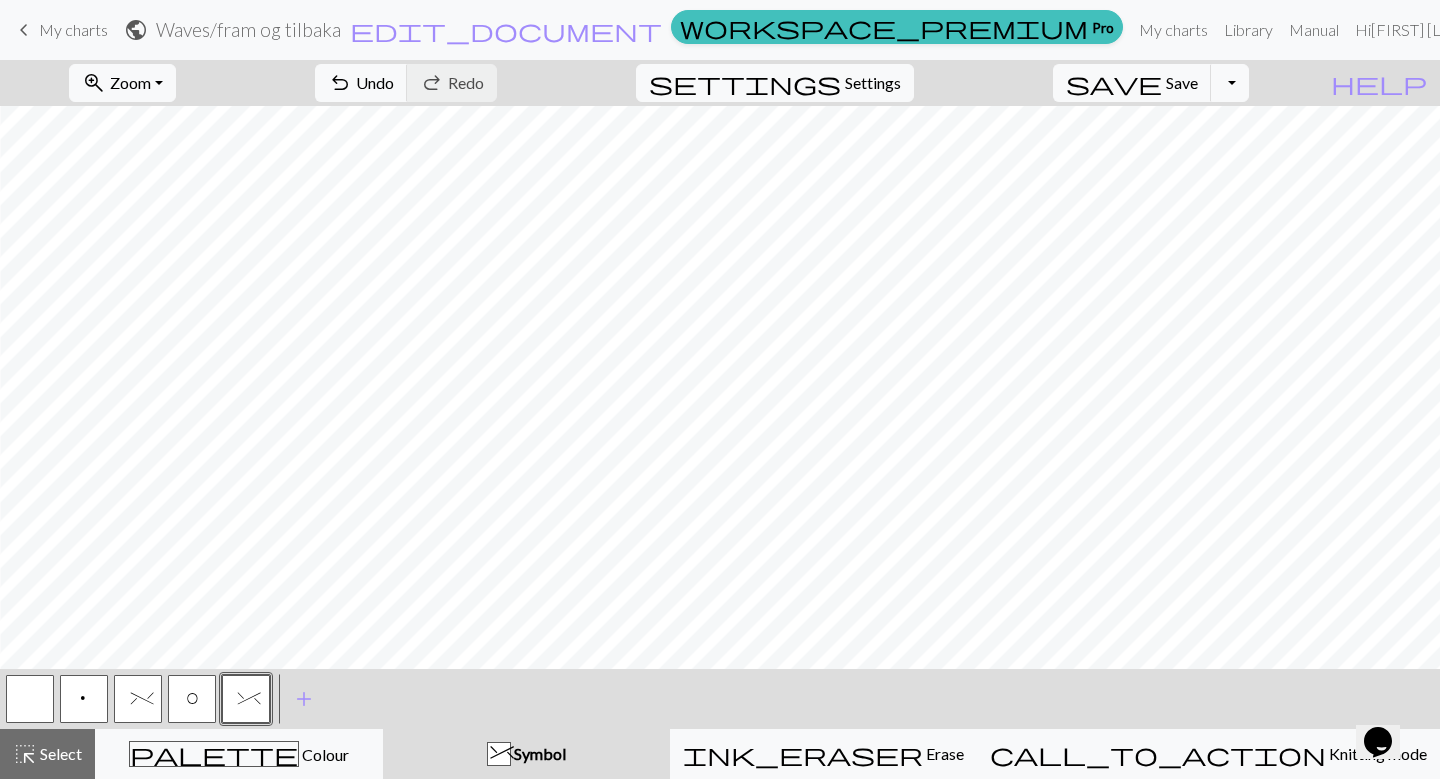 click at bounding box center [30, 699] 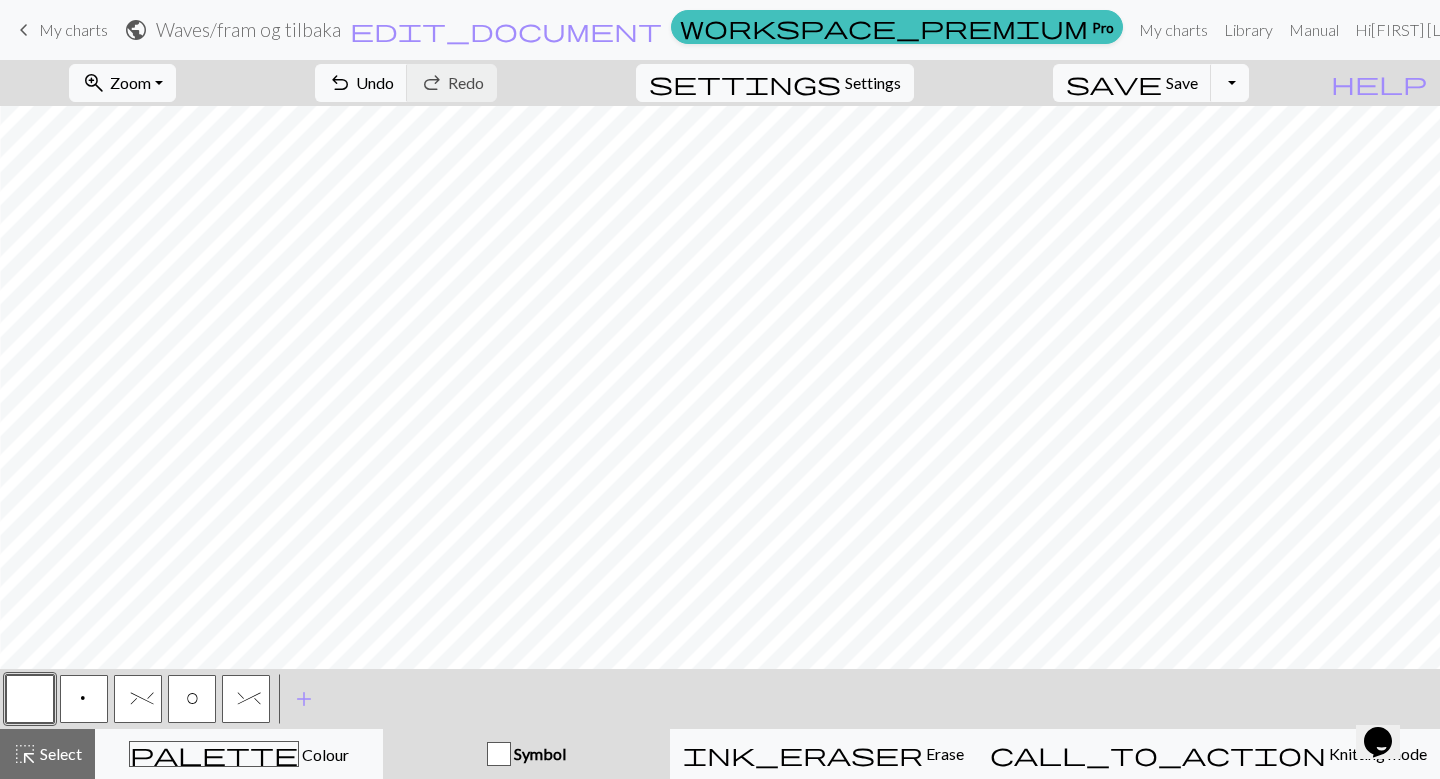 click on "^" at bounding box center [246, 701] 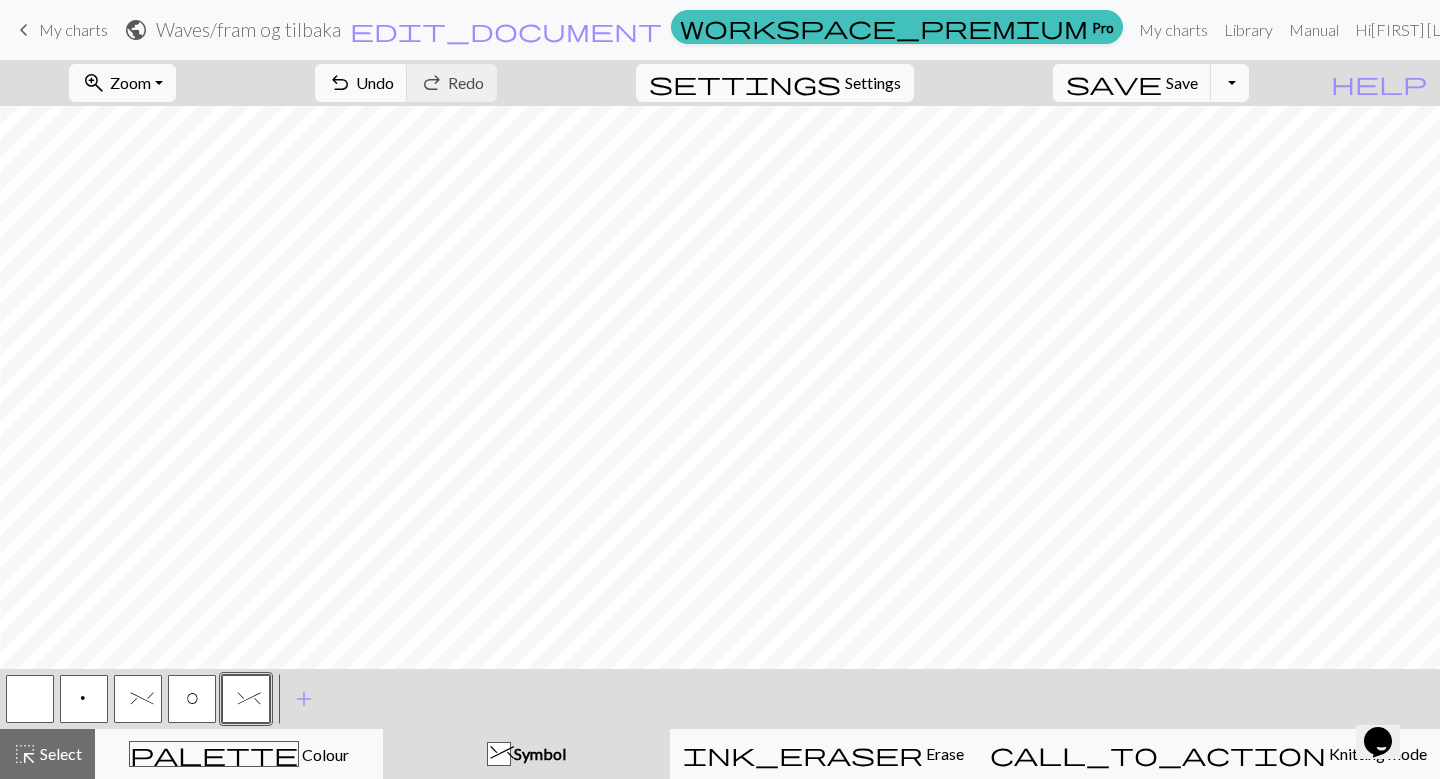 click at bounding box center (30, 699) 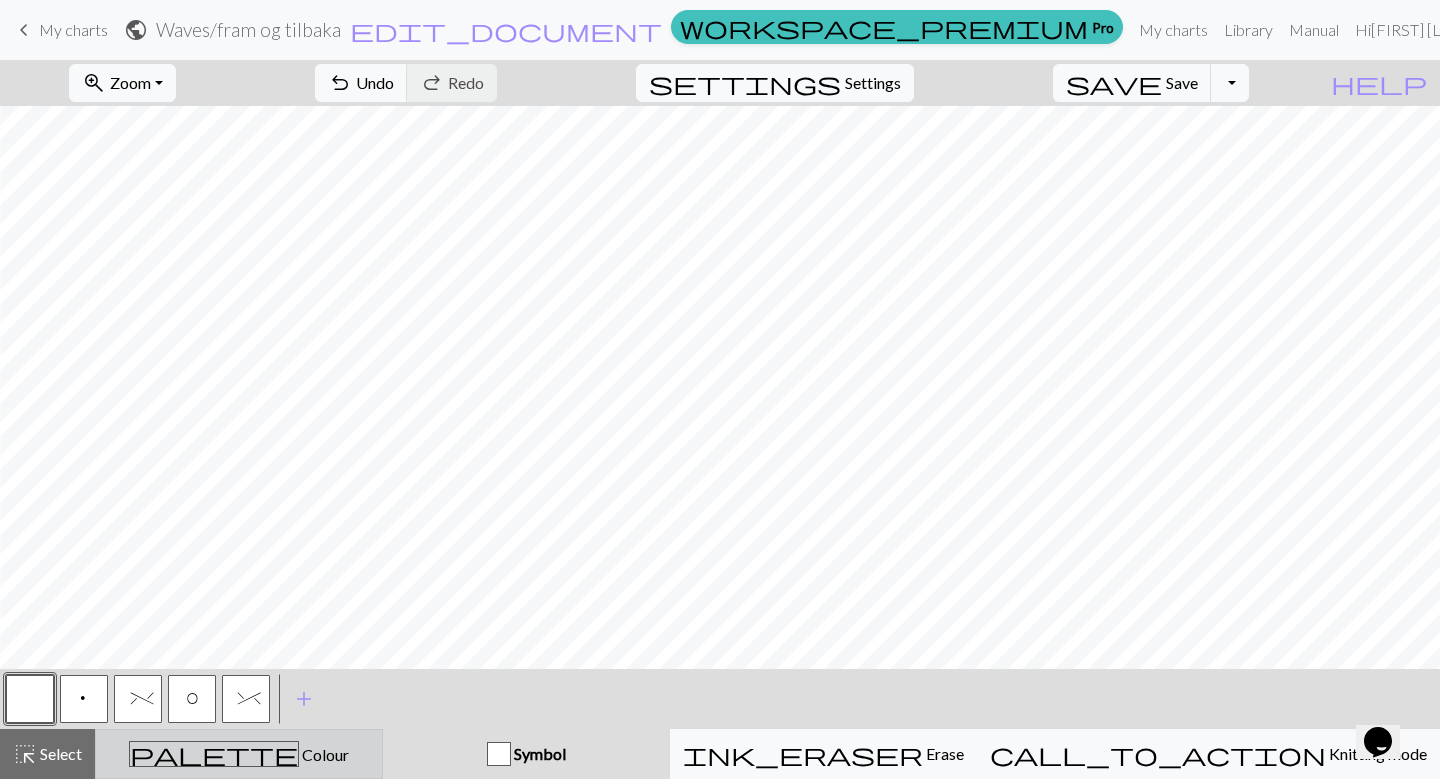 click on "palette   Colour   Colour" at bounding box center [239, 754] 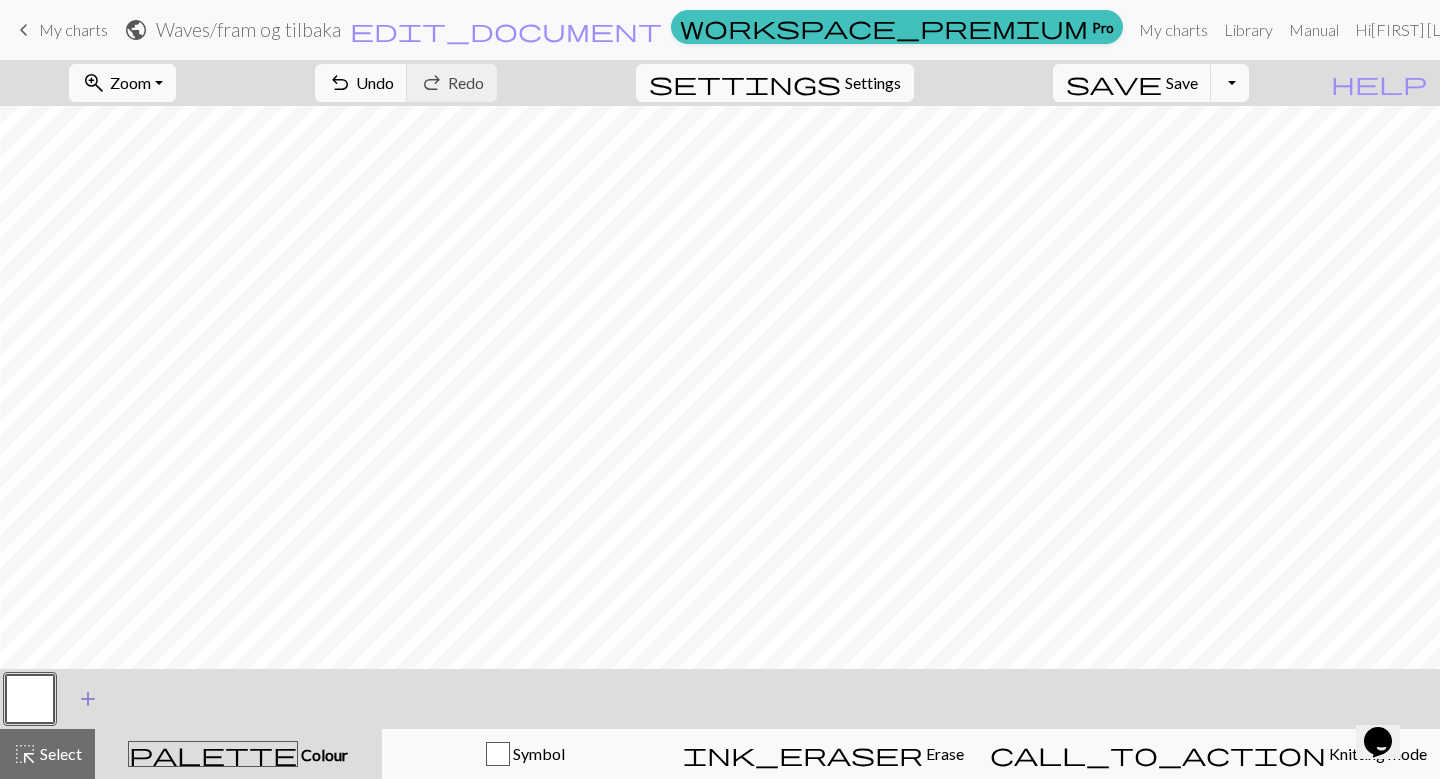 click on "add" at bounding box center [88, 699] 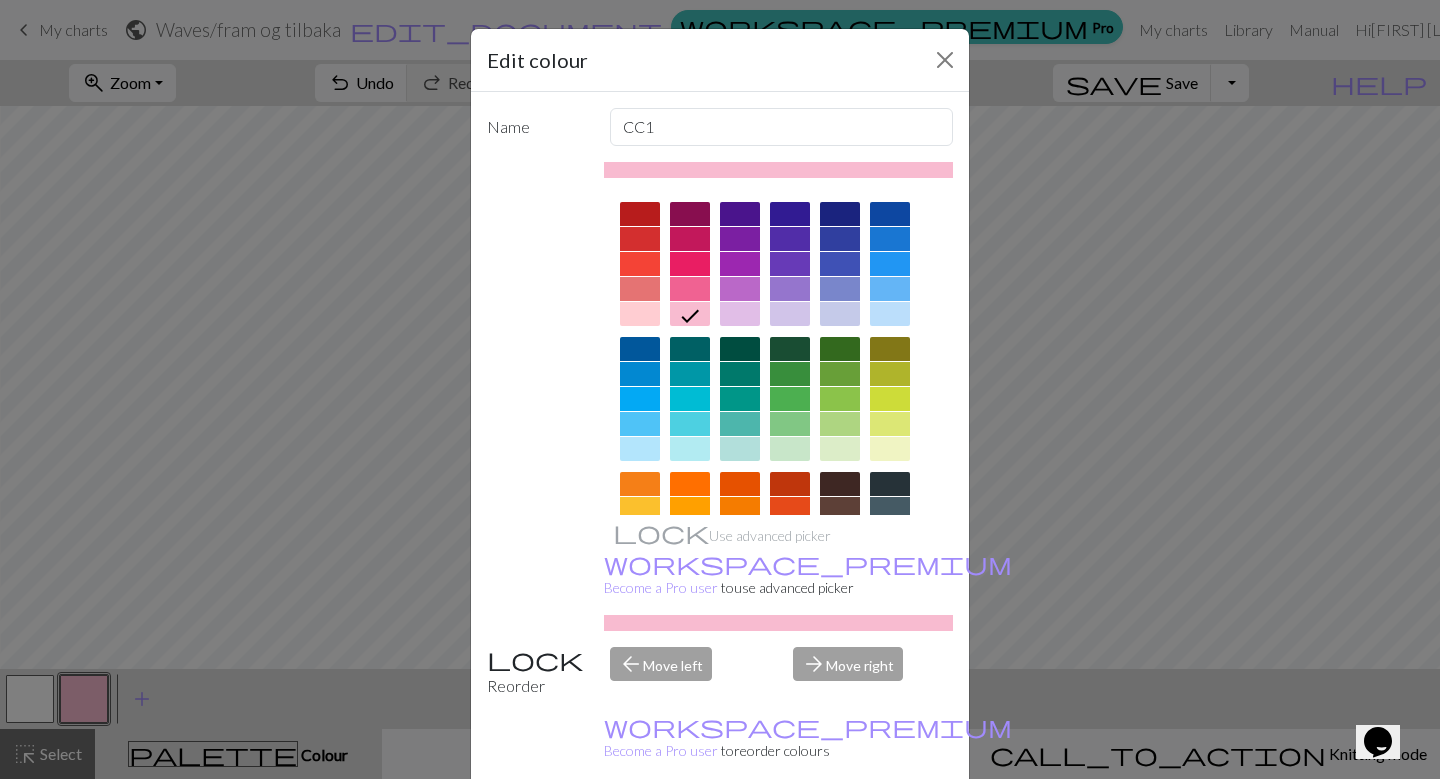 click on "Done" at bounding box center (840, 830) 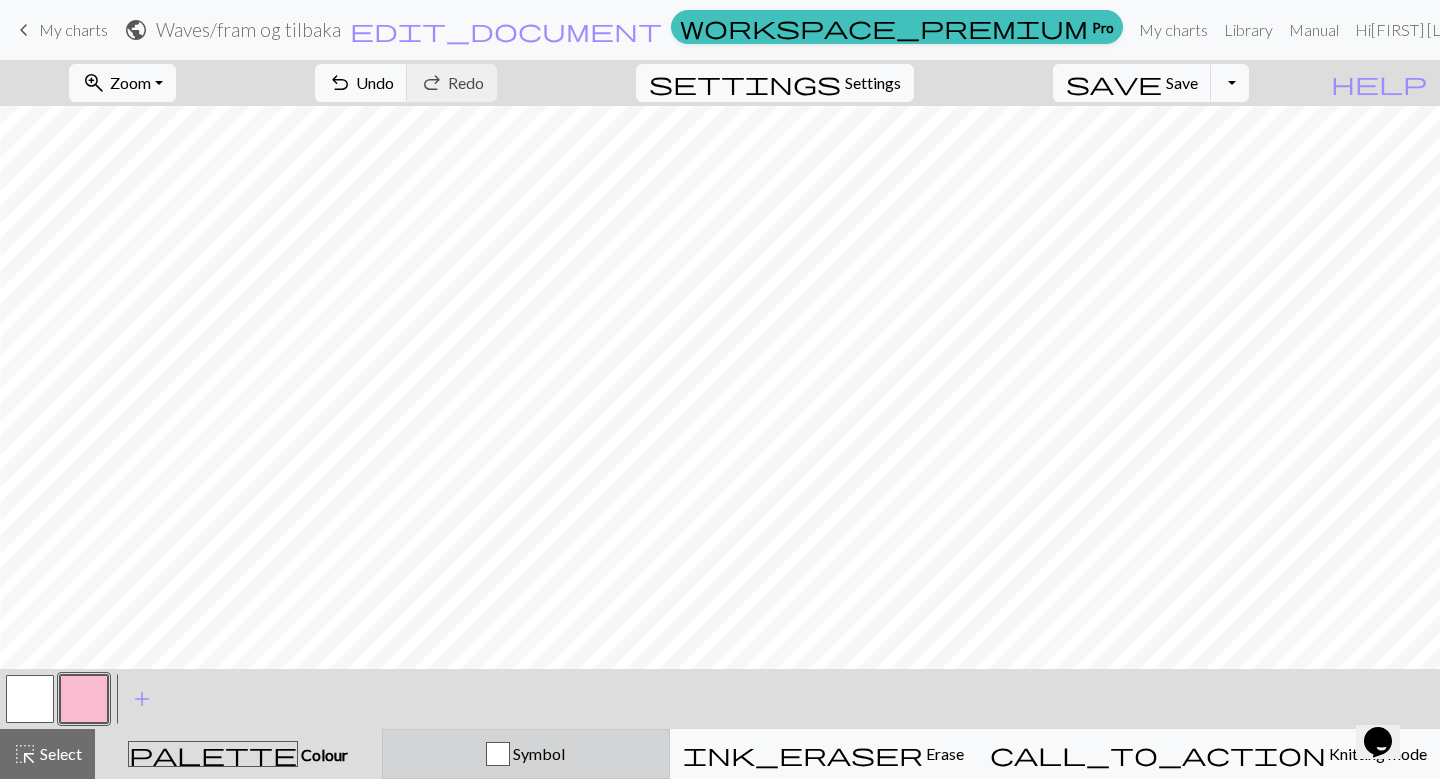 click on "Symbol" at bounding box center (537, 753) 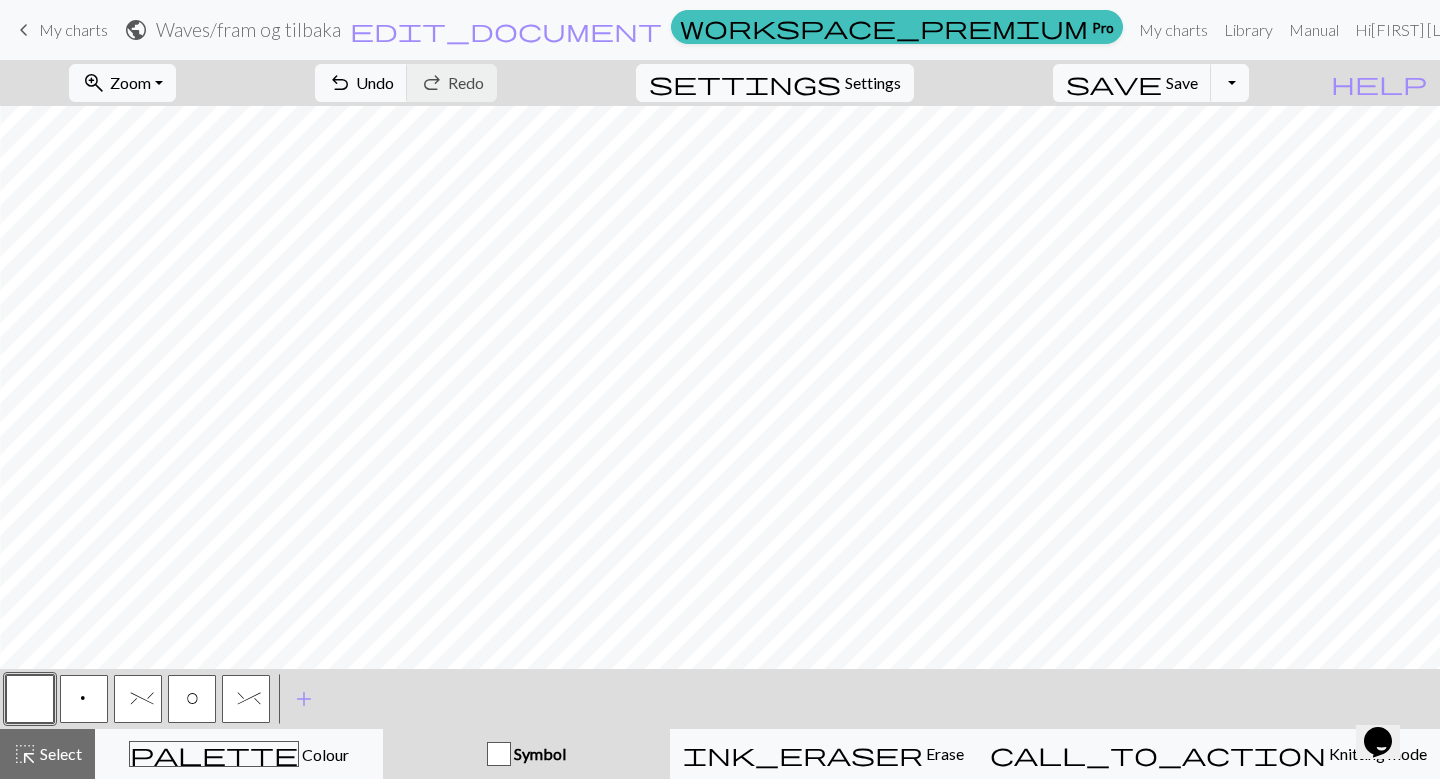 click on "p" at bounding box center [84, 699] 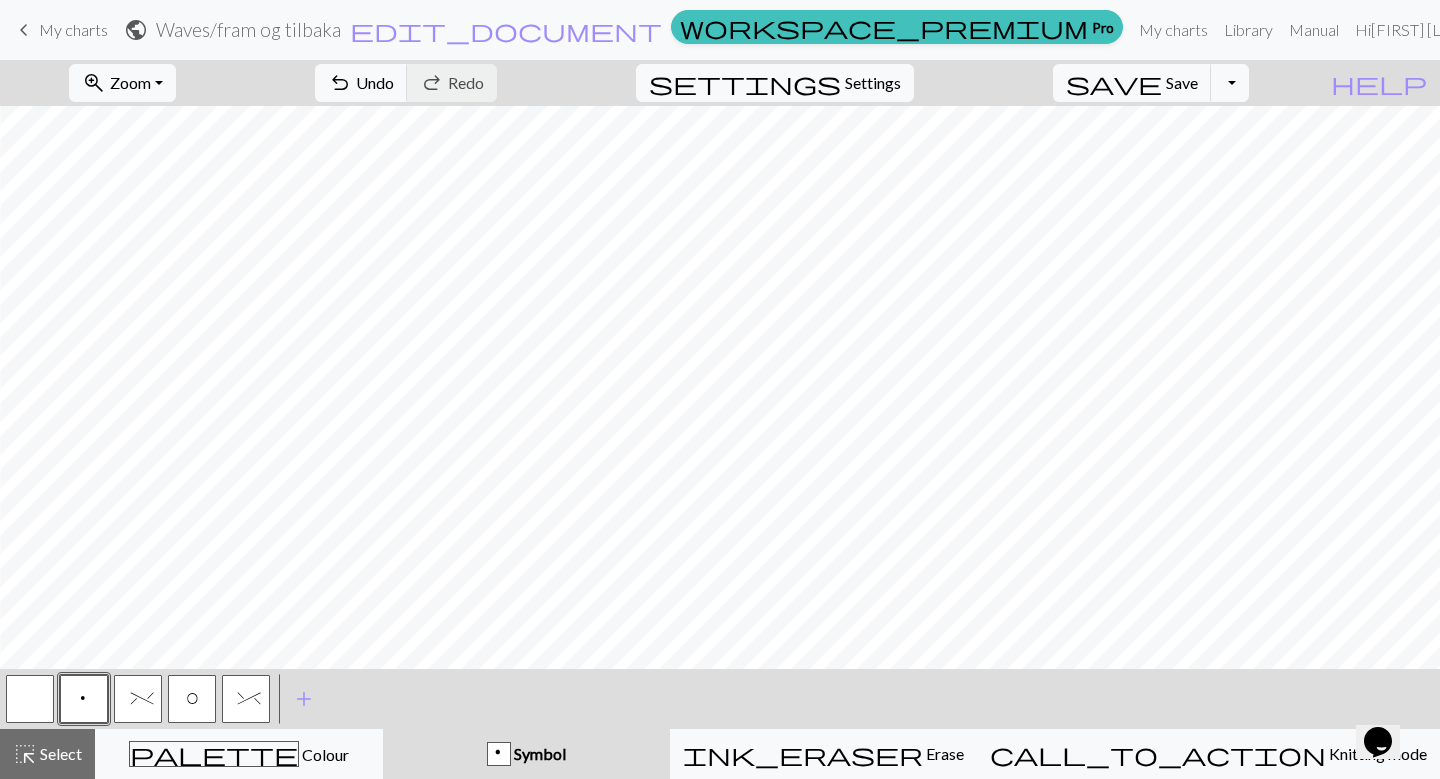 click on "^" at bounding box center [246, 701] 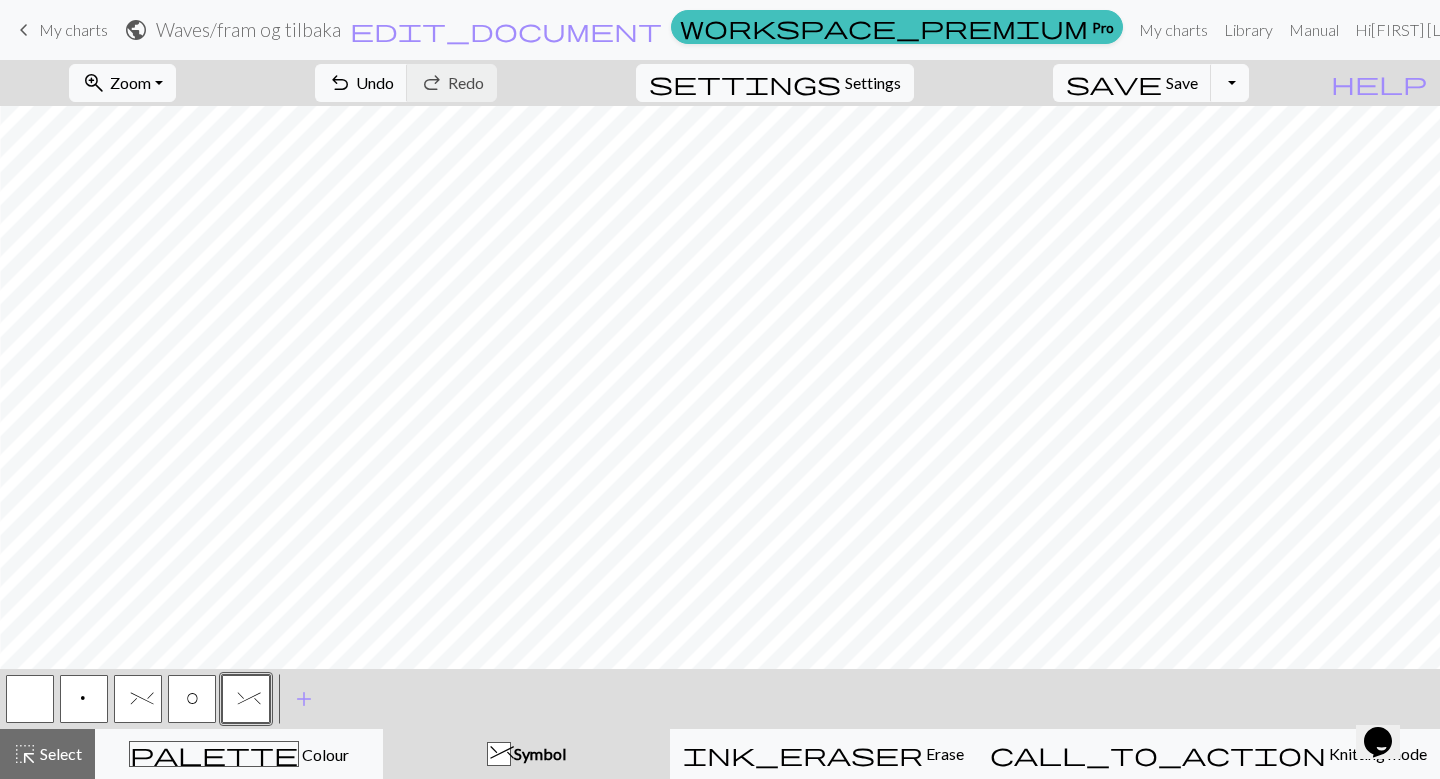 click on "p" at bounding box center (84, 699) 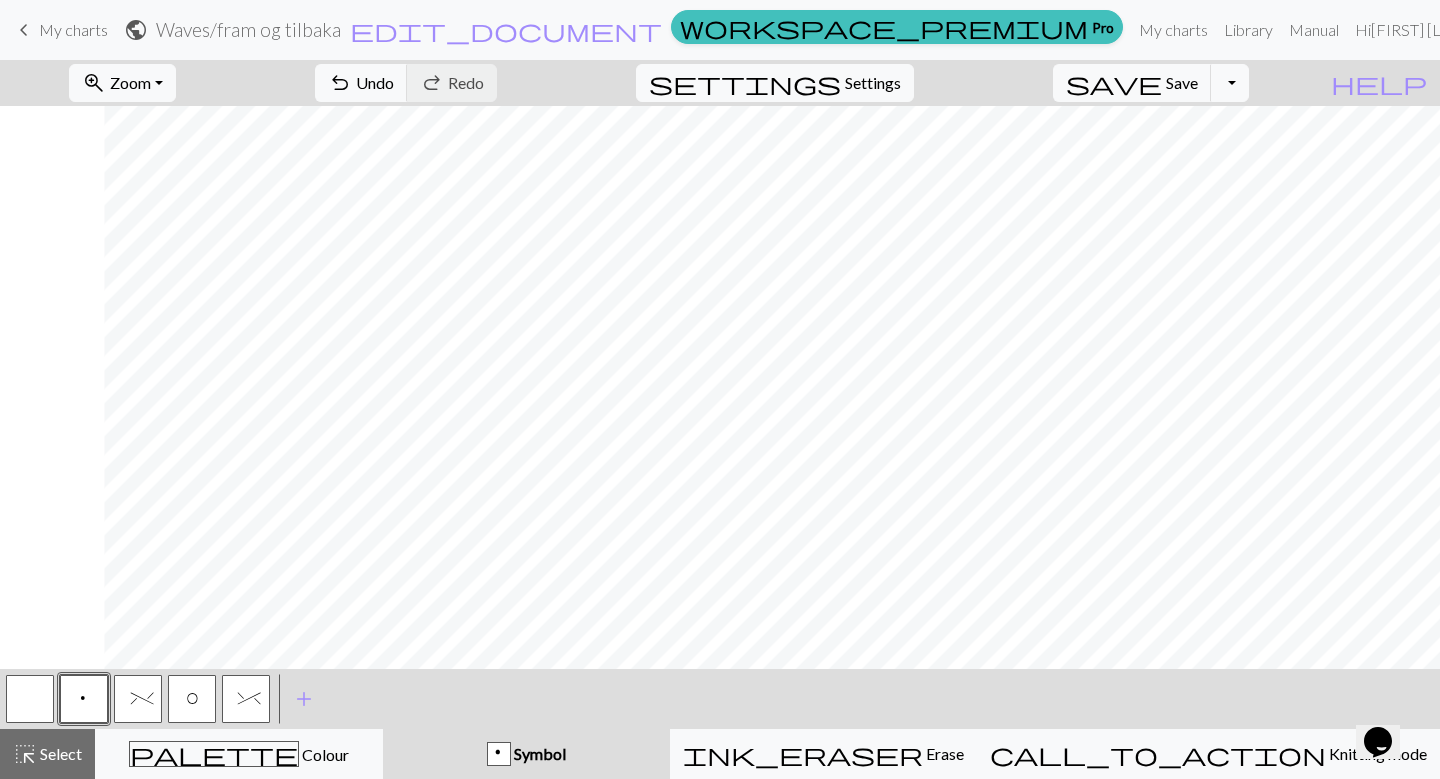 scroll, scrollTop: 767, scrollLeft: 316, axis: both 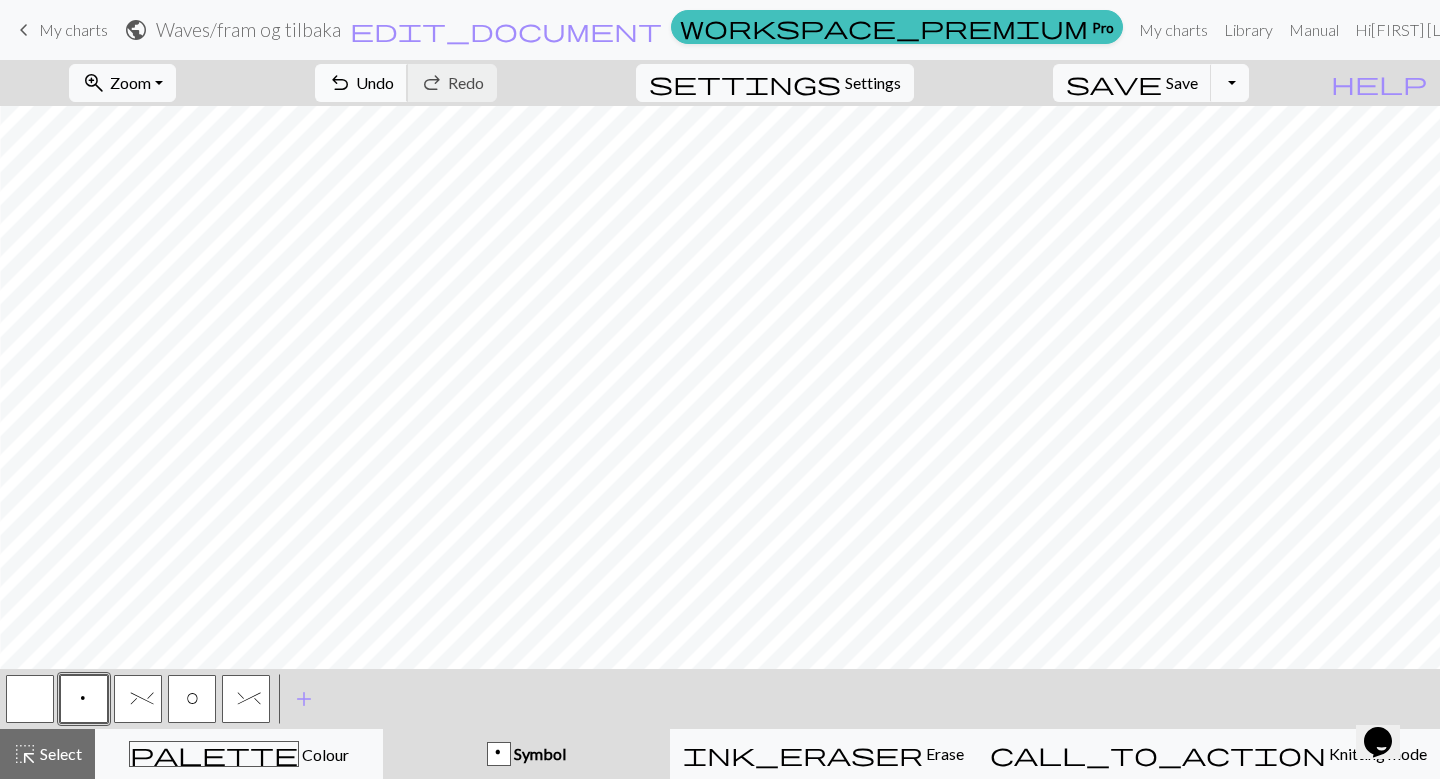 click on "Undo" at bounding box center (375, 82) 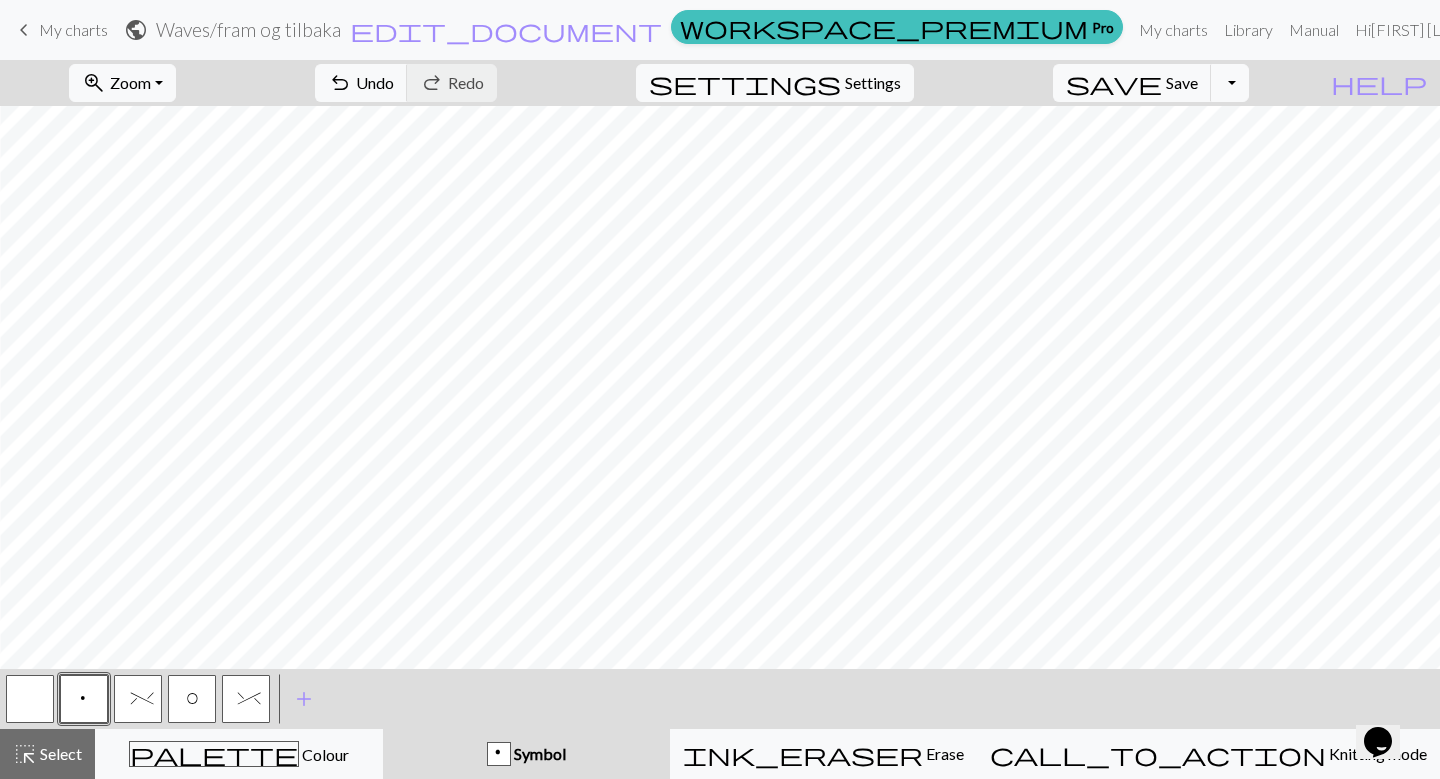 click at bounding box center (30, 699) 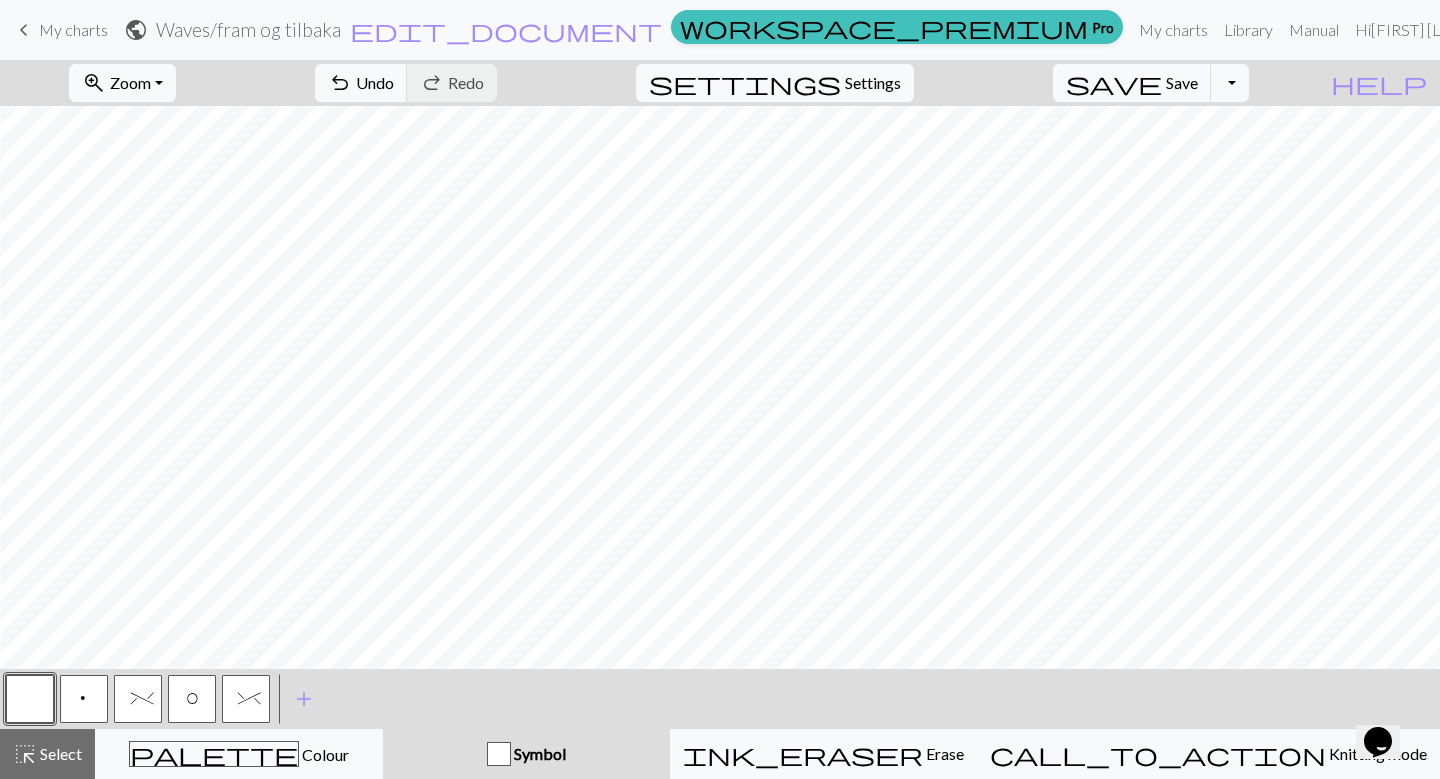 click on "^" at bounding box center (246, 701) 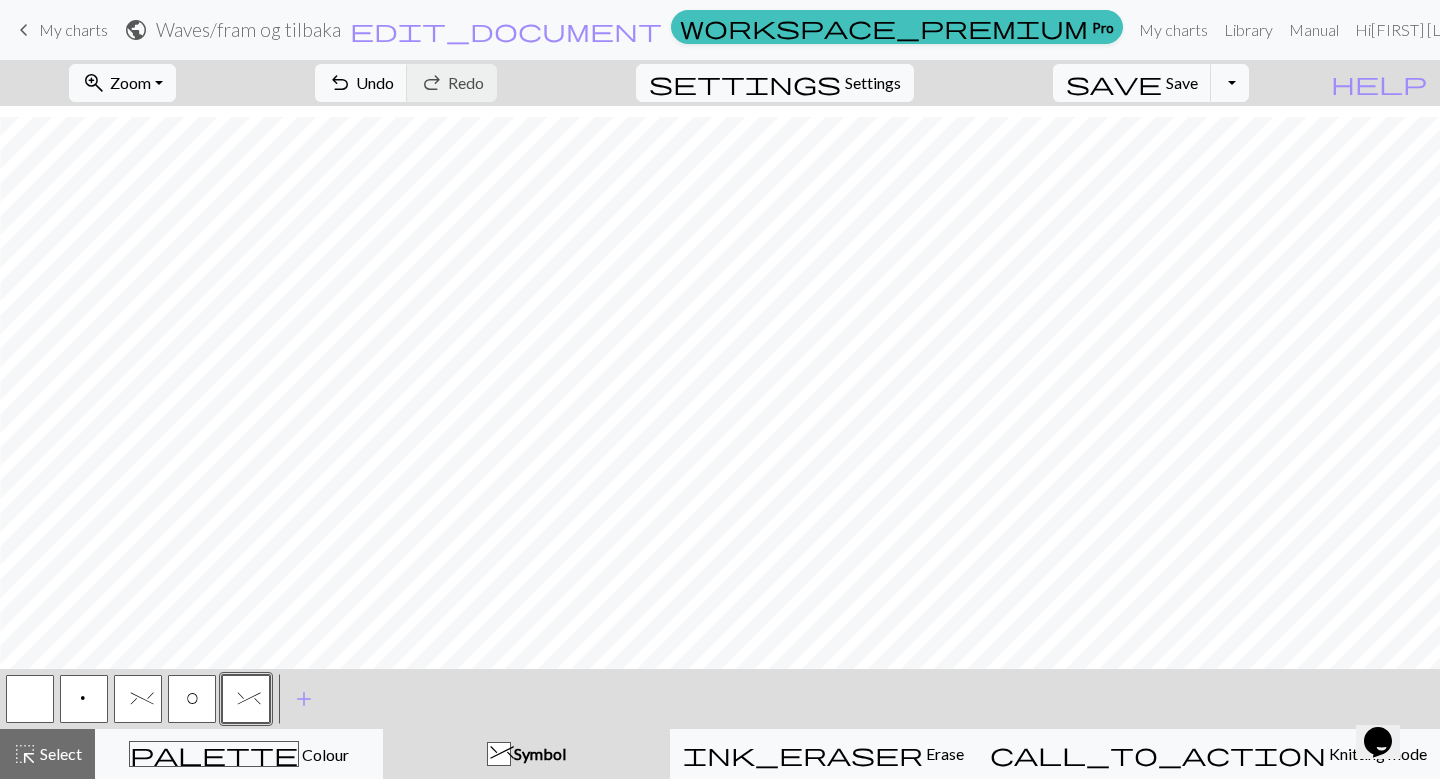 scroll, scrollTop: 767, scrollLeft: 316, axis: both 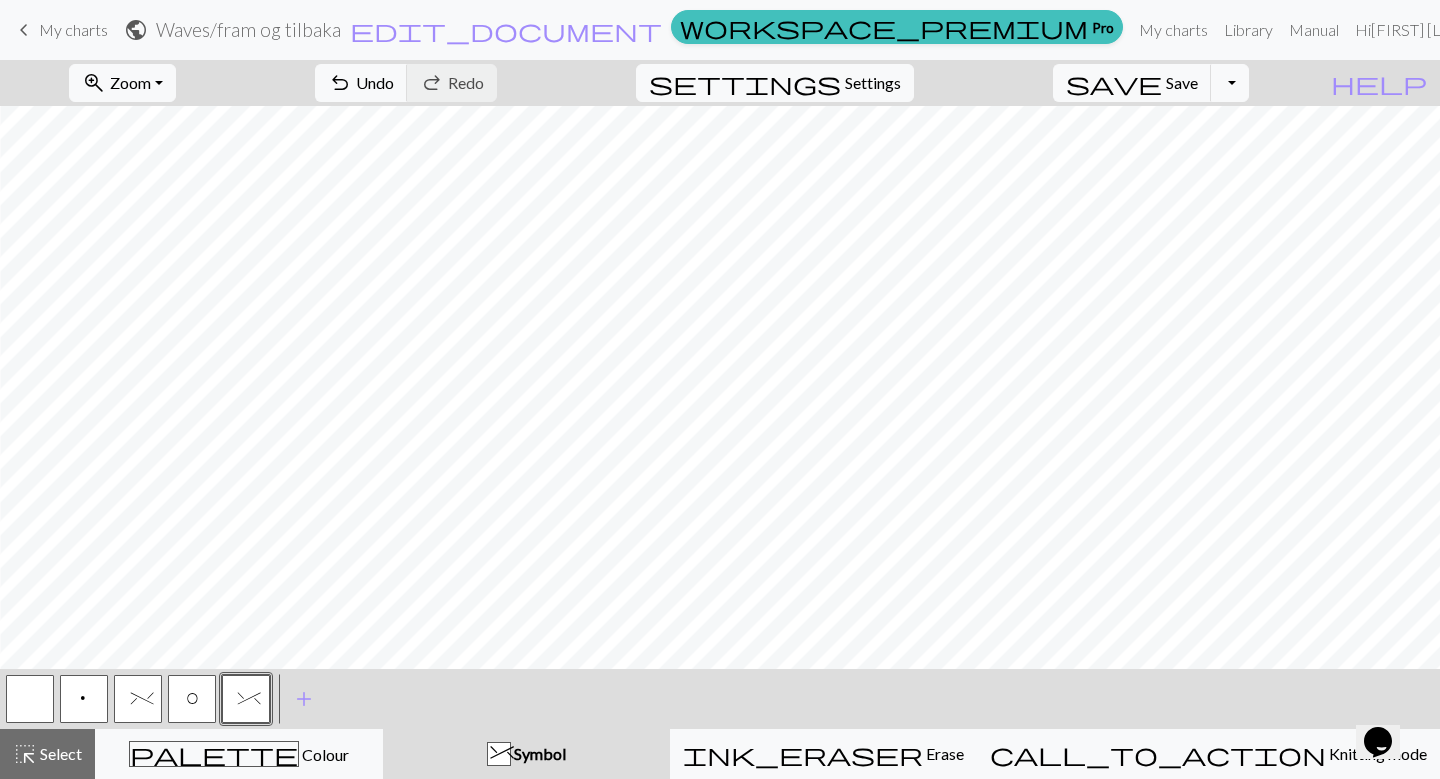 click on "p" at bounding box center [84, 701] 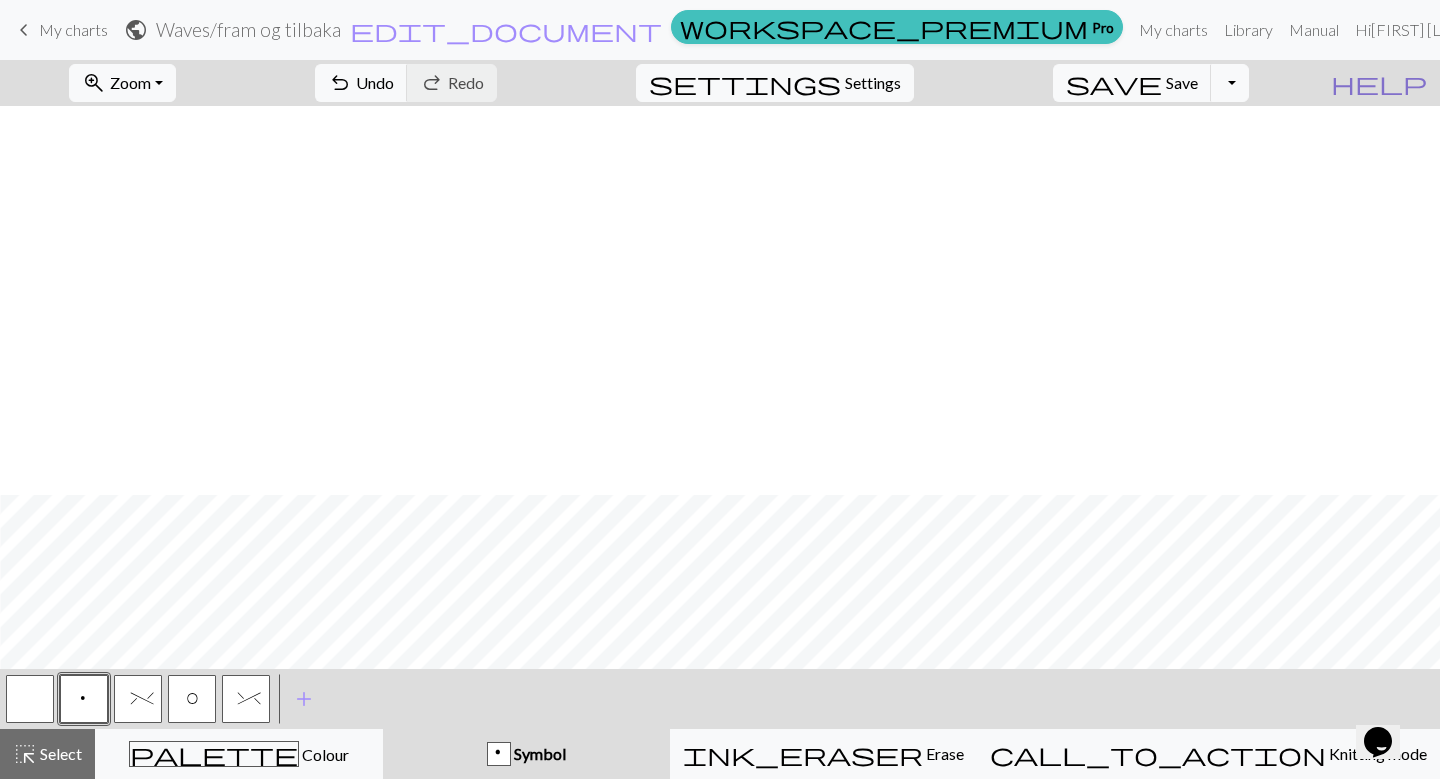 scroll, scrollTop: 767, scrollLeft: 316, axis: both 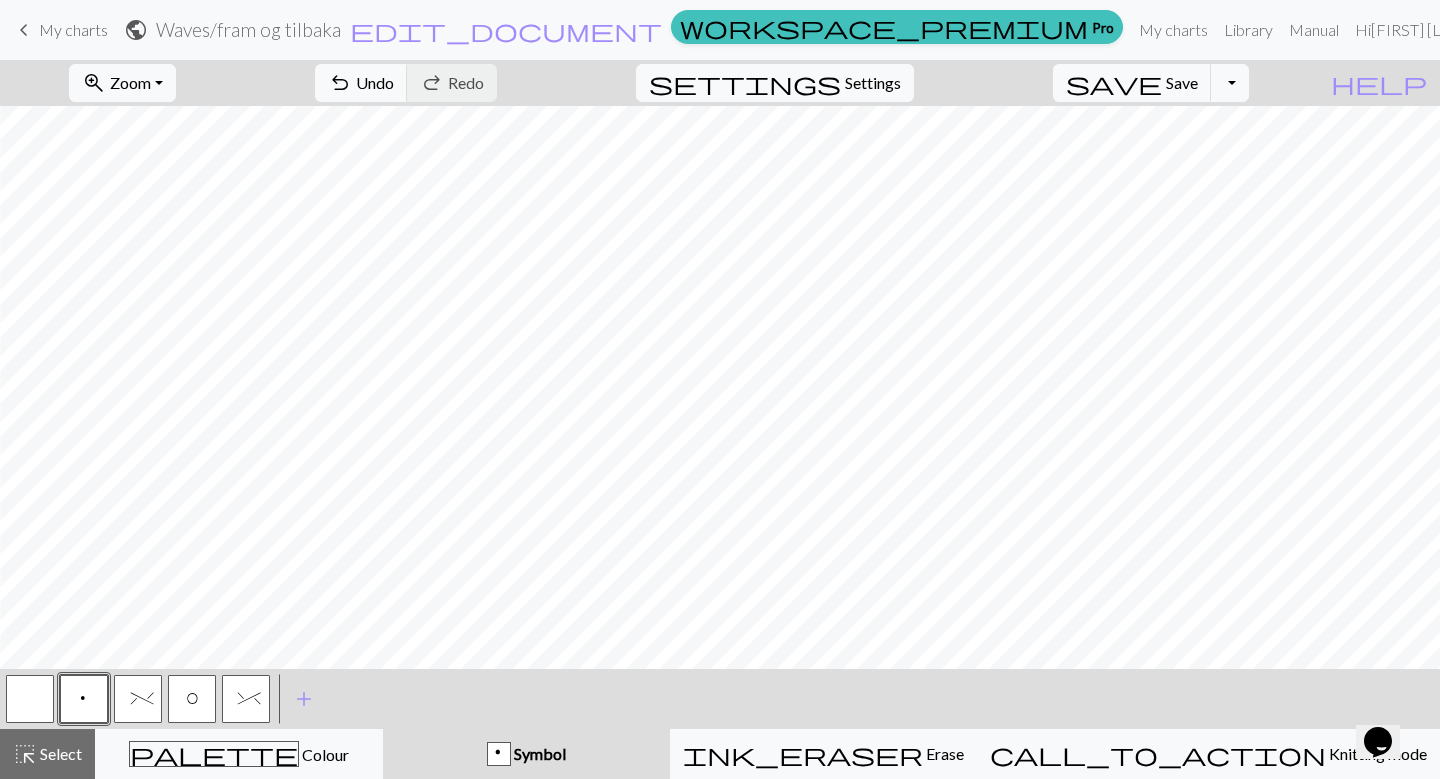 click at bounding box center (30, 699) 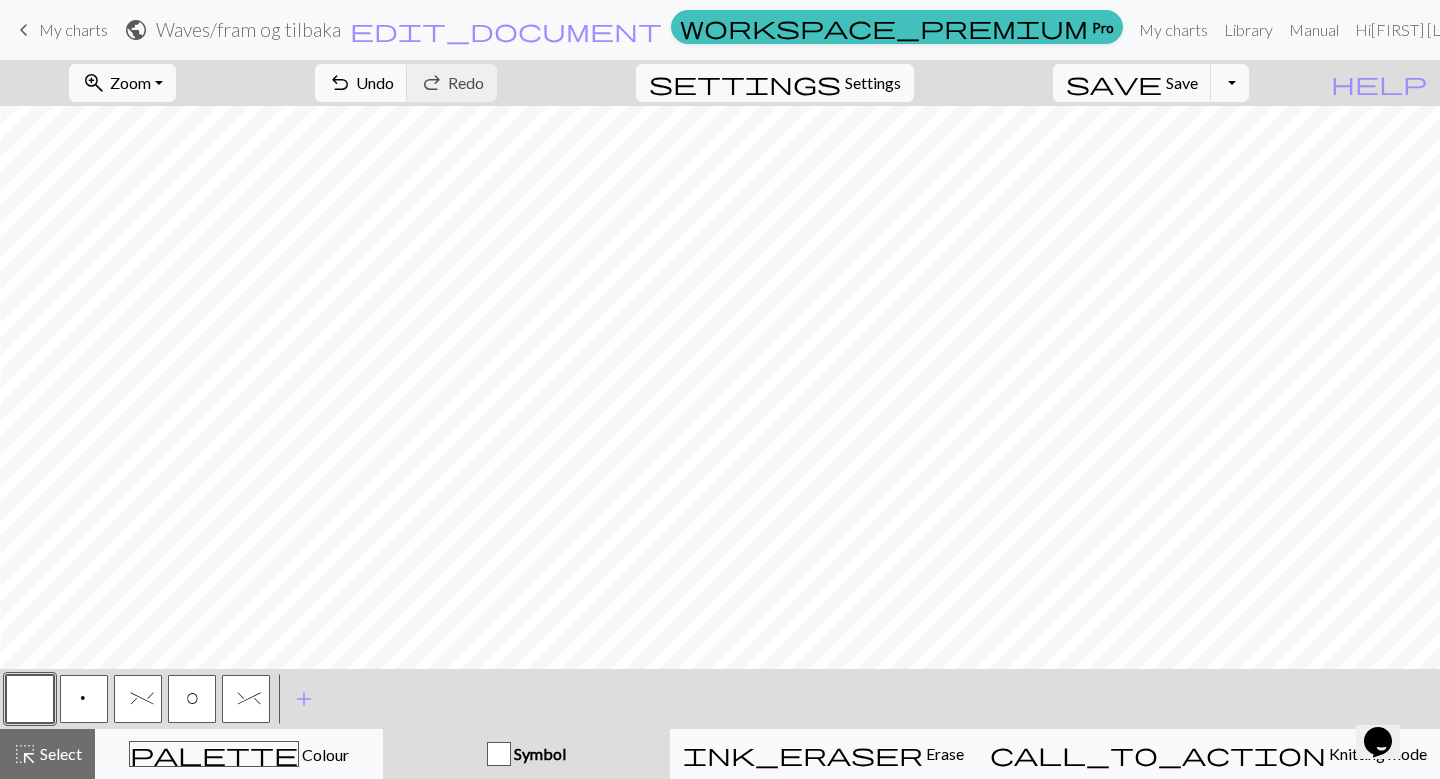 click on "O" at bounding box center [192, 701] 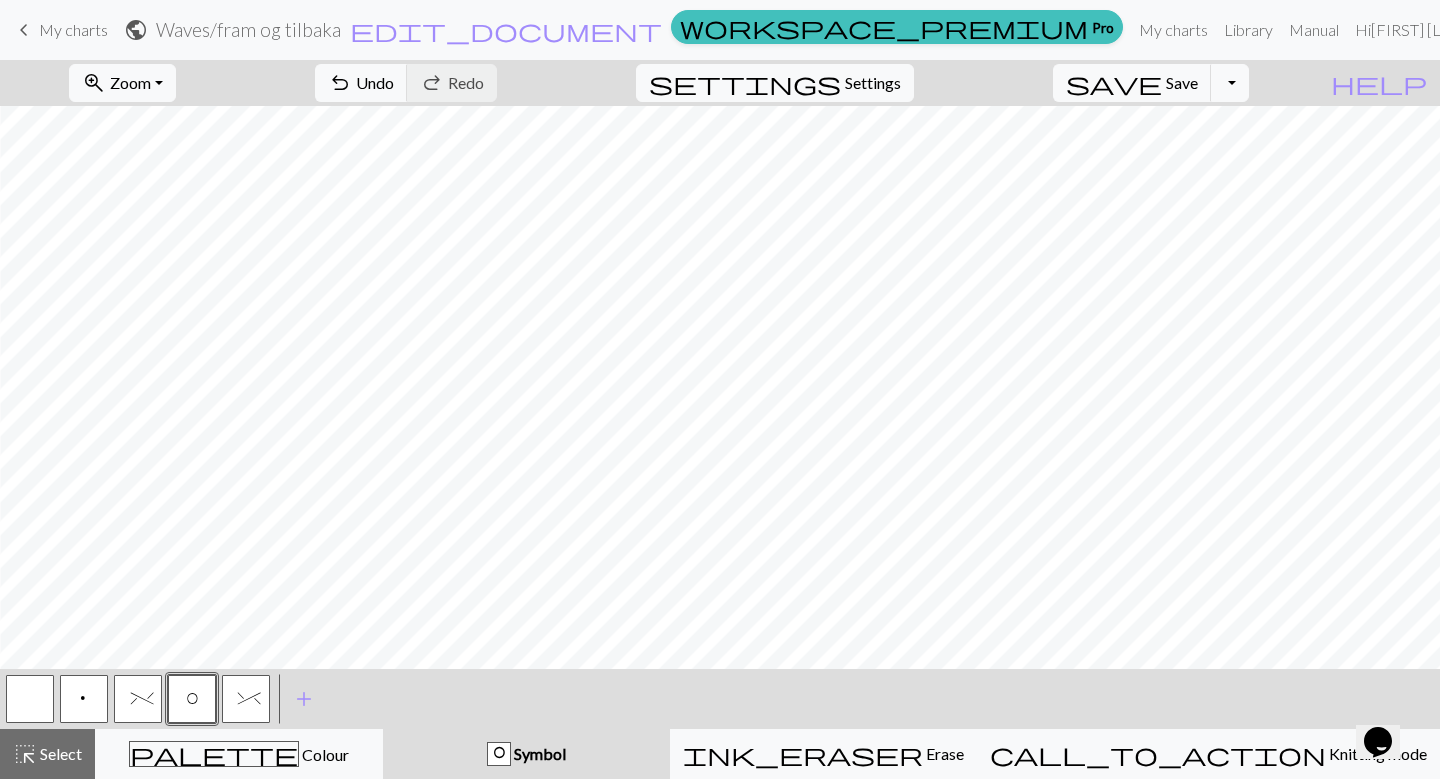 click on "p" at bounding box center (84, 699) 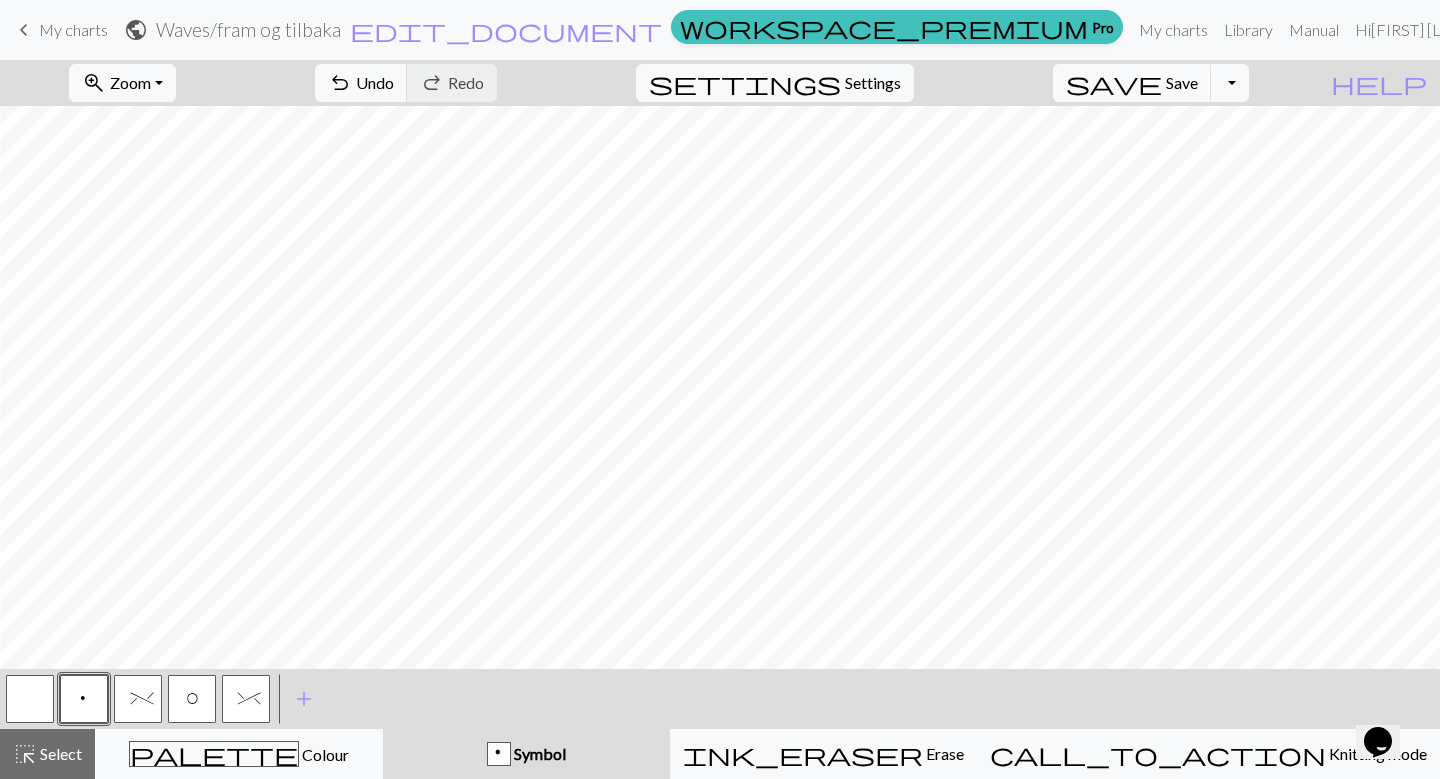 click on "O" at bounding box center (192, 699) 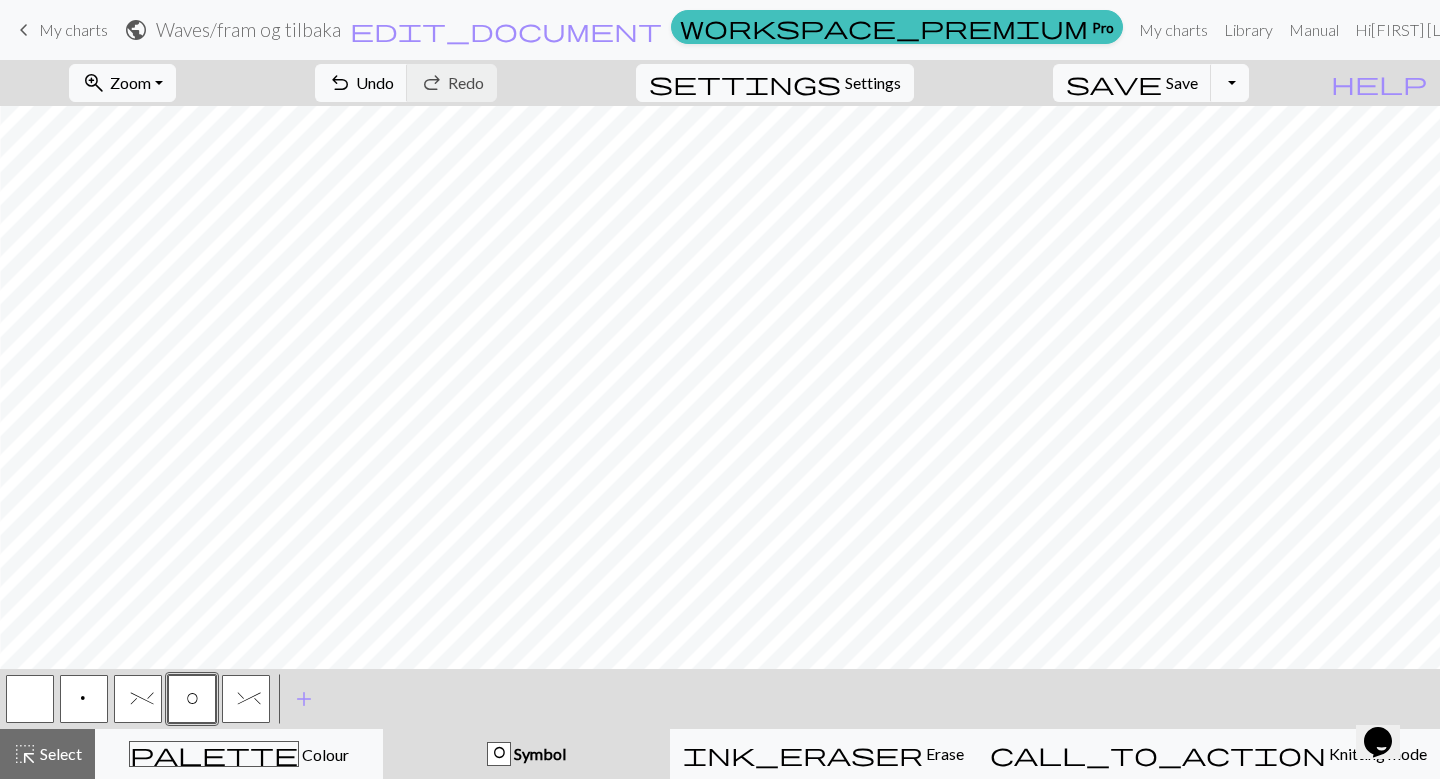 click on "p" at bounding box center (84, 699) 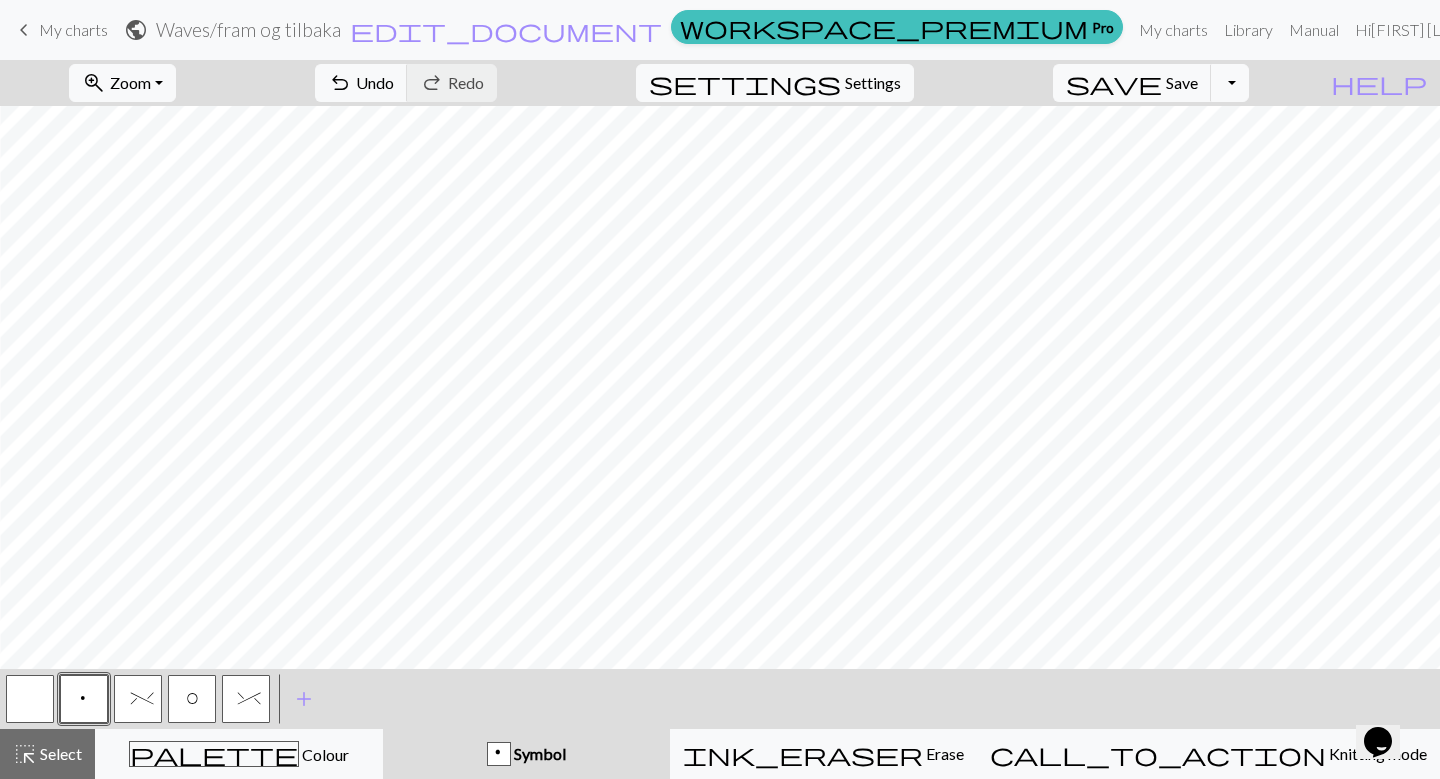 click on "O" at bounding box center (192, 701) 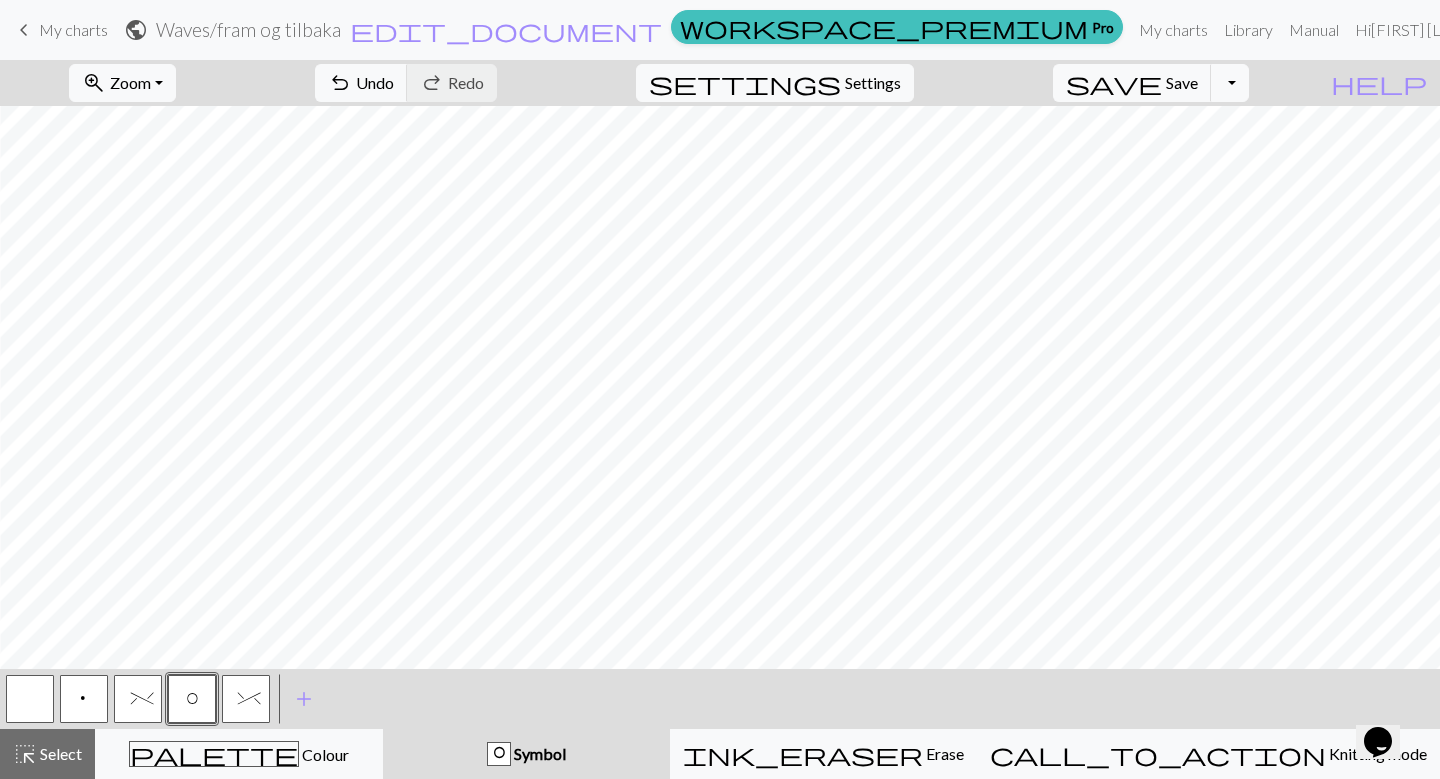 click on "p" at bounding box center (84, 699) 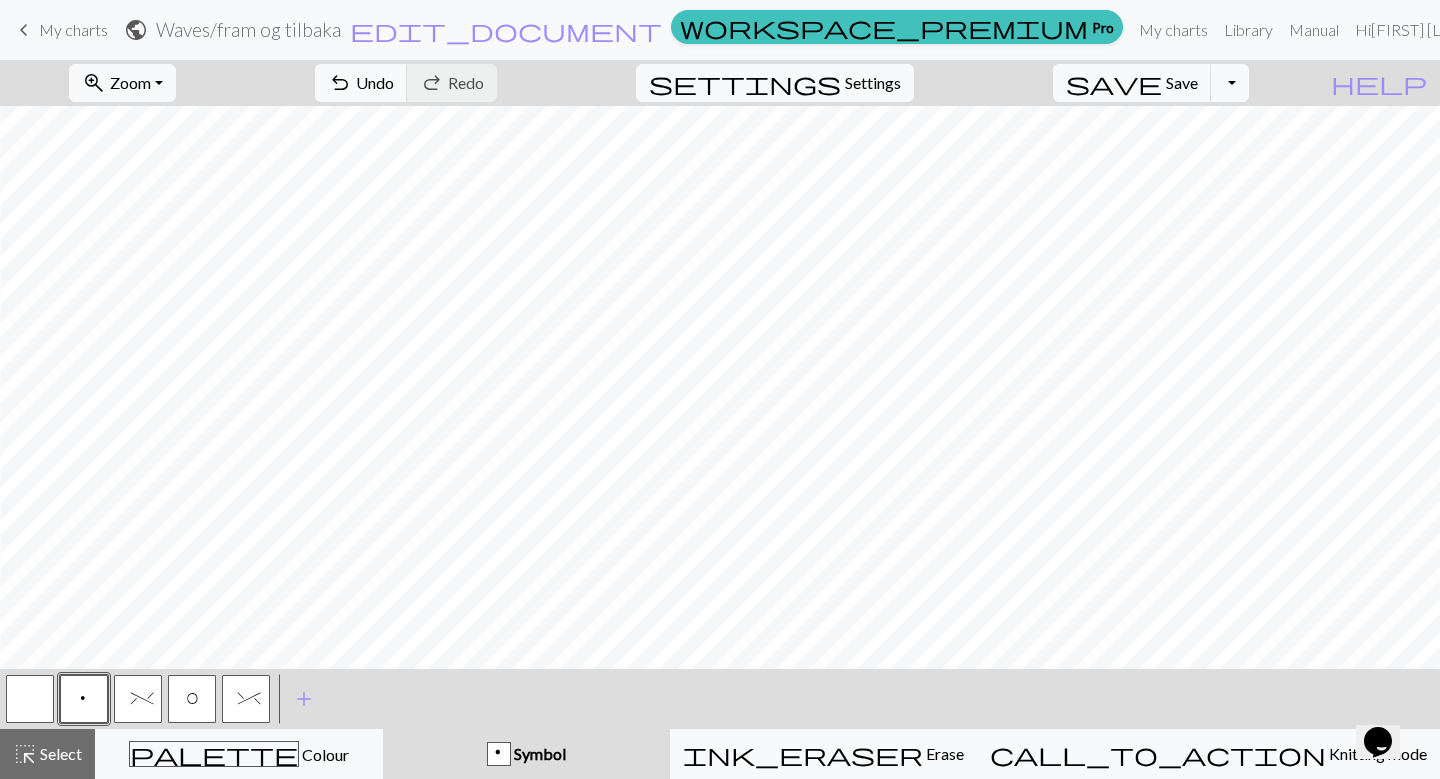 click on "O" at bounding box center [192, 699] 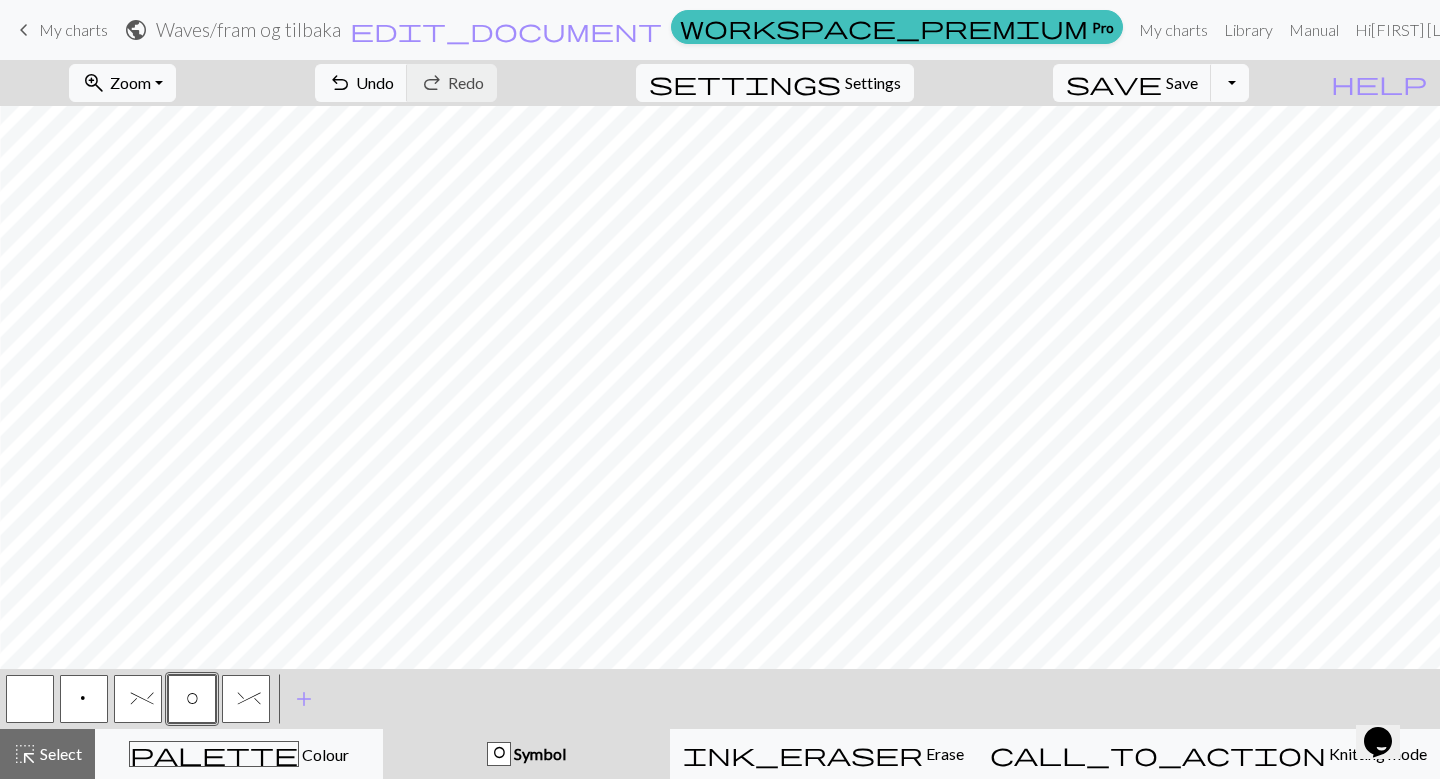 click on "p" at bounding box center (84, 699) 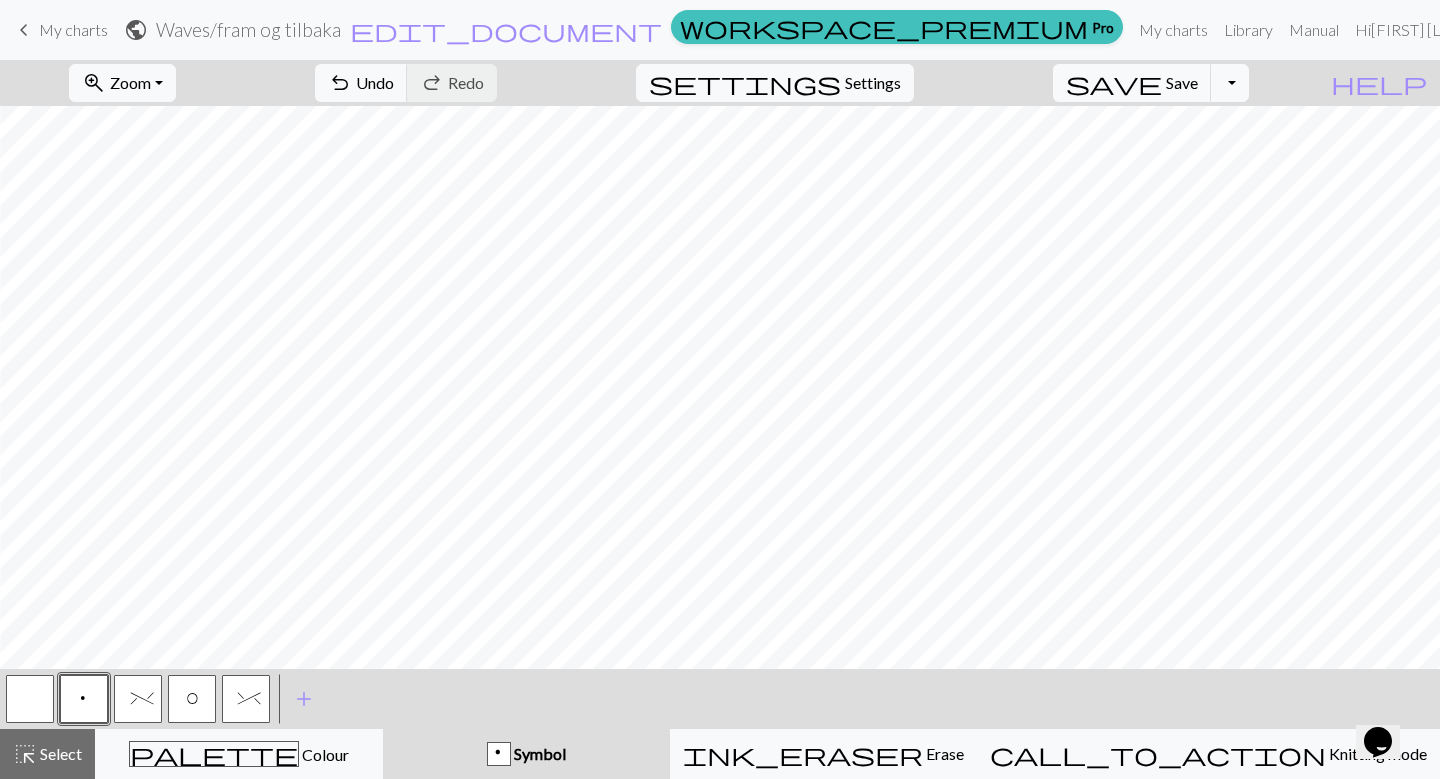 click at bounding box center [30, 699] 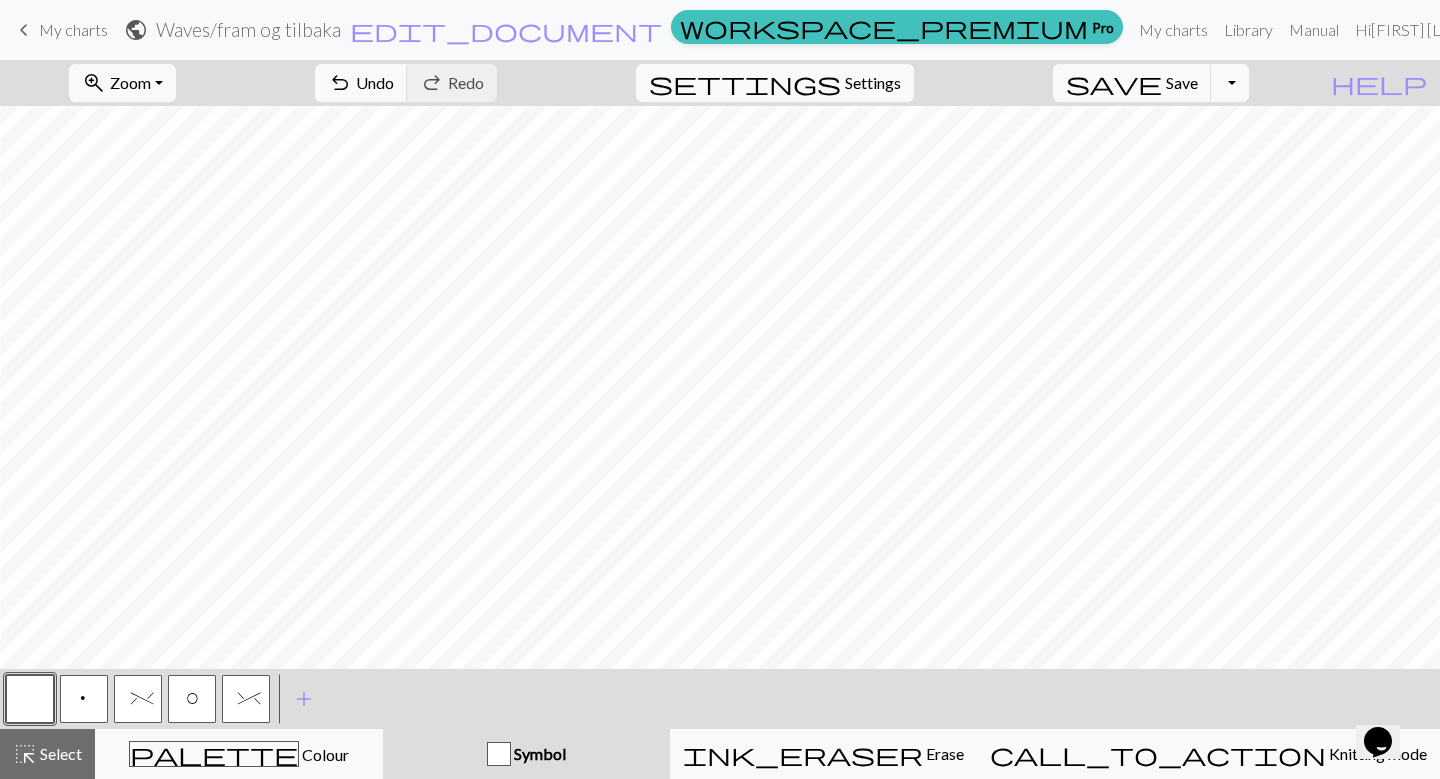 click on "O" at bounding box center [192, 699] 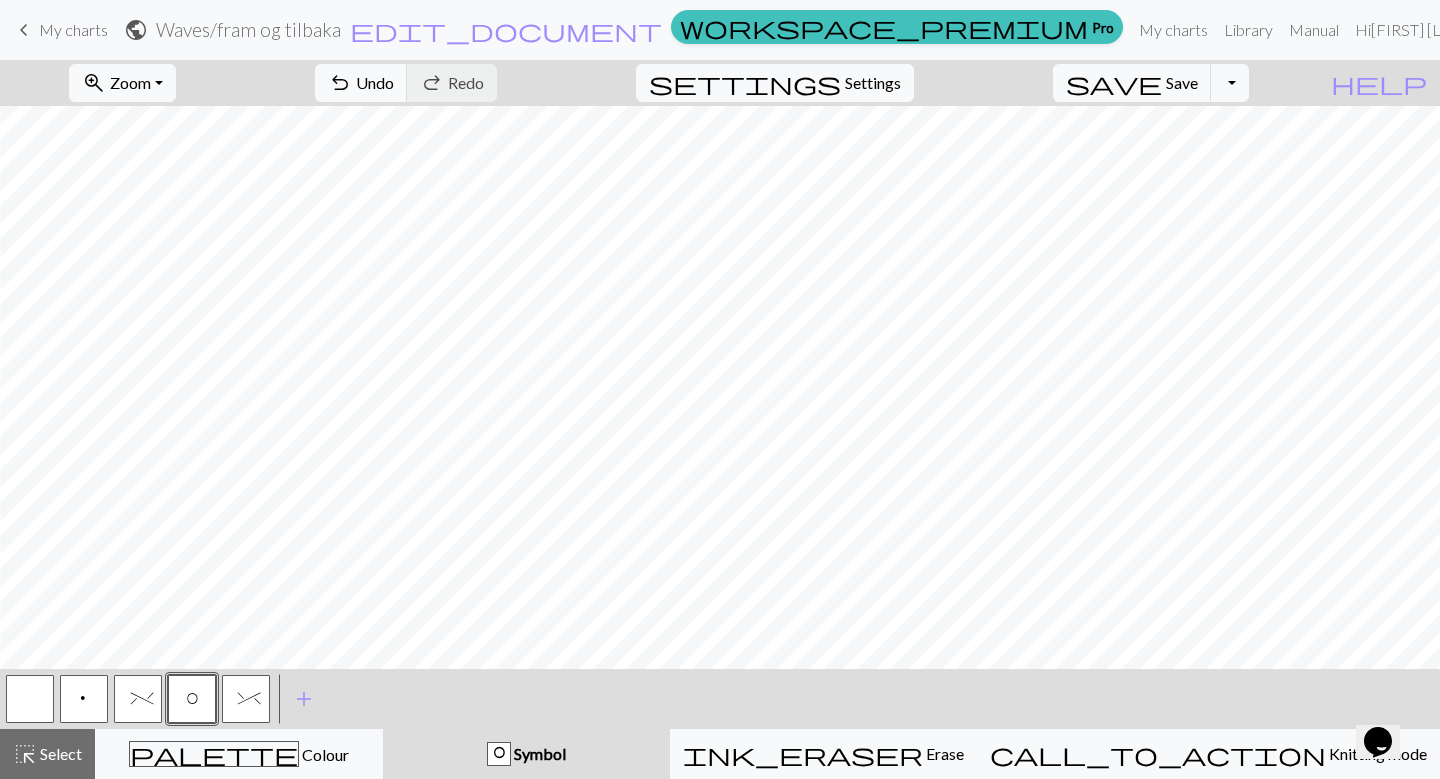 click on "p" at bounding box center (84, 699) 